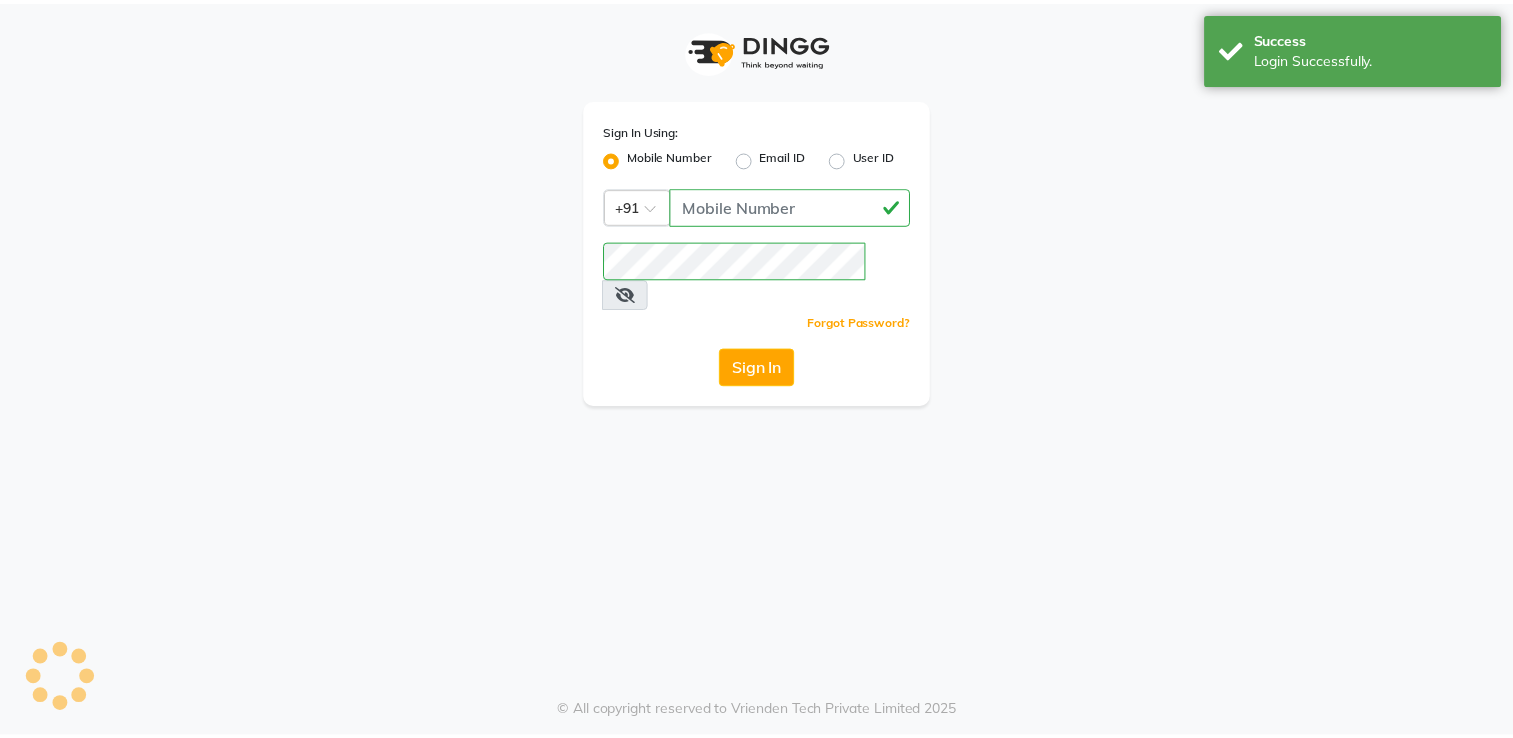 scroll, scrollTop: 0, scrollLeft: 0, axis: both 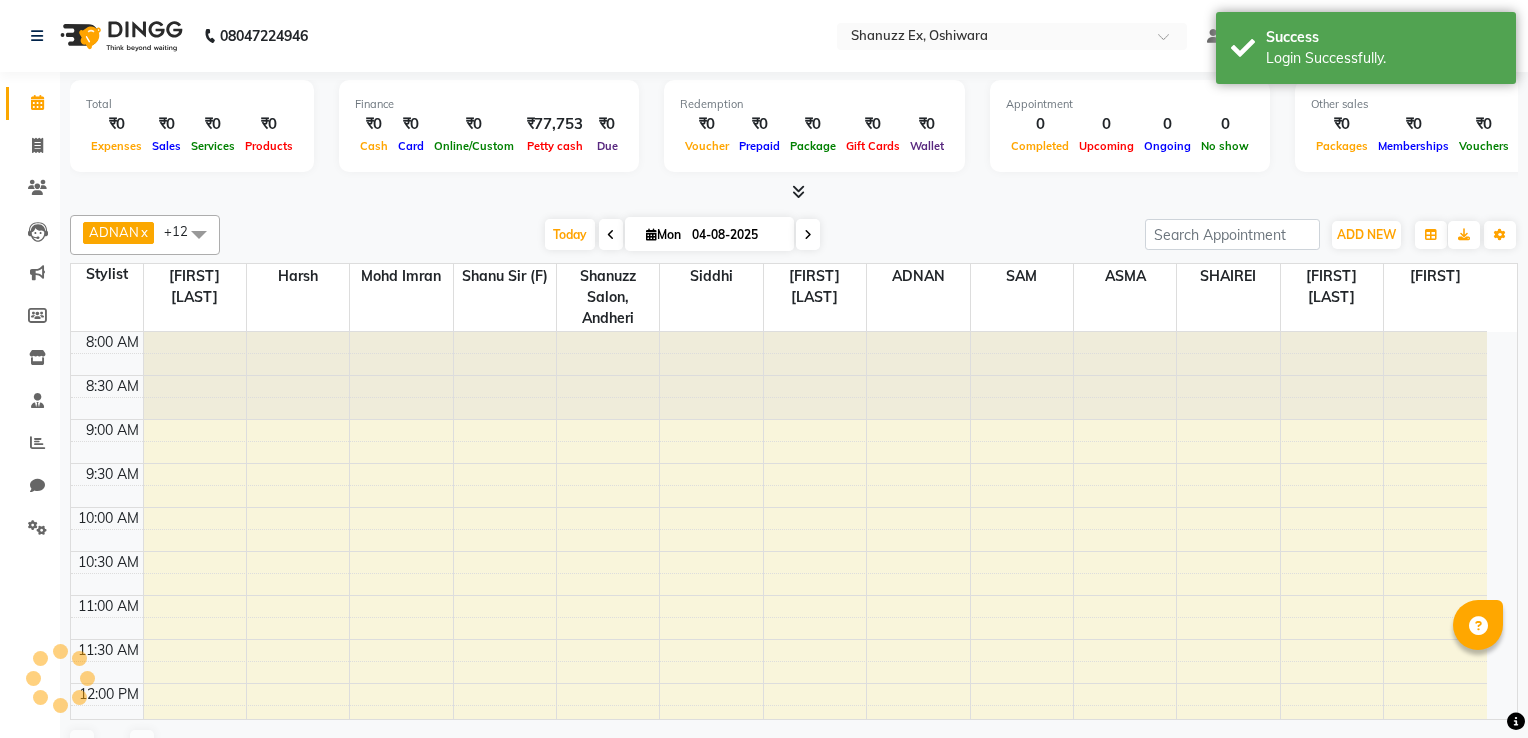 select on "en" 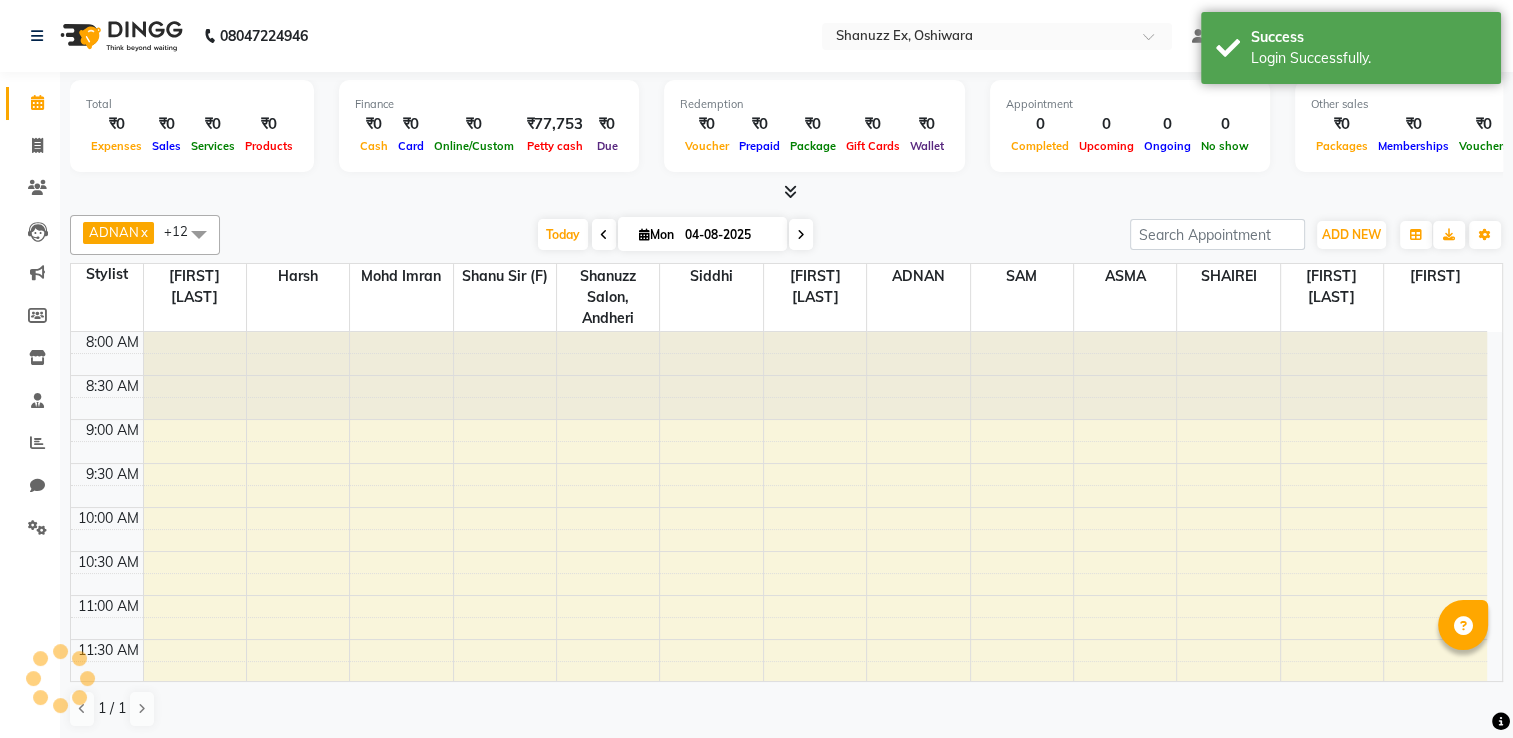 scroll, scrollTop: 699, scrollLeft: 0, axis: vertical 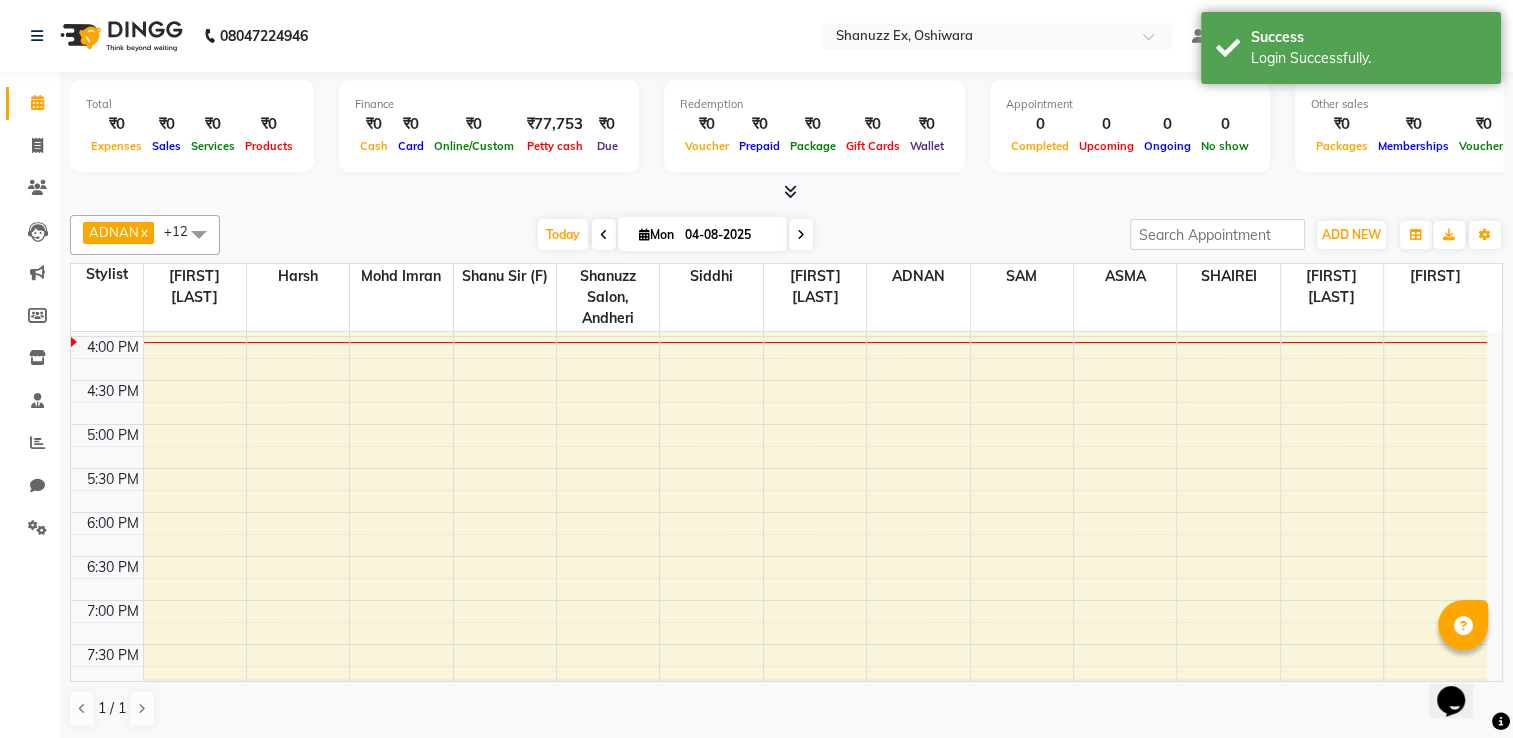 click at bounding box center [604, 235] 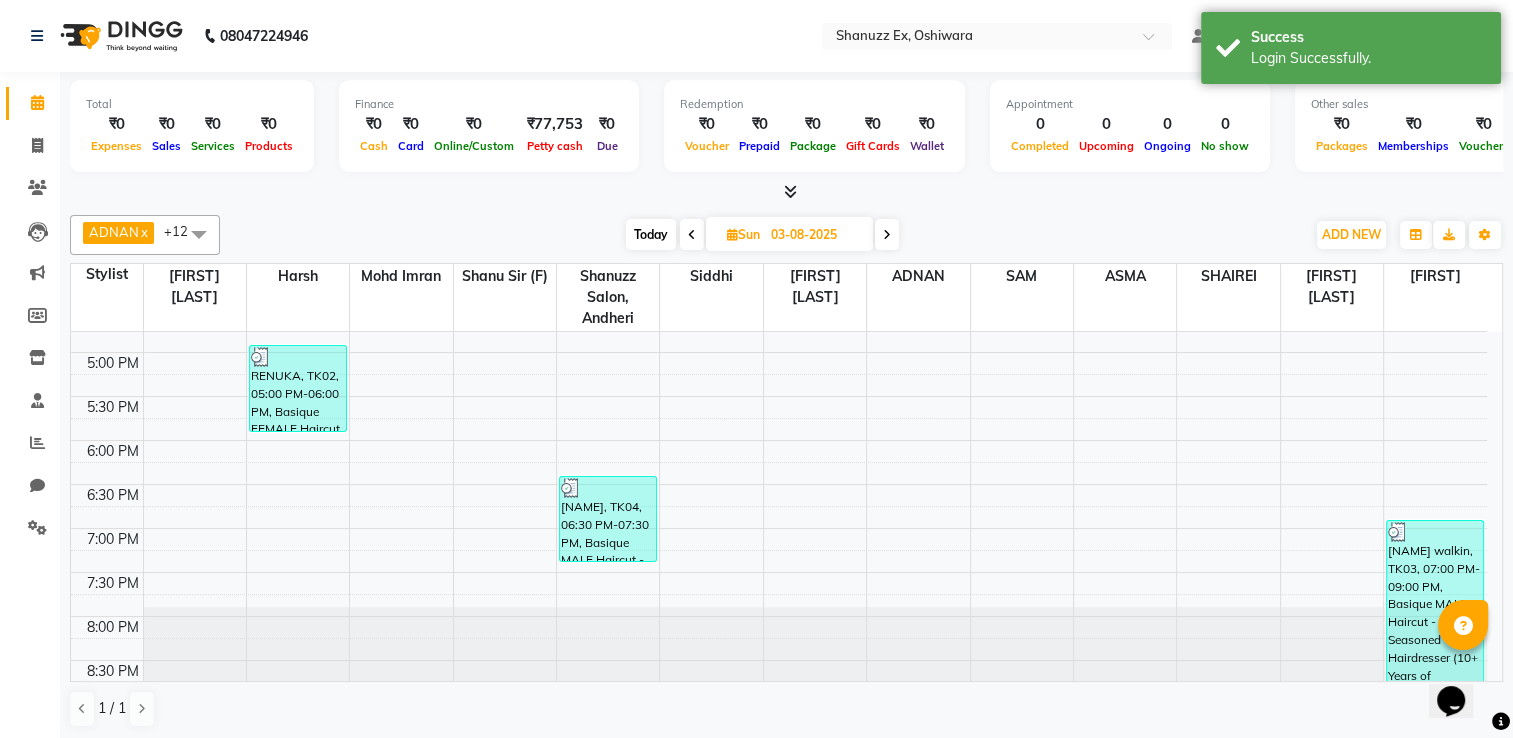 scroll, scrollTop: 783, scrollLeft: 0, axis: vertical 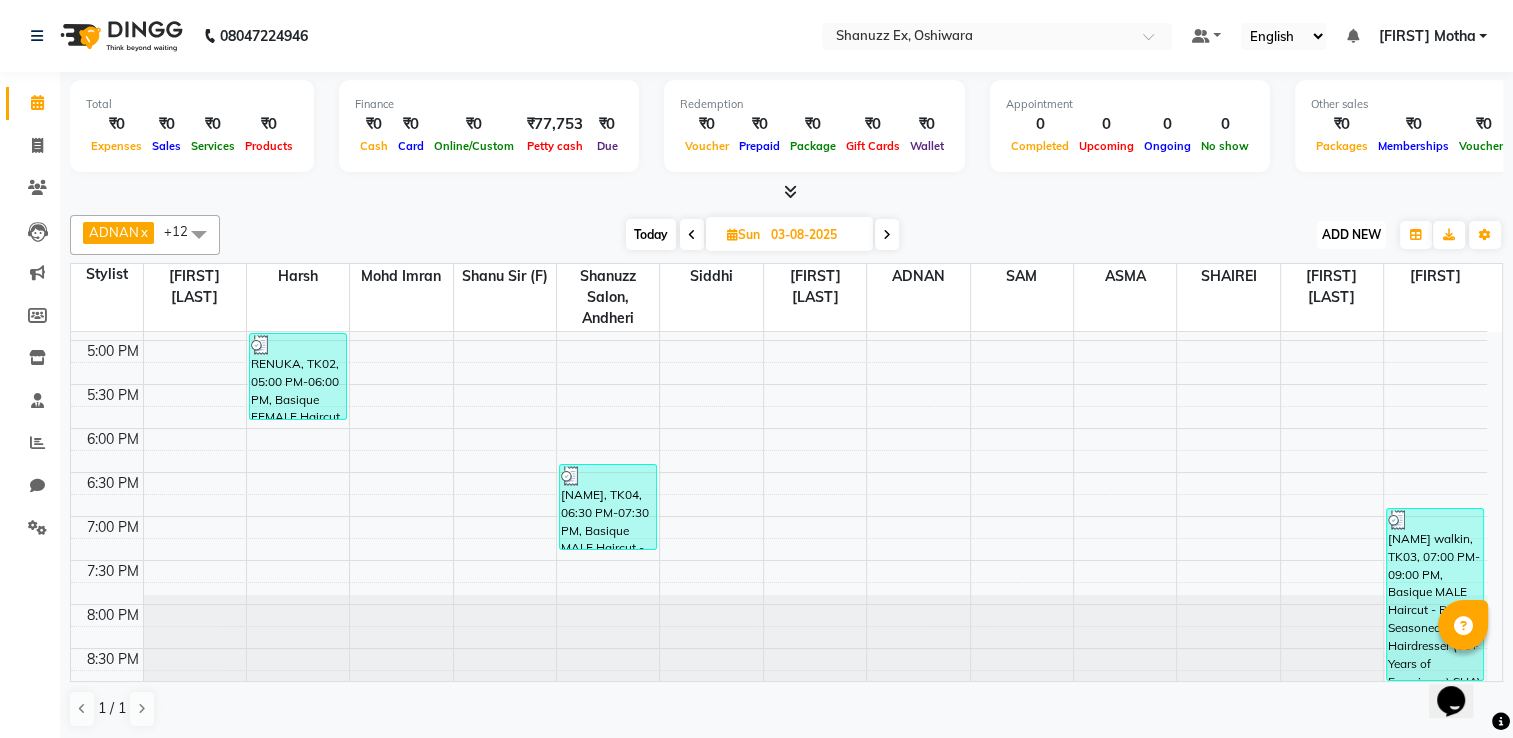 click on "ADD NEW" at bounding box center [1351, 234] 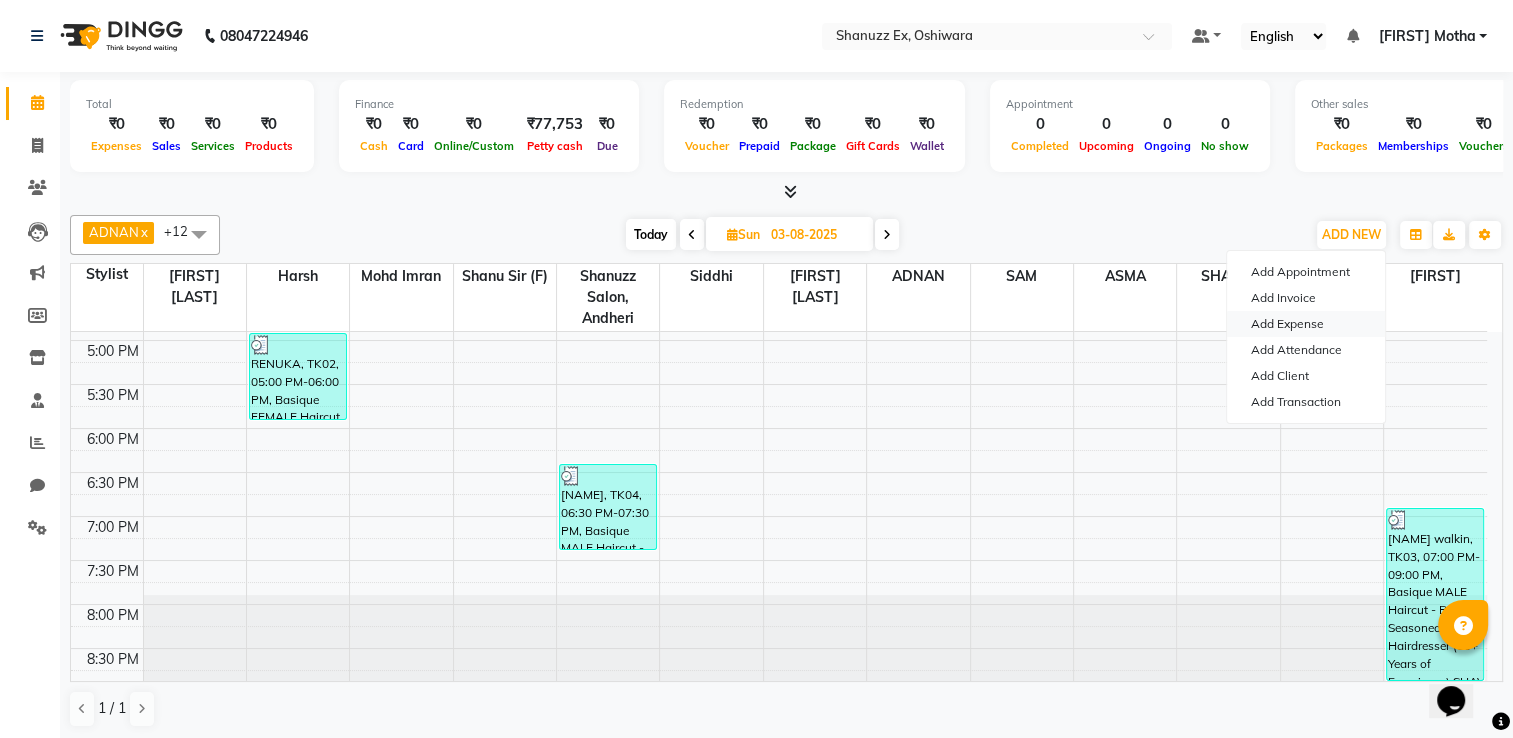 click on "Add Expense" at bounding box center [1306, 324] 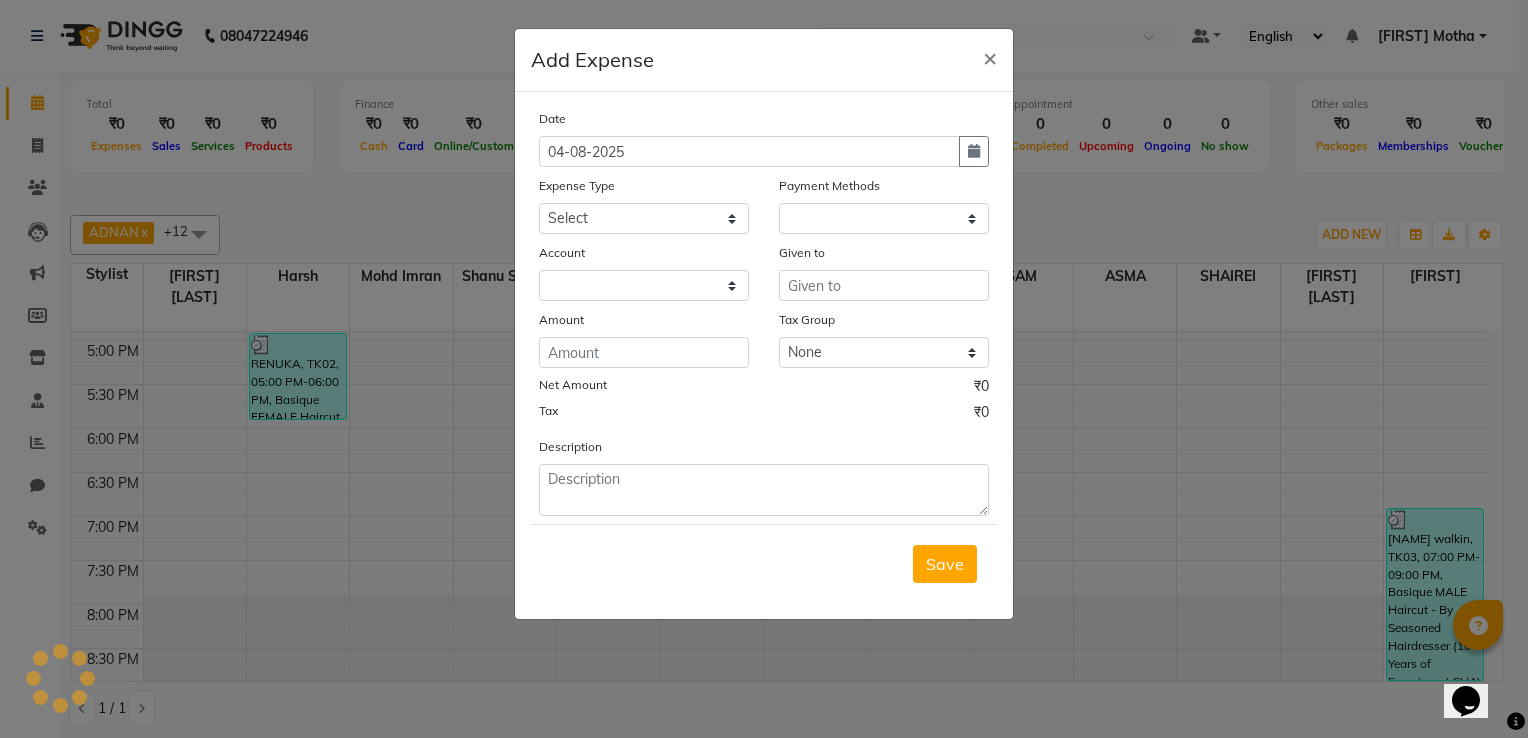 select on "1" 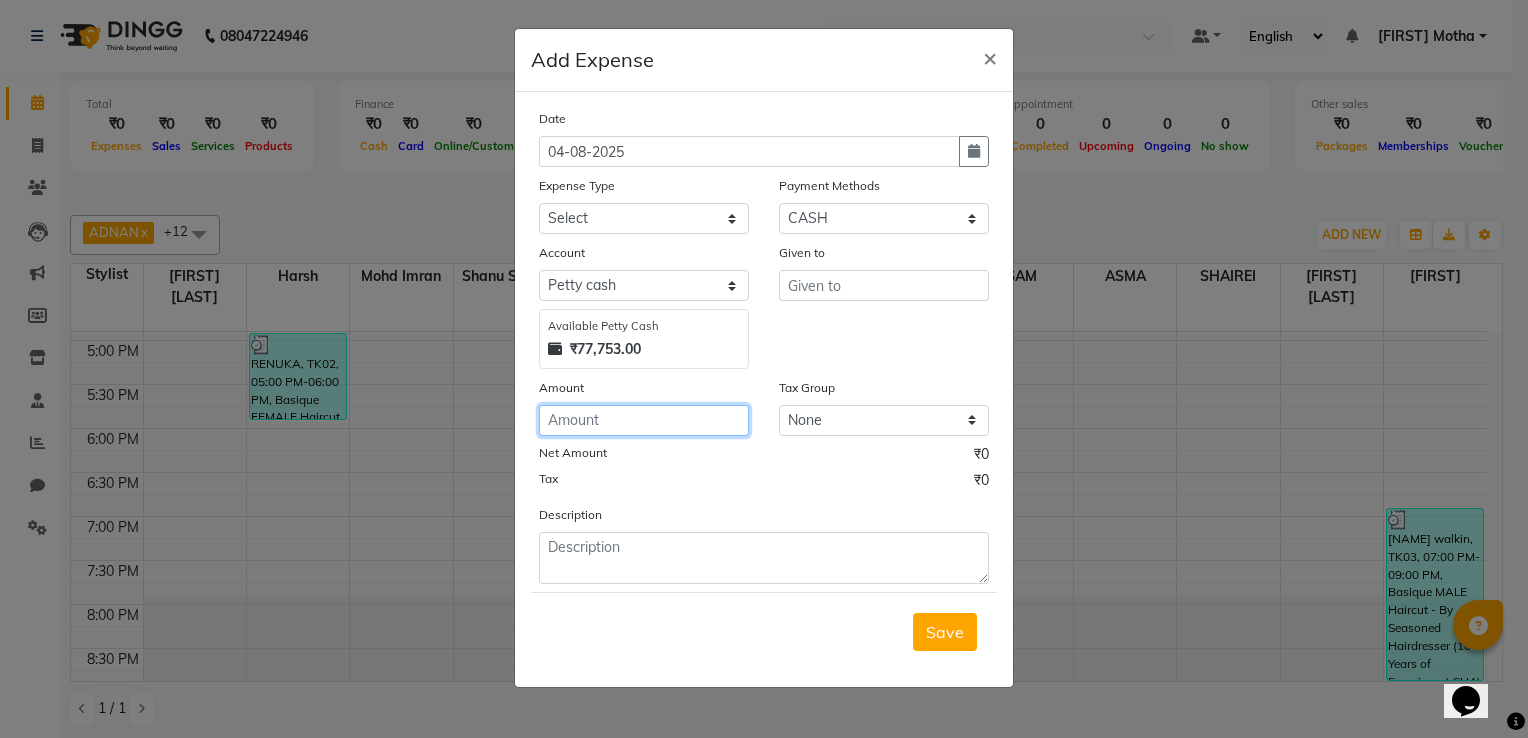 click 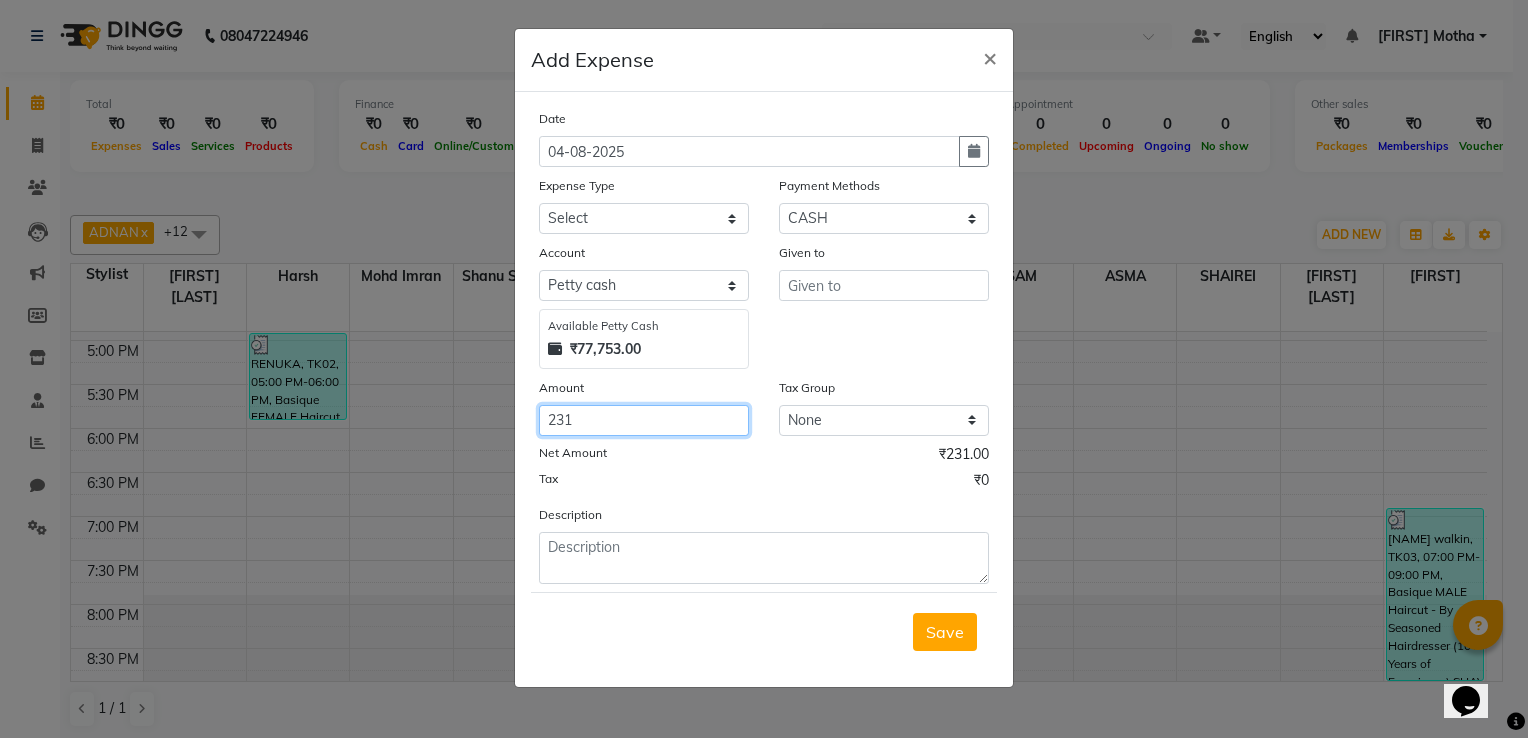 type on "231" 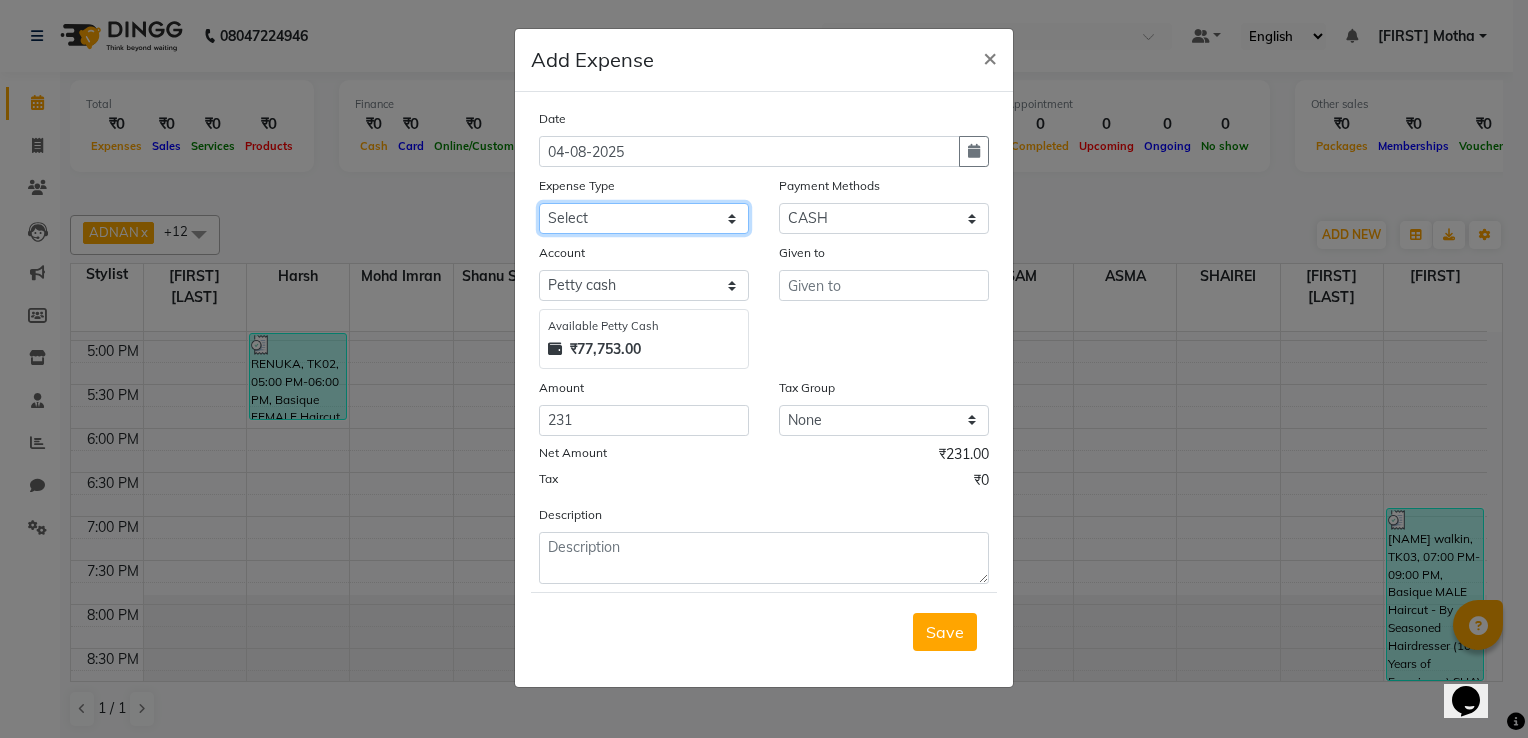 click on "Select Advance Salary Client Snacks Electricity Bill Marketing Maintenance Miscellaneous Pantry Product Salon Laundry Salon Maintenance Salon Rent Salon Supplies Salon Supplies EMI Shanu Sir Incentive Staff Bonus Staff Incentive Staff Quarters Deposit Staff Quarters Rent Staff Salary Staff Snacks Staff Tea & Refreshments Staff Tip Water - Tanker Expense Water - Watchmen Expense" 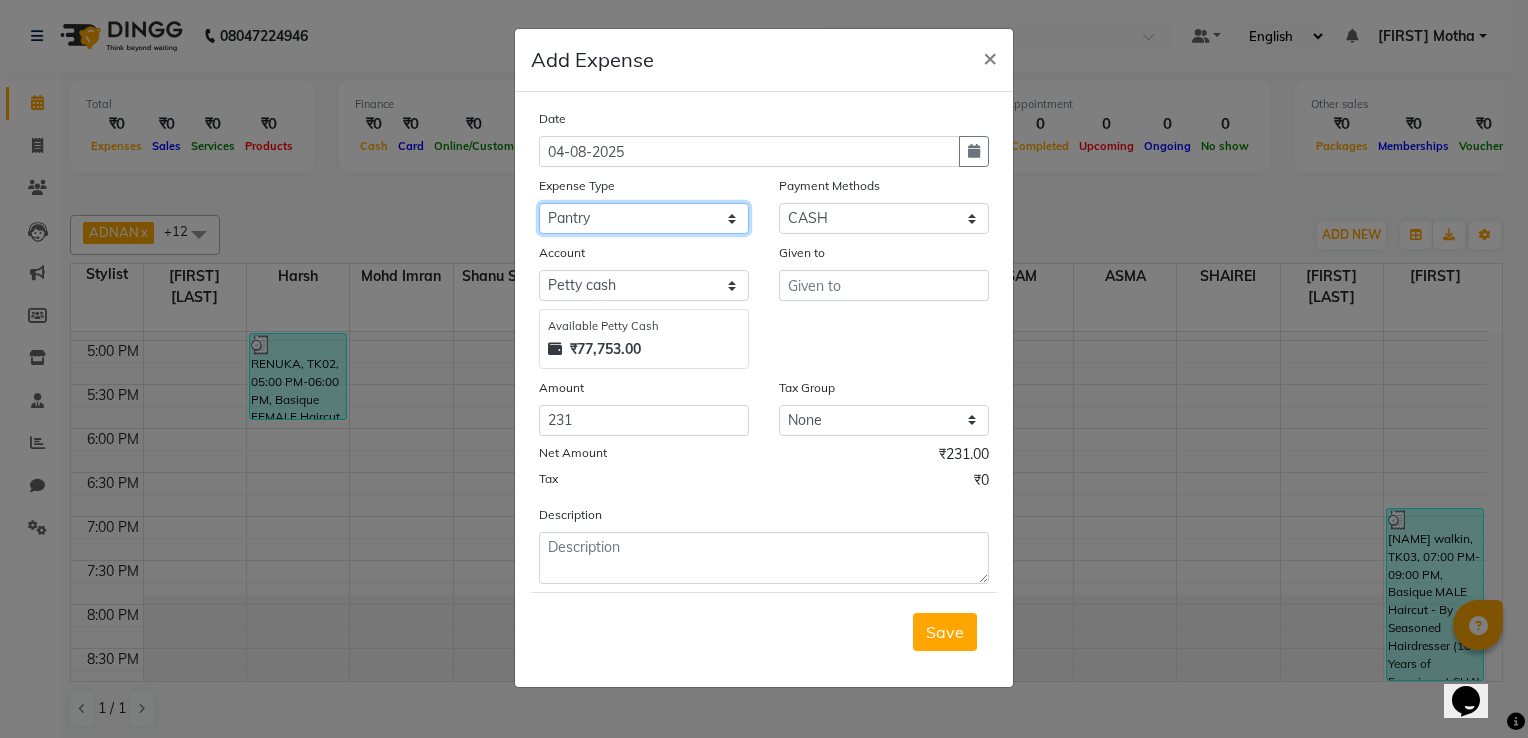click on "Select Advance Salary Client Snacks Electricity Bill Marketing Maintenance Miscellaneous Pantry Product Salon Laundry Salon Maintenance Salon Rent Salon Supplies Salon Supplies EMI Shanu Sir Incentive Staff Bonus Staff Incentive Staff Quarters Deposit Staff Quarters Rent Staff Salary Staff Snacks Staff Tea & Refreshments Staff Tip Water - Tanker Expense Water - Watchmen Expense" 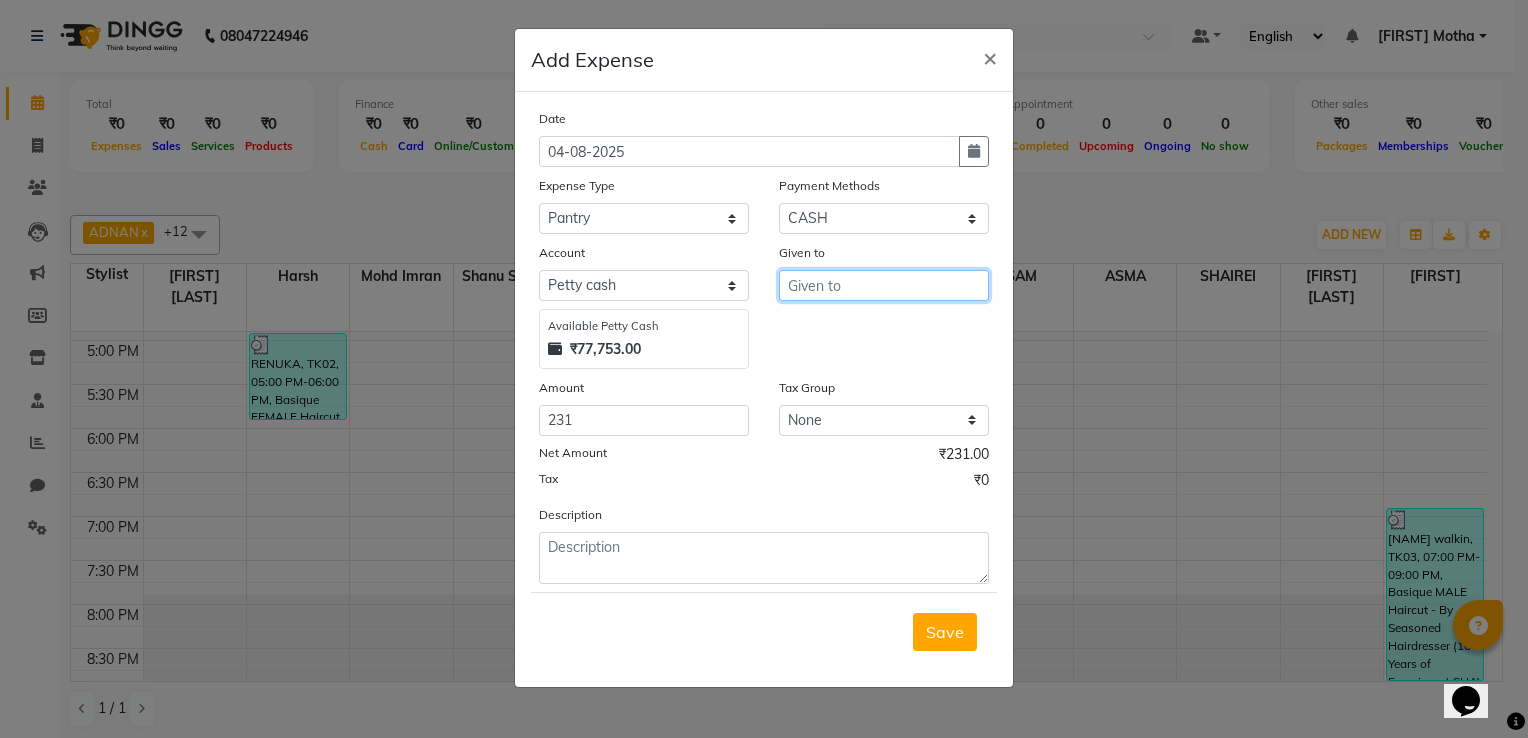 click at bounding box center [884, 285] 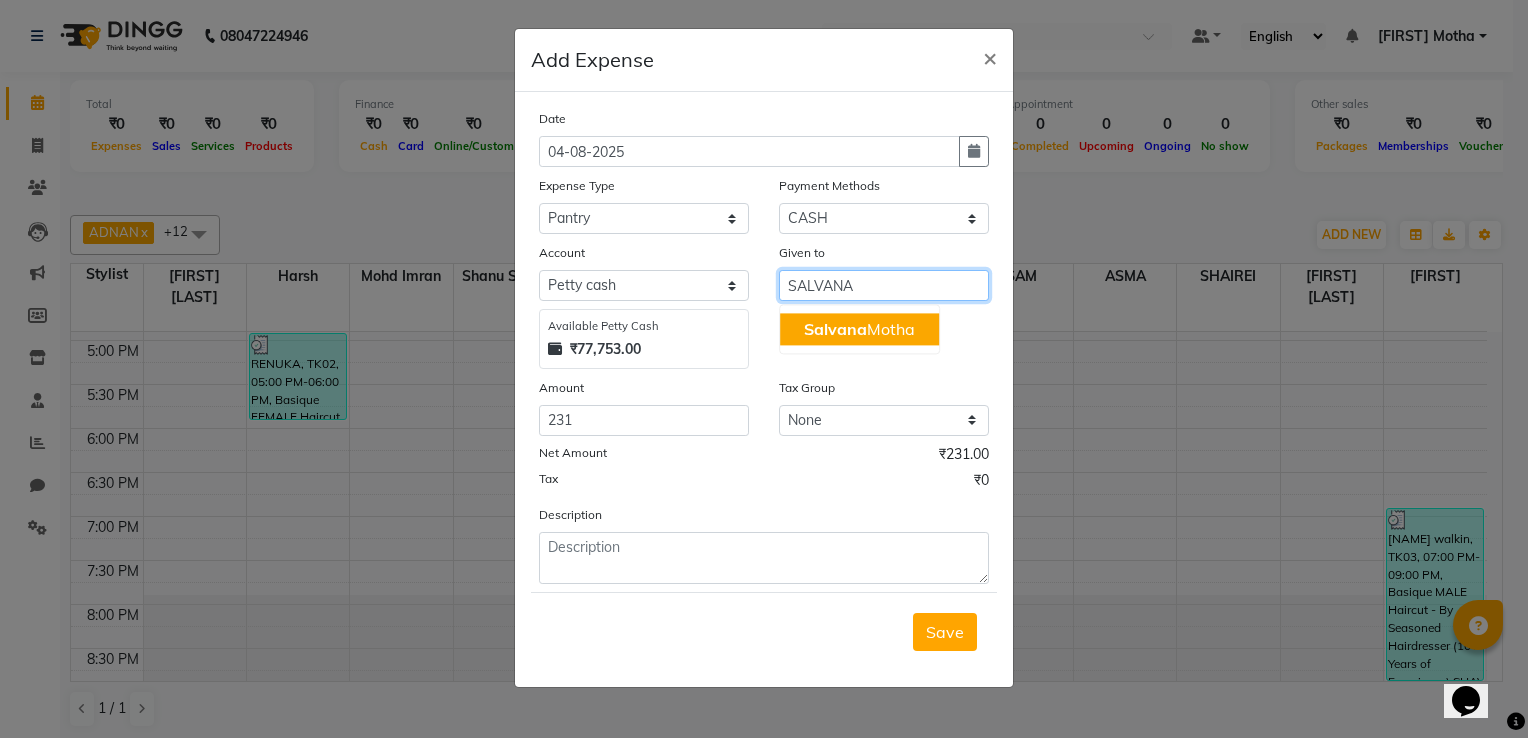 click on "Salvana" 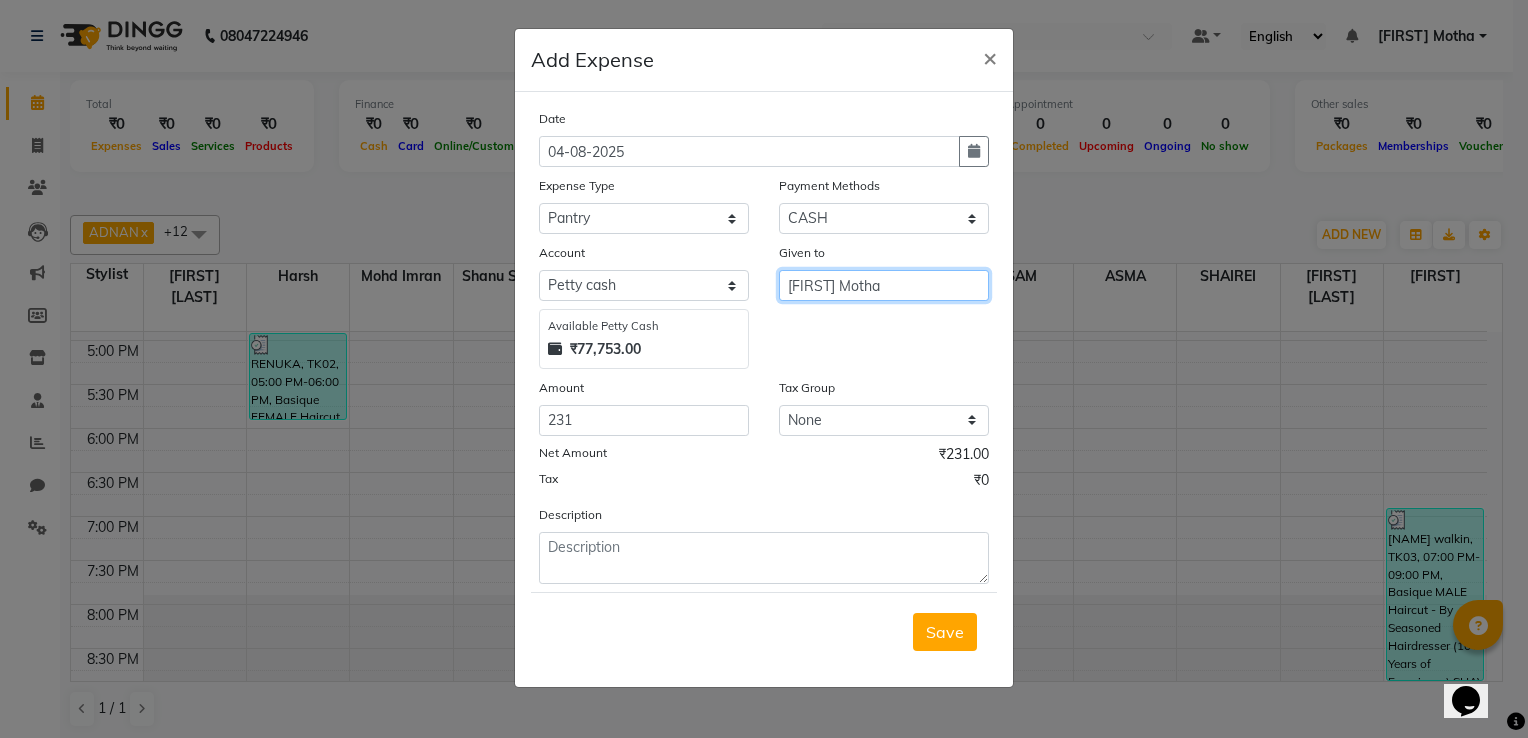 type on "[FIRST] [LAST]" 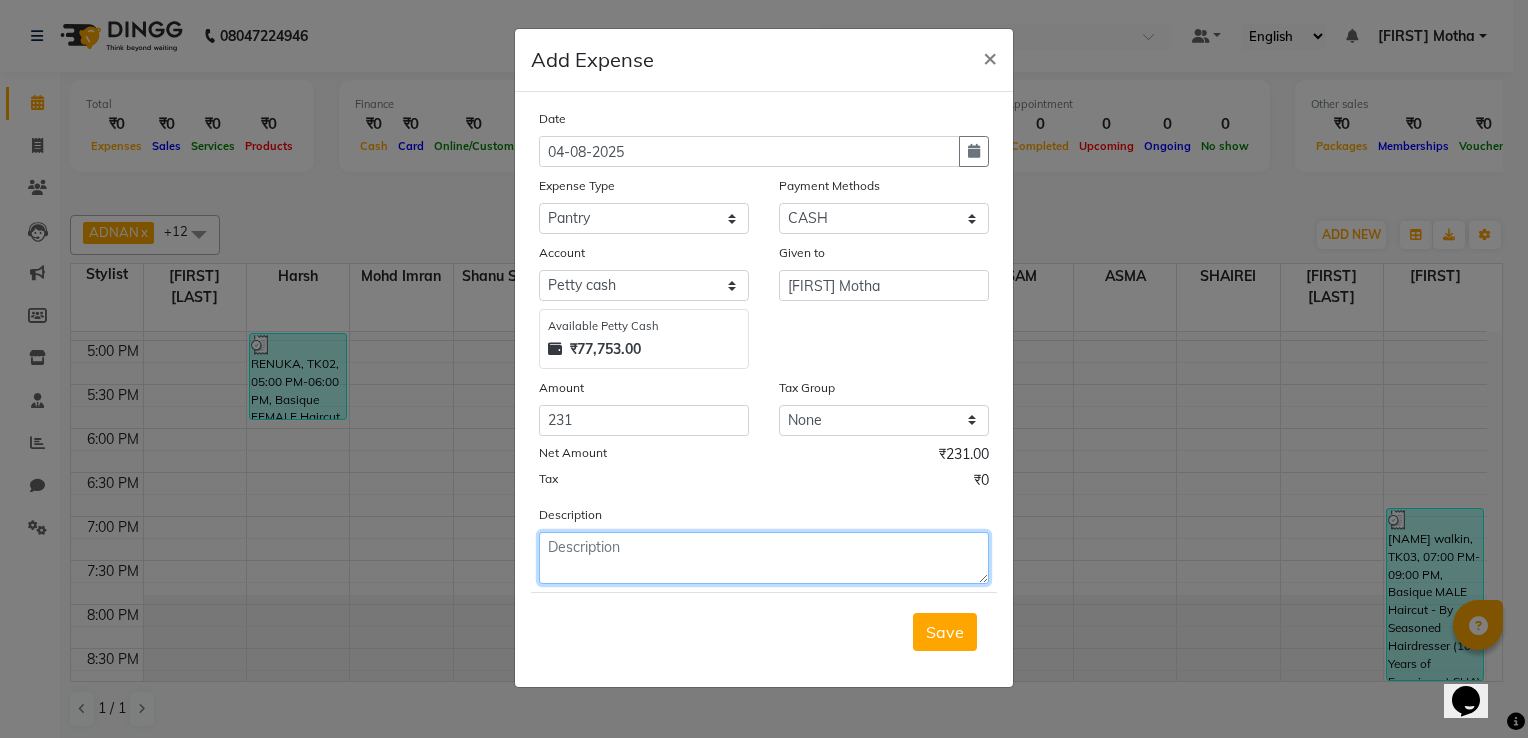 click 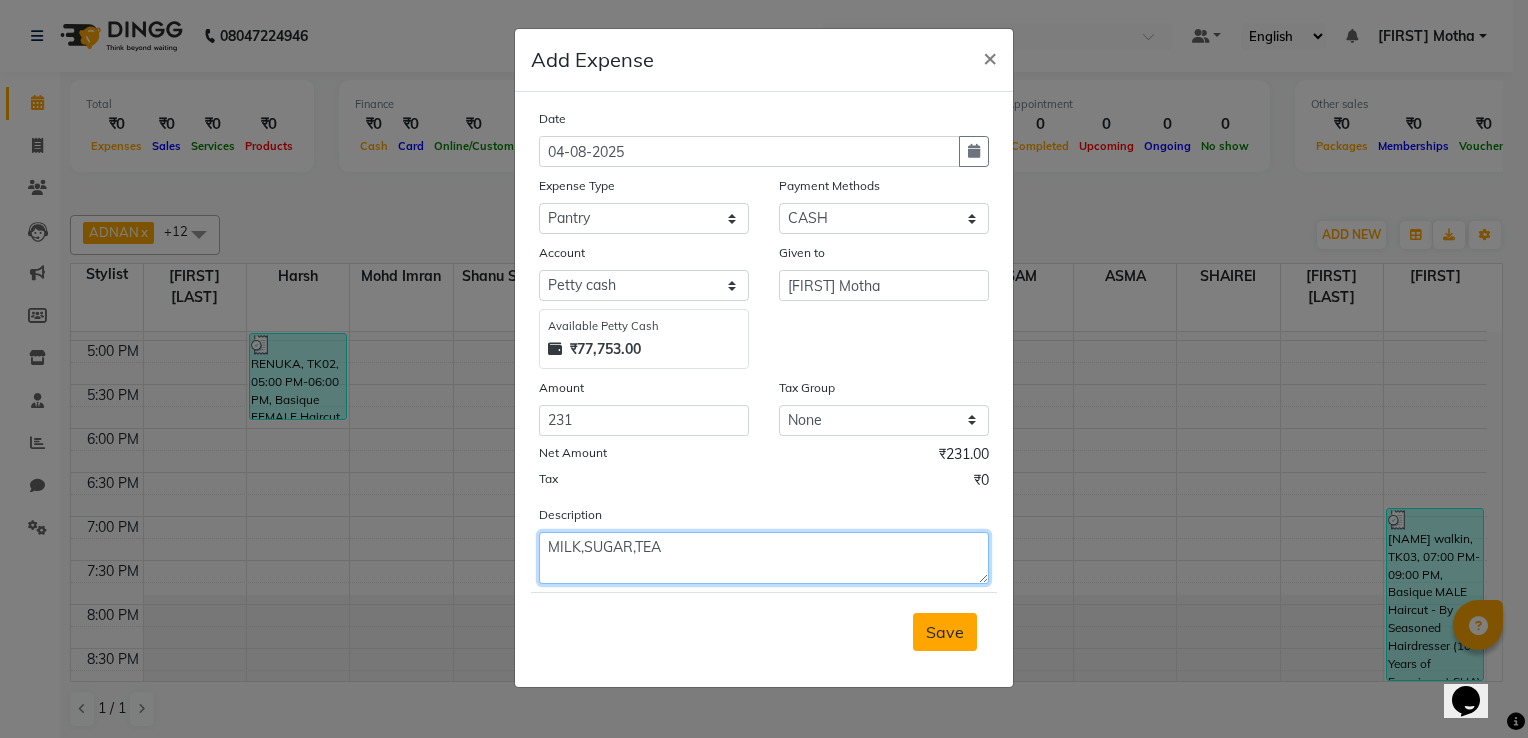 type on "MILK,SUGAR,TEA" 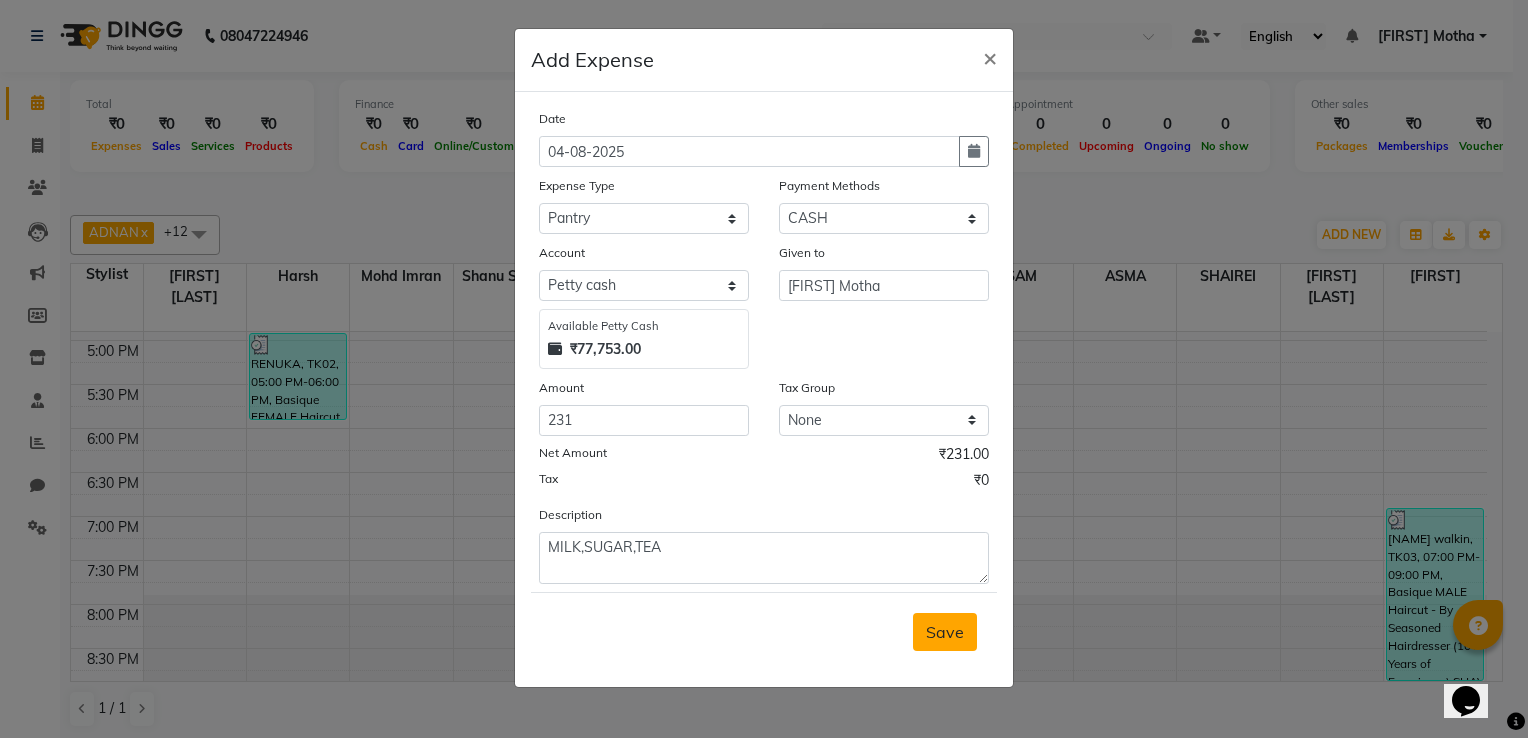 click on "Save" at bounding box center (945, 632) 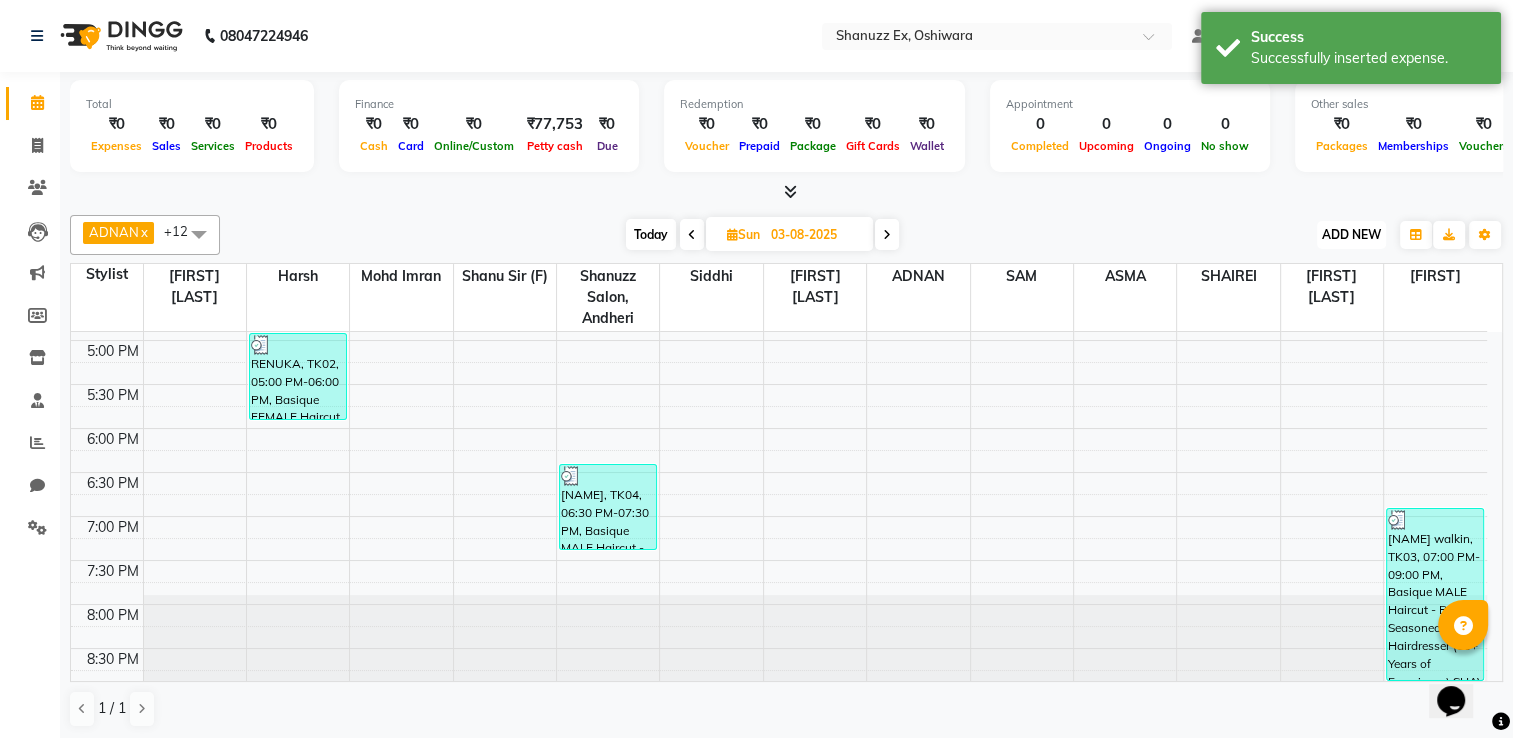 click on "ADD NEW" at bounding box center [1351, 234] 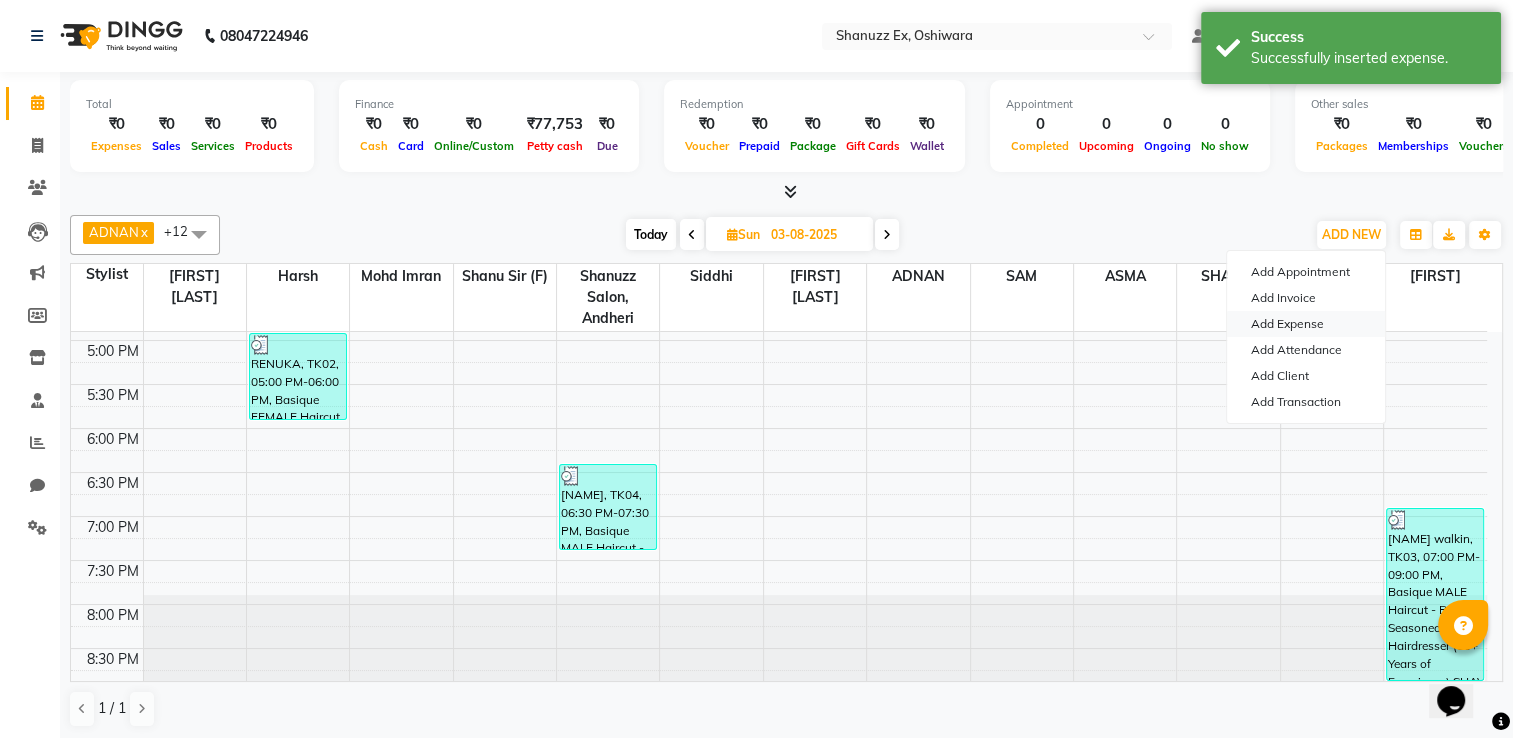 click on "Add Expense" at bounding box center (1306, 324) 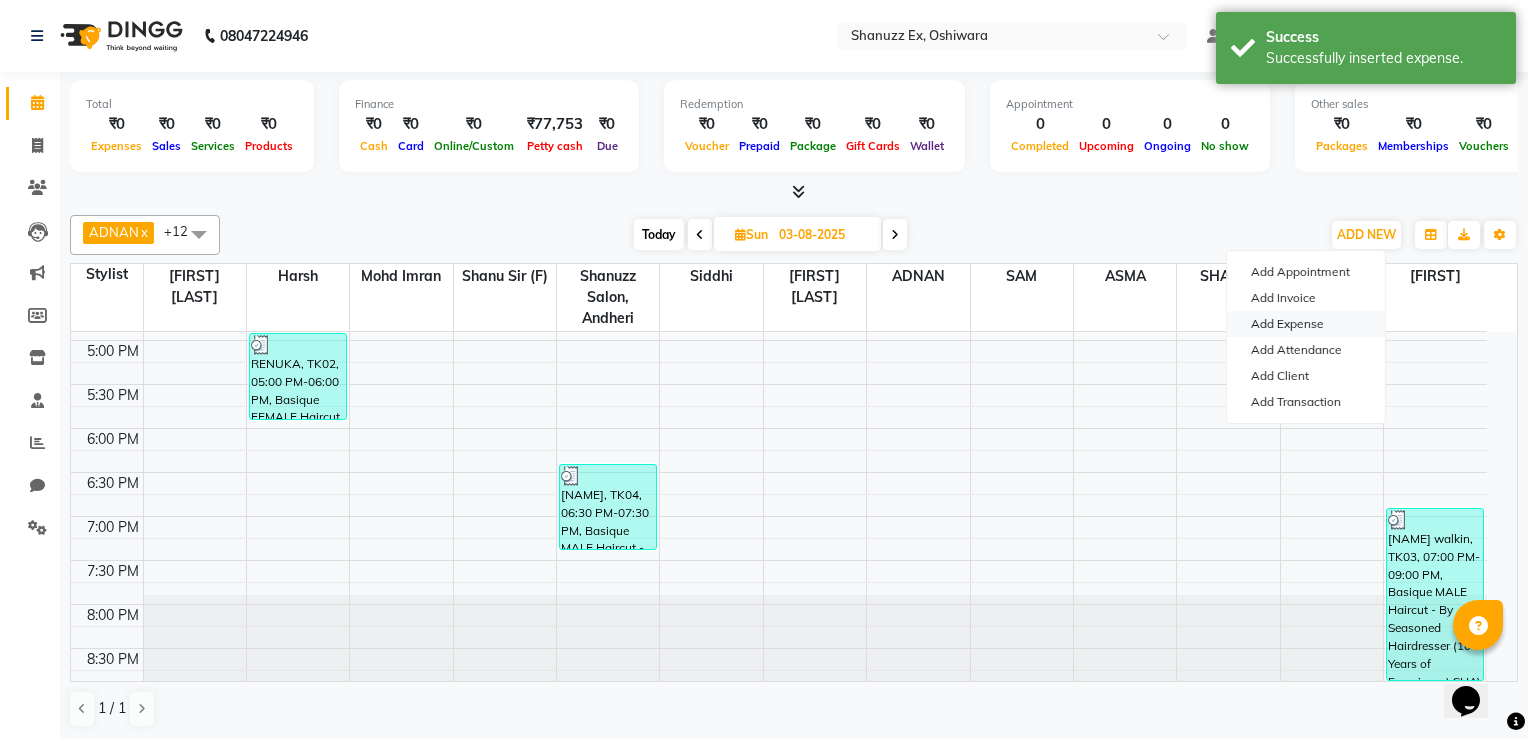 select on "1" 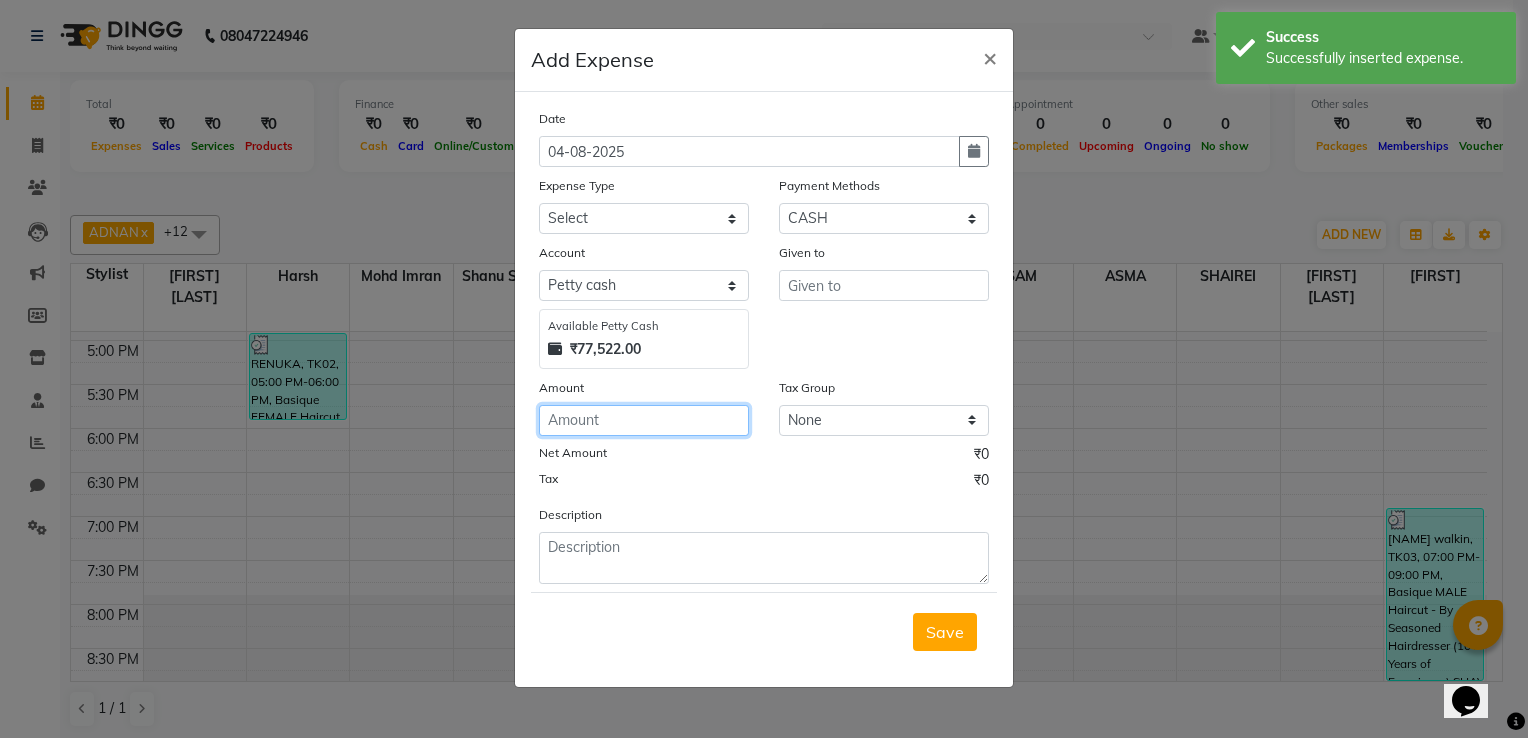 click 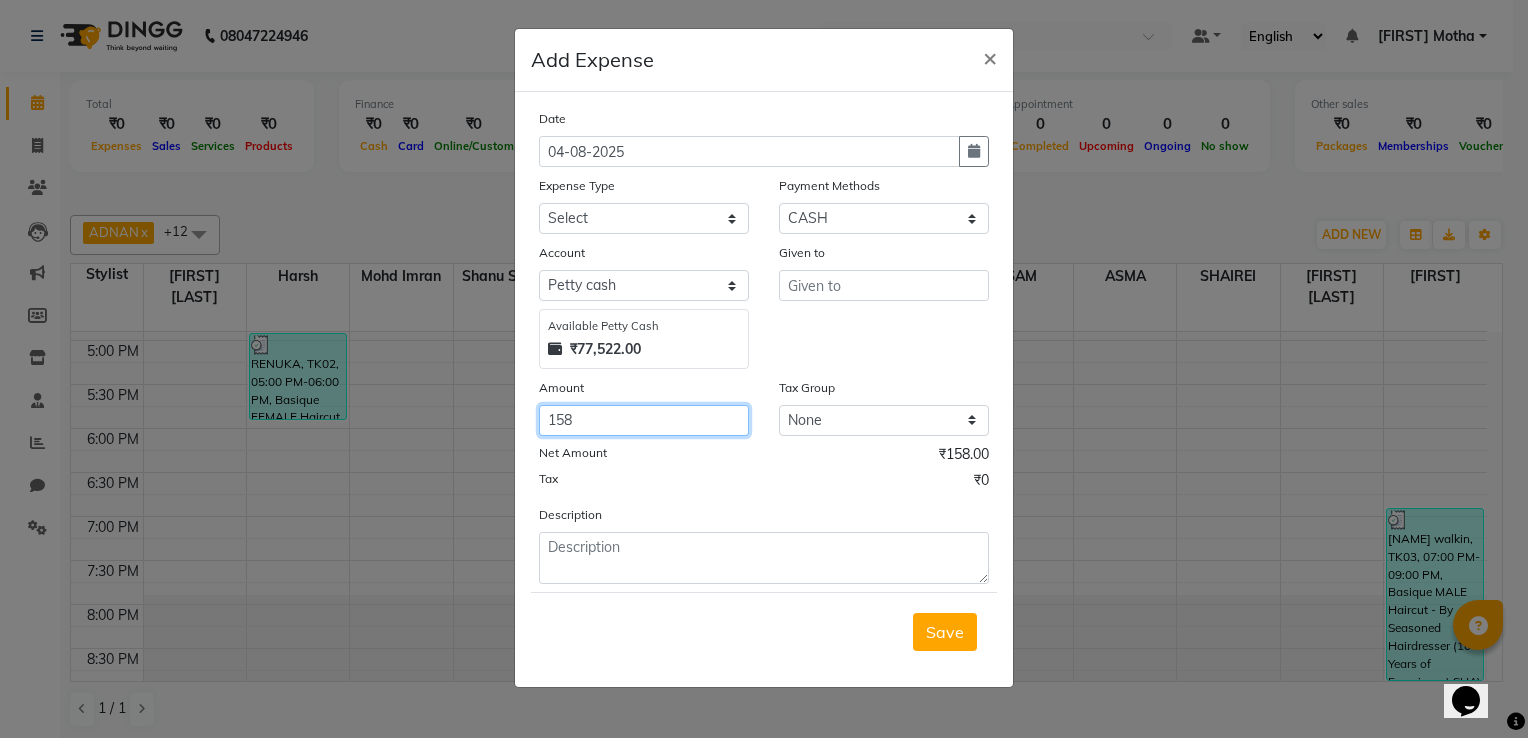 type on "158" 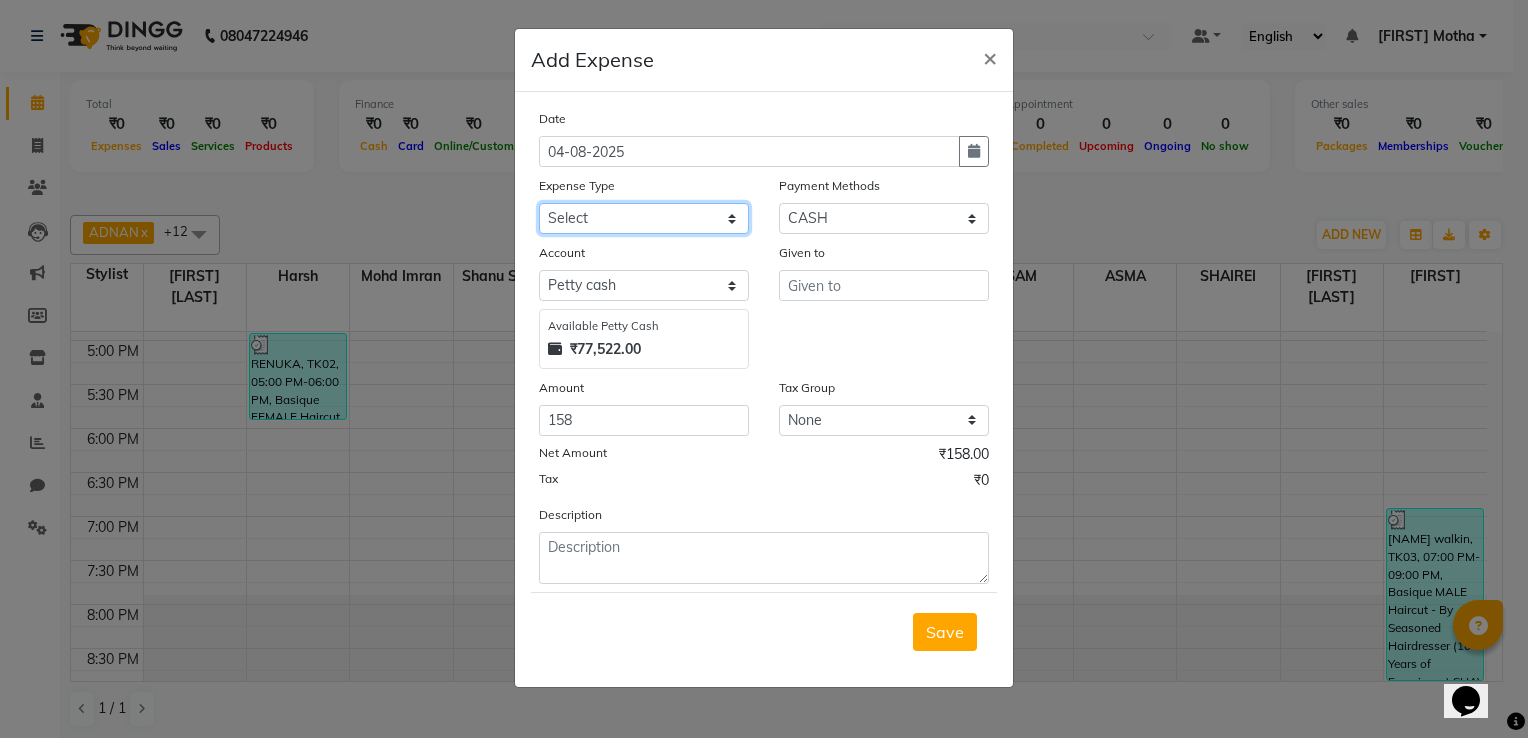 click on "Select Advance Salary Client Snacks Electricity Bill Marketing Maintenance Miscellaneous Pantry Product Salon Laundry Salon Maintenance Salon Rent Salon Supplies Salon Supplies EMI Shanu Sir Incentive Staff Bonus Staff Incentive Staff Quarters Deposit Staff Quarters Rent Staff Salary Staff Snacks Staff Tea & Refreshments Staff Tip Water - Tanker Expense Water - Watchmen Expense" 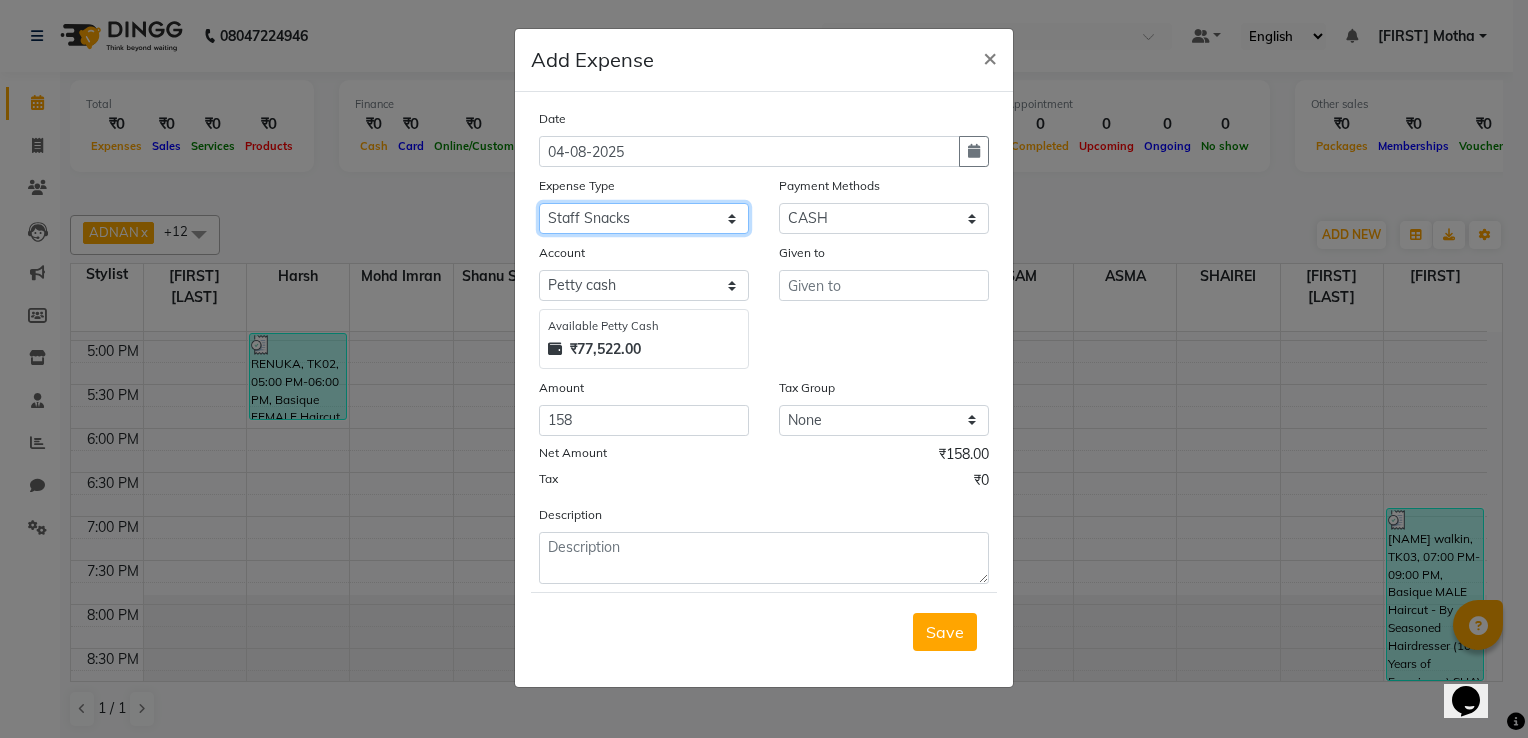 click on "Select Advance Salary Client Snacks Electricity Bill Marketing Maintenance Miscellaneous Pantry Product Salon Laundry Salon Maintenance Salon Rent Salon Supplies Salon Supplies EMI Shanu Sir Incentive Staff Bonus Staff Incentive Staff Quarters Deposit Staff Quarters Rent Staff Salary Staff Snacks Staff Tea & Refreshments Staff Tip Water - Tanker Expense Water - Watchmen Expense" 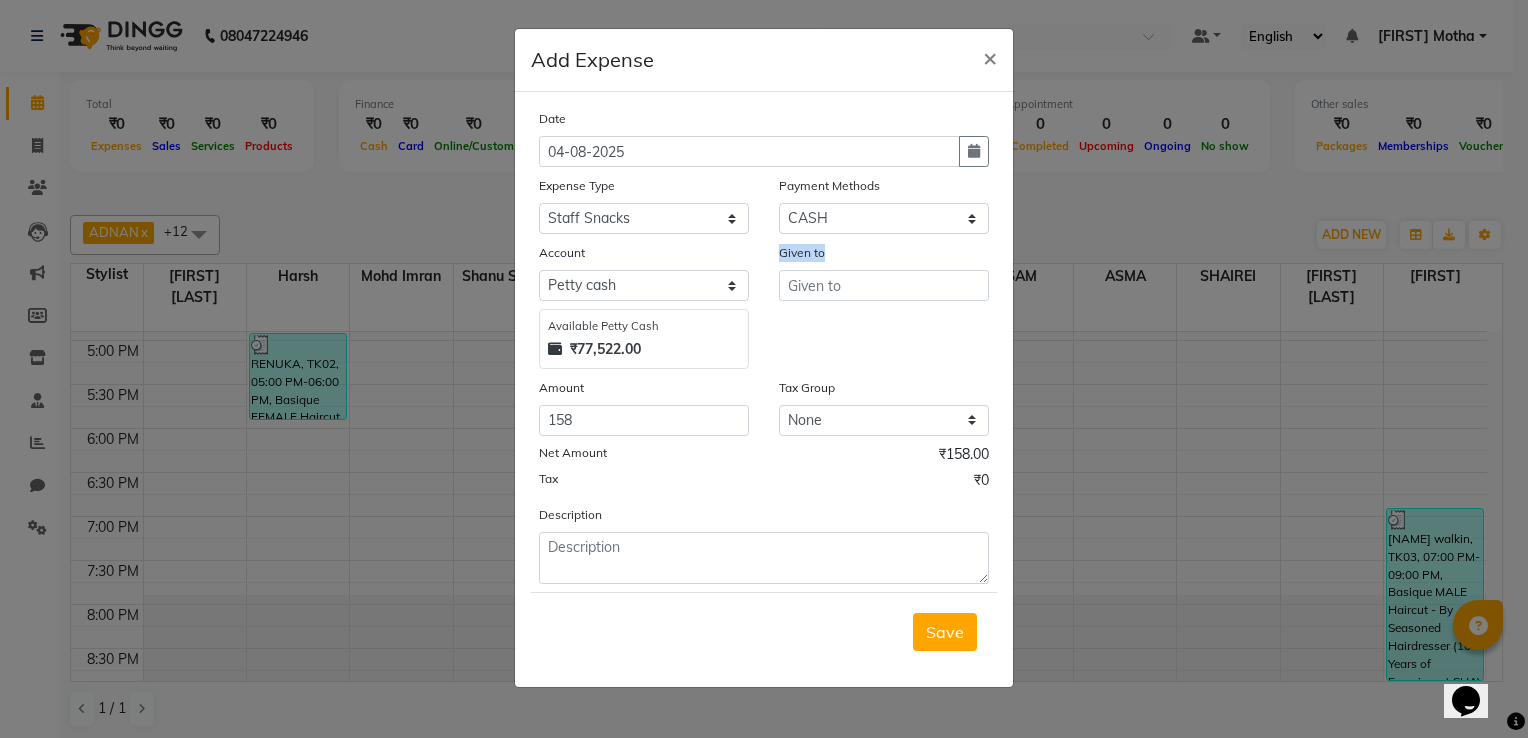 drag, startPoint x: 866, startPoint y: 268, endPoint x: 856, endPoint y: 284, distance: 18.867962 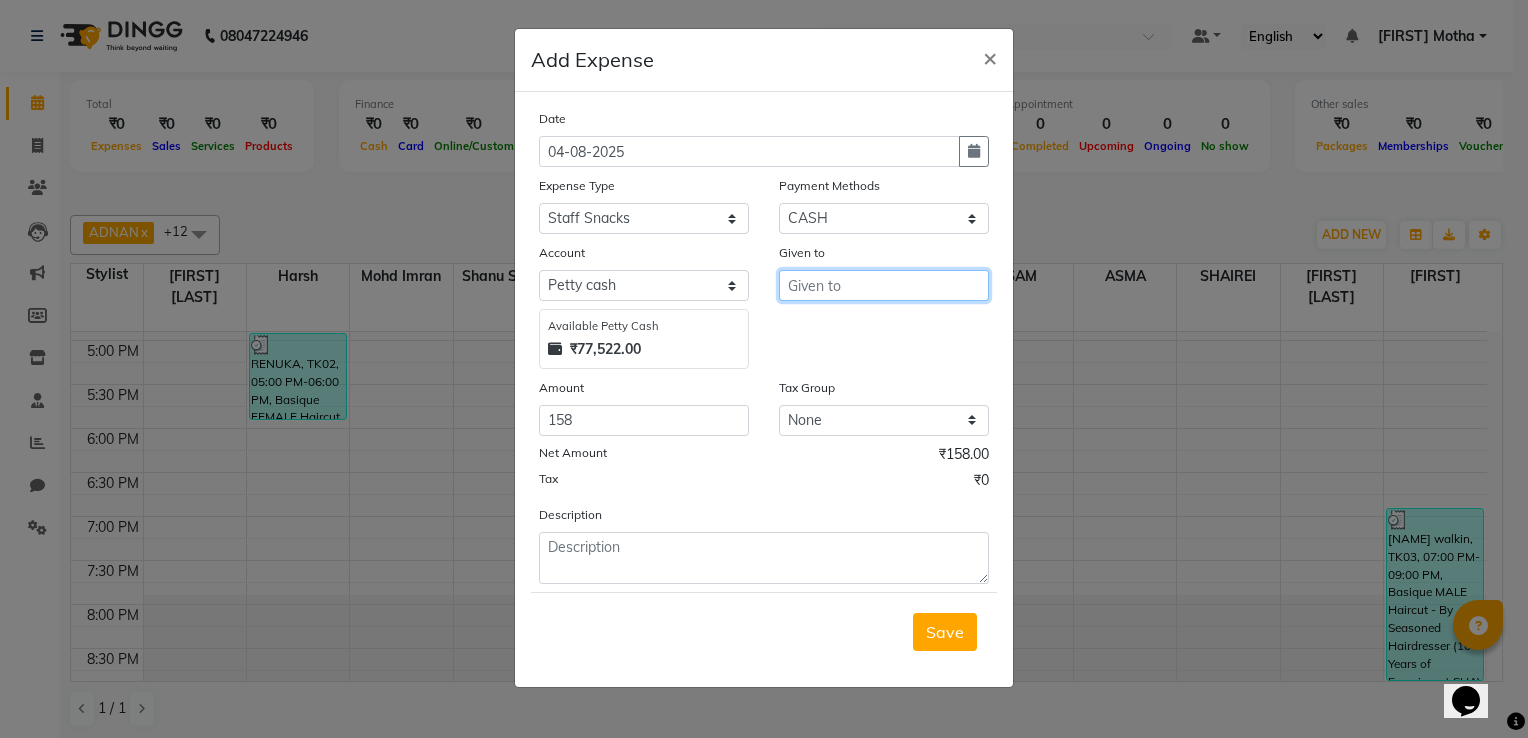 click at bounding box center [884, 285] 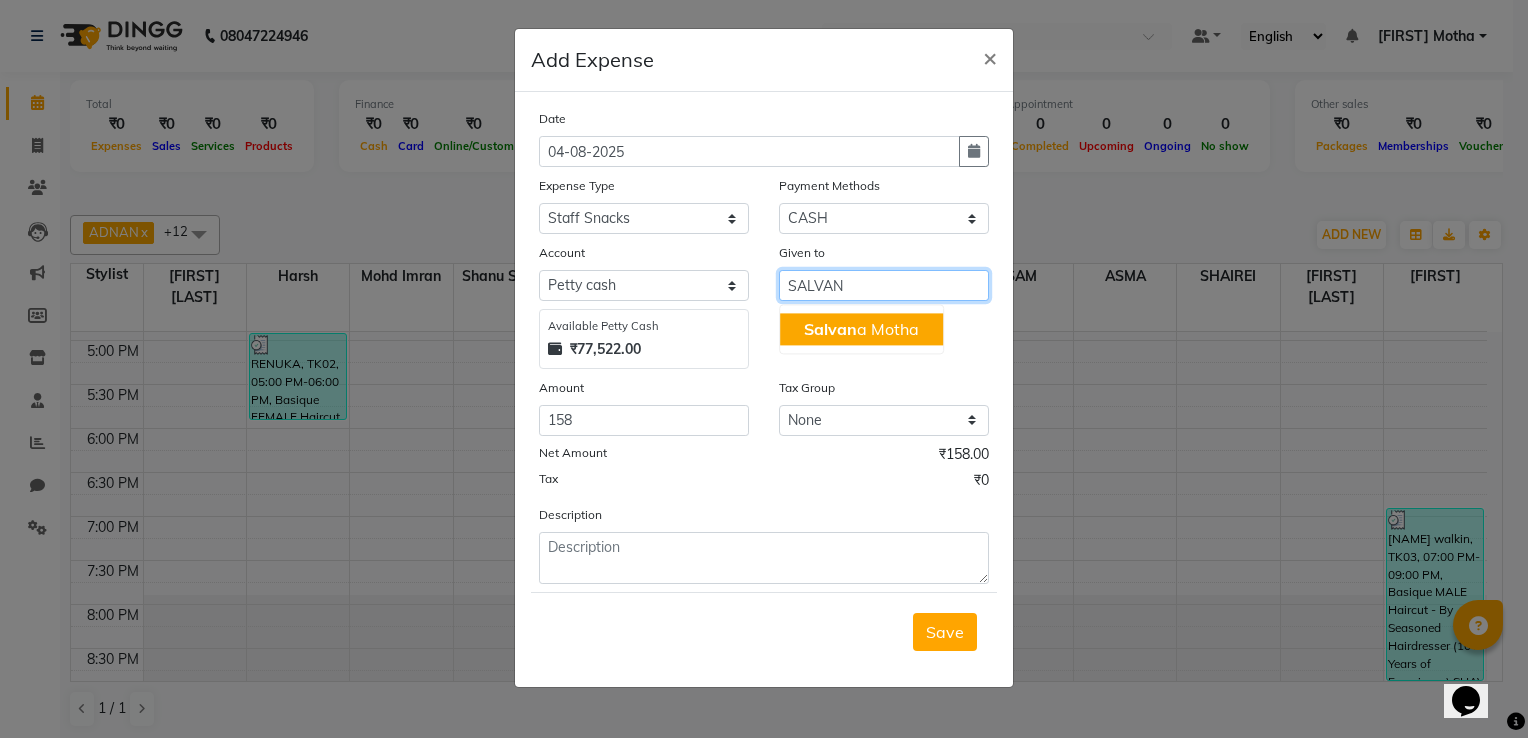 click on "Salvan" 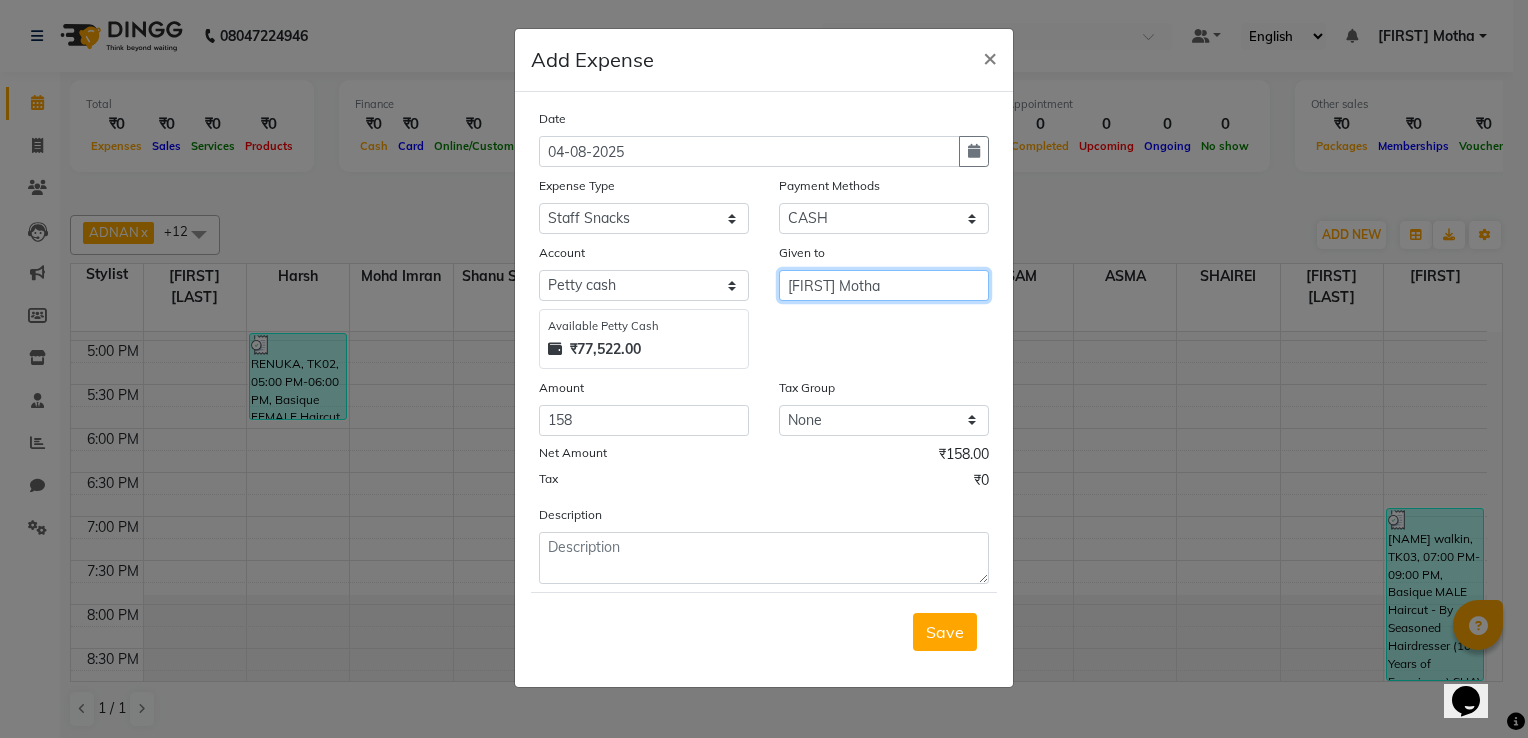type on "[FIRST] [LAST]" 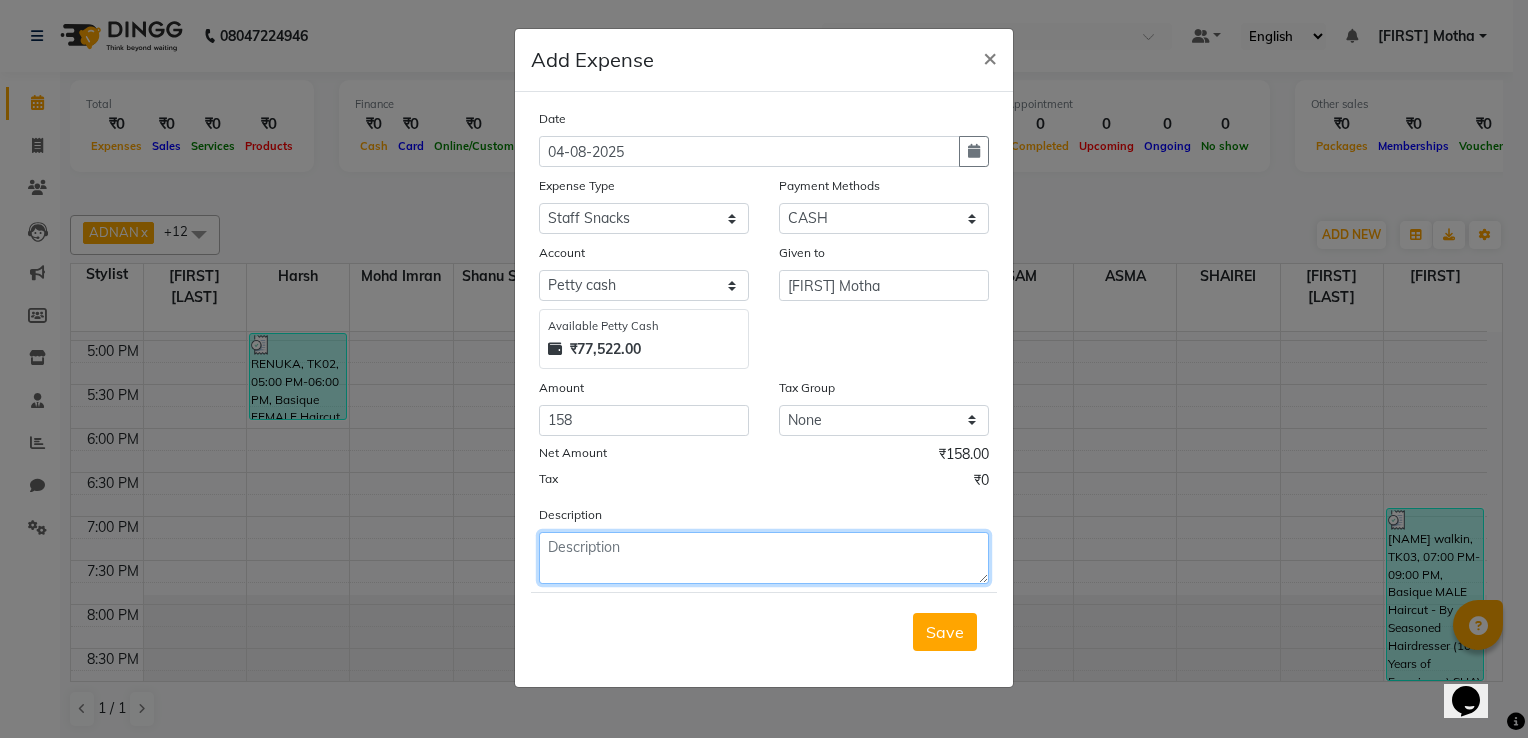 click 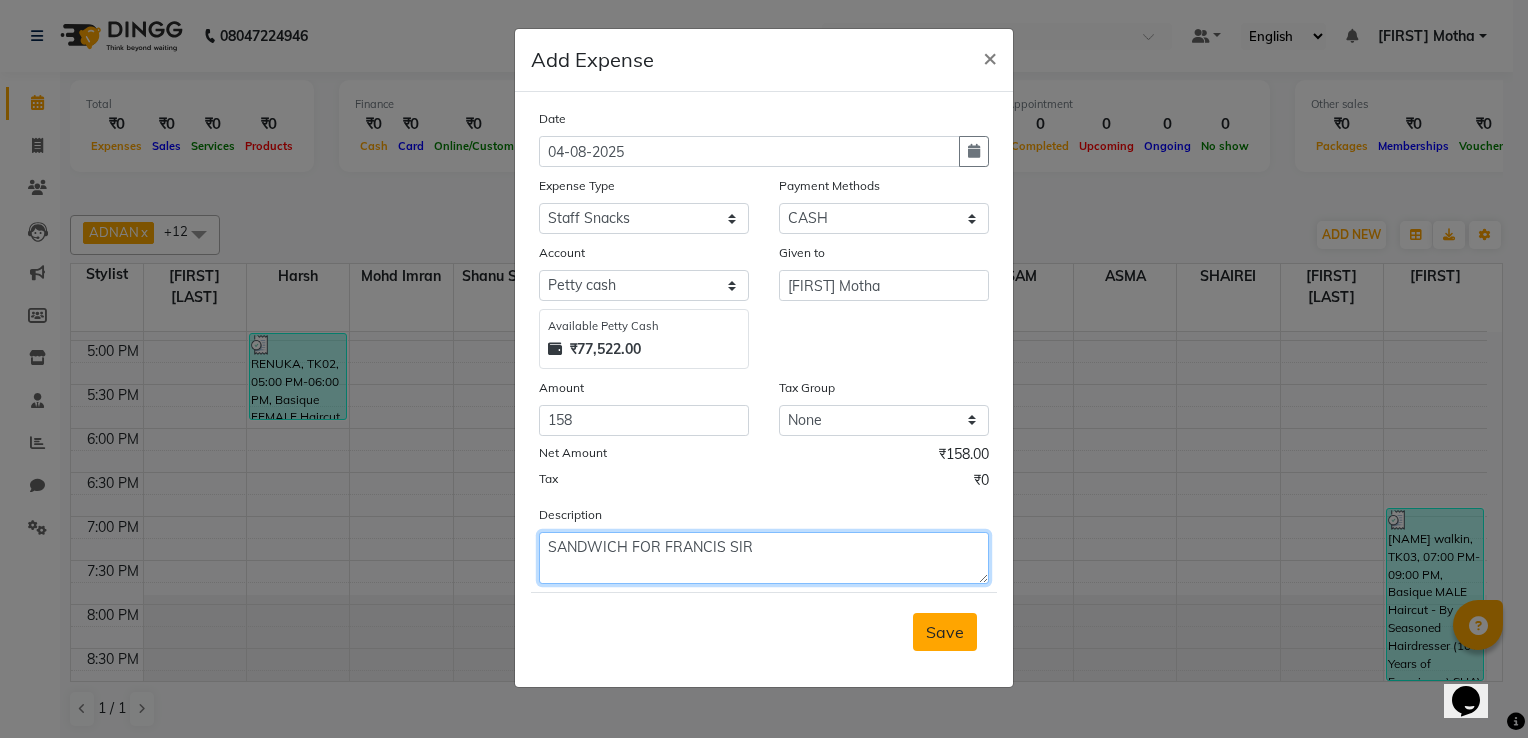 type on "SANDWICH FOR FRANCIS SIR" 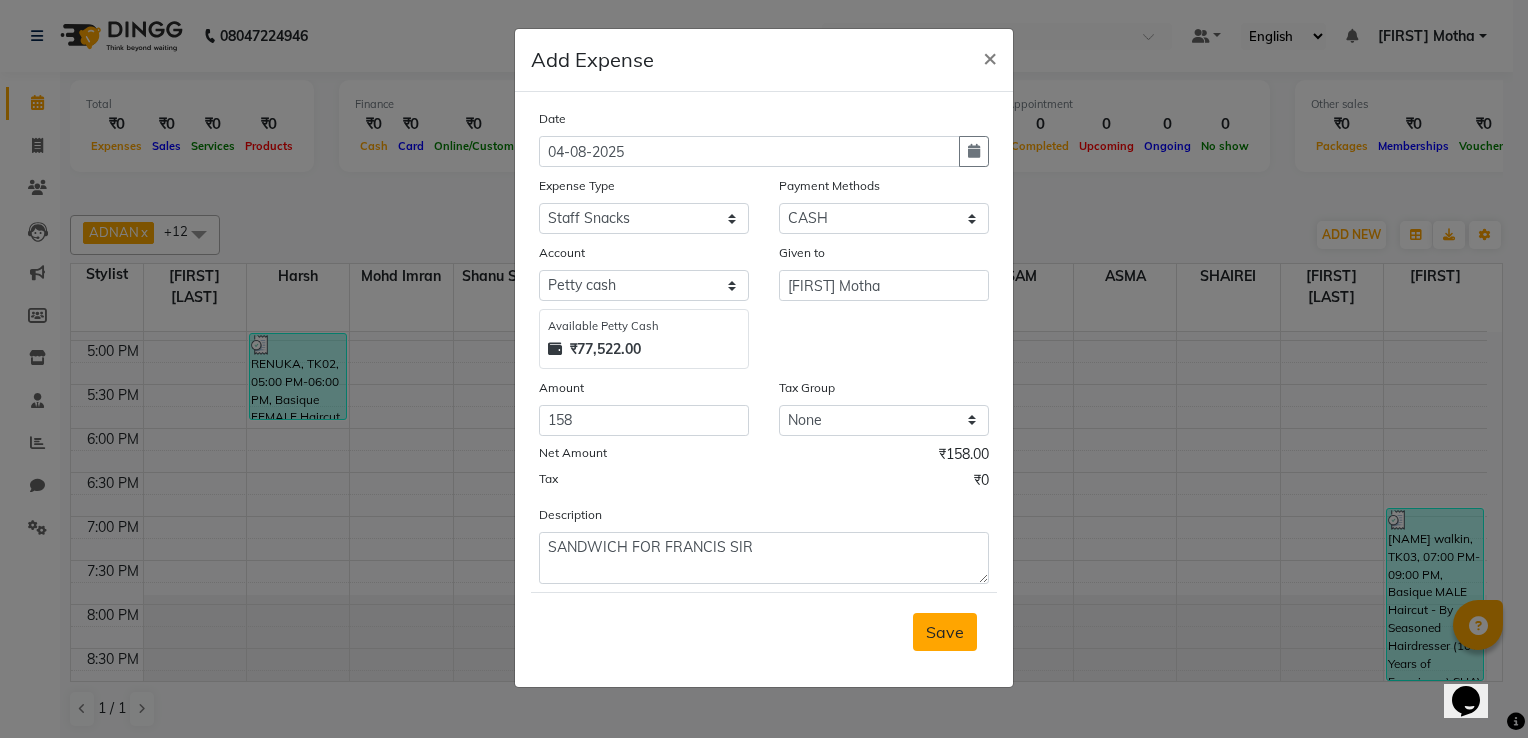 click on "Save" at bounding box center (945, 632) 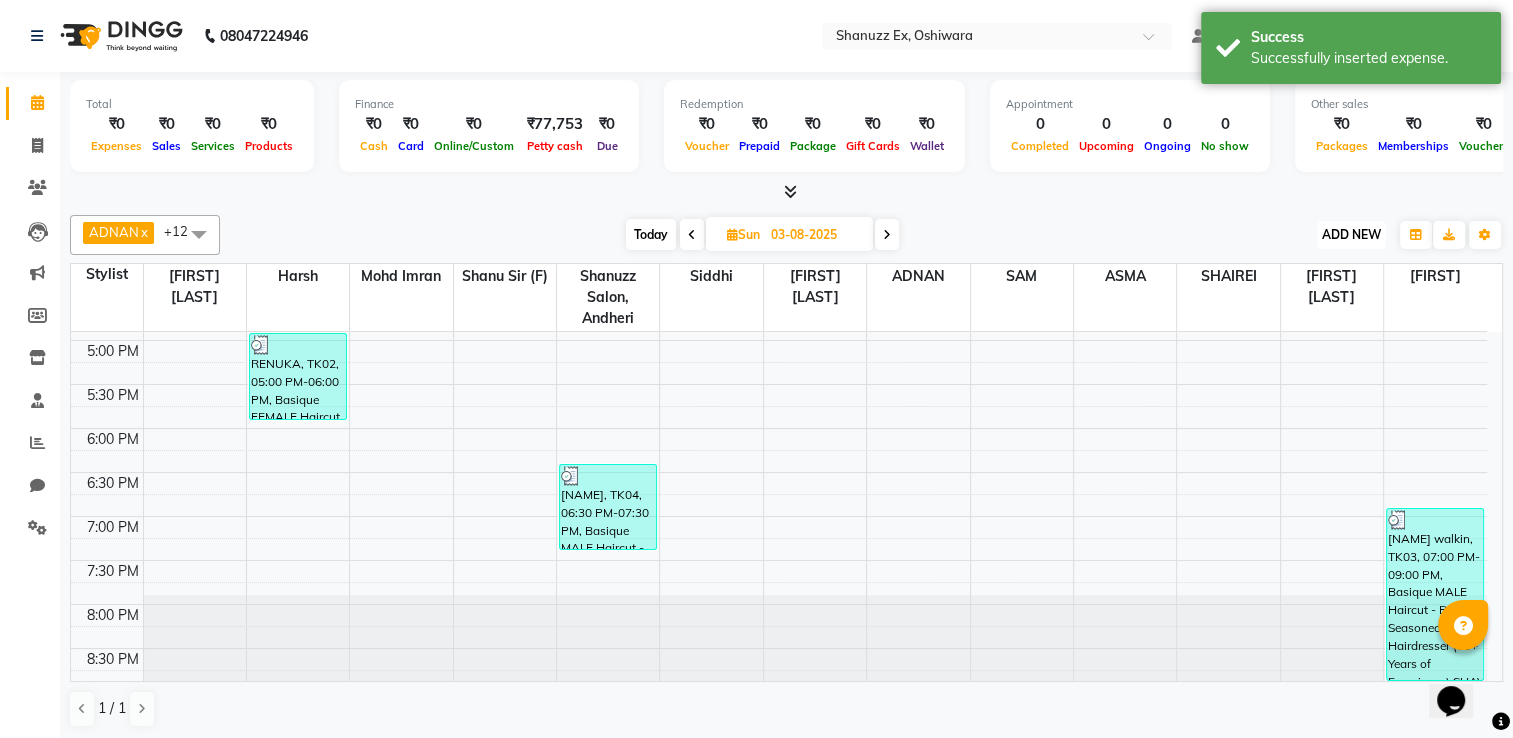 click on "ADD NEW Toggle Dropdown" at bounding box center (1351, 235) 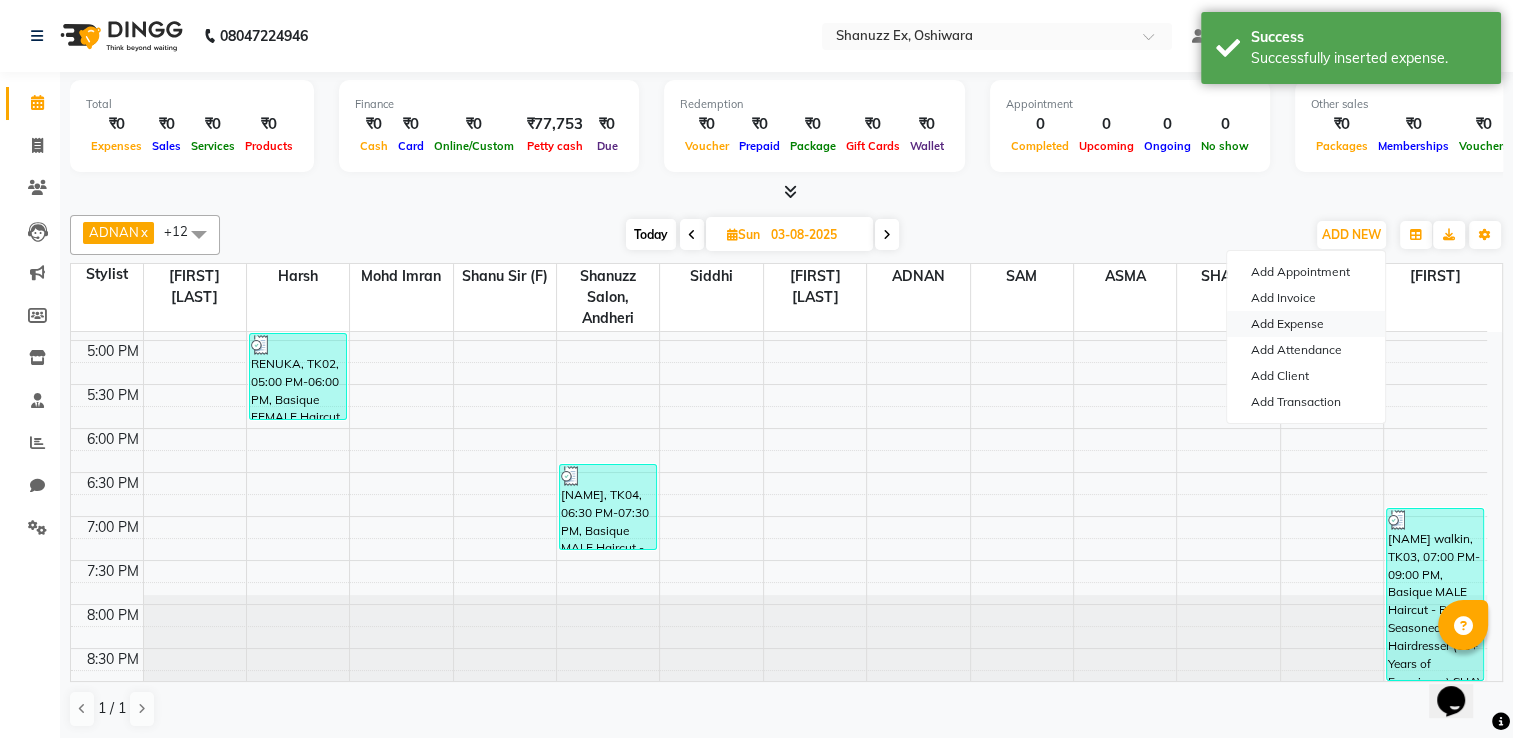 click on "Add Expense" at bounding box center [1306, 324] 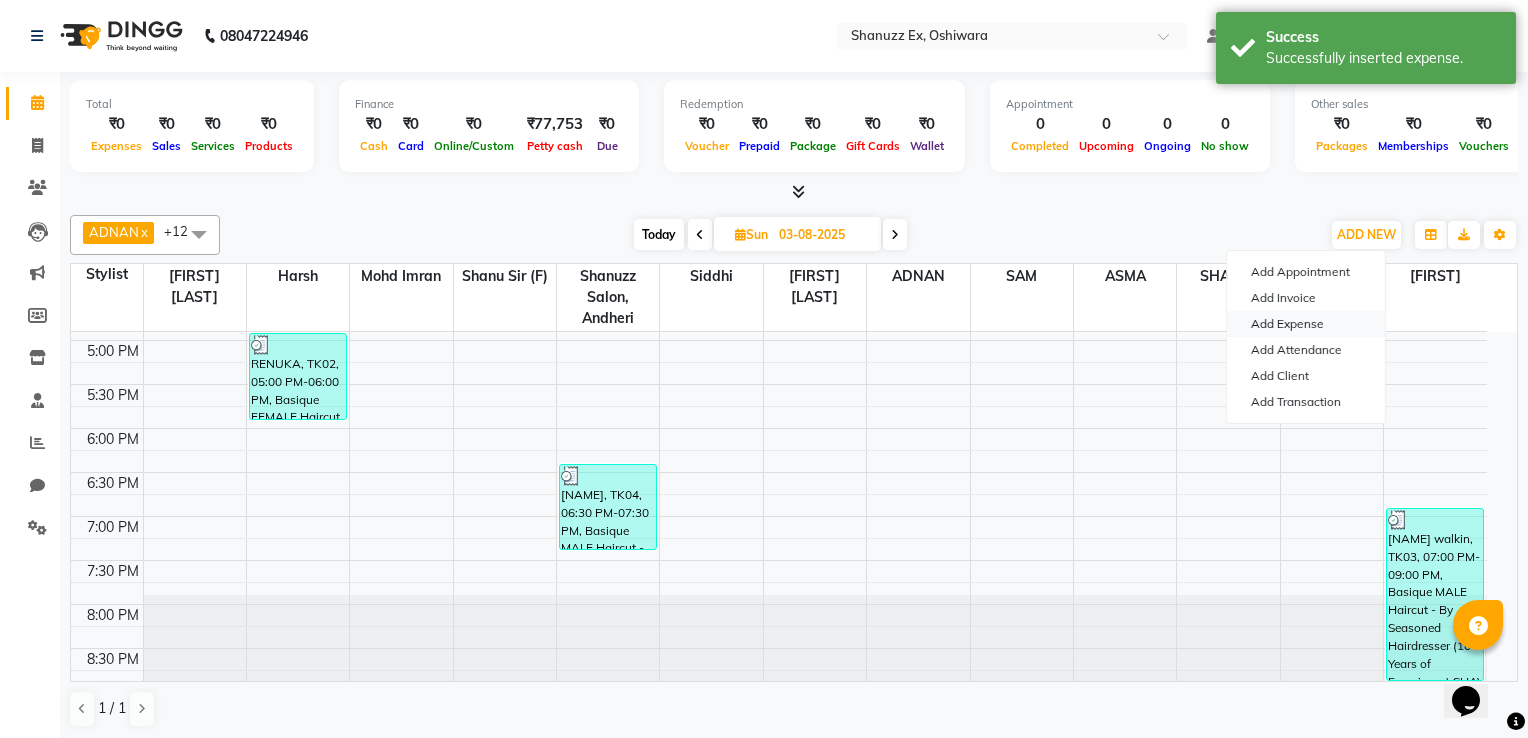 select on "7358" 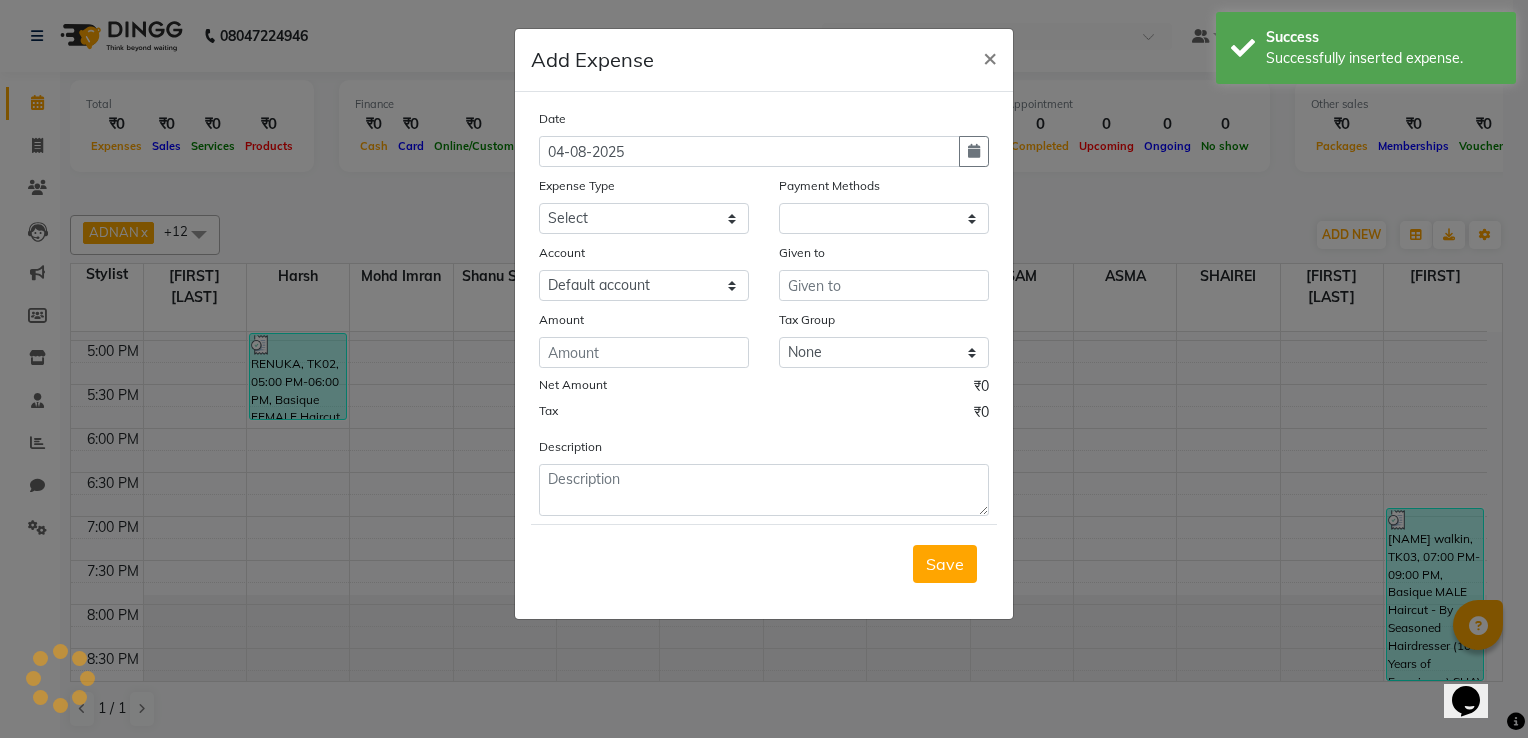 select on "1" 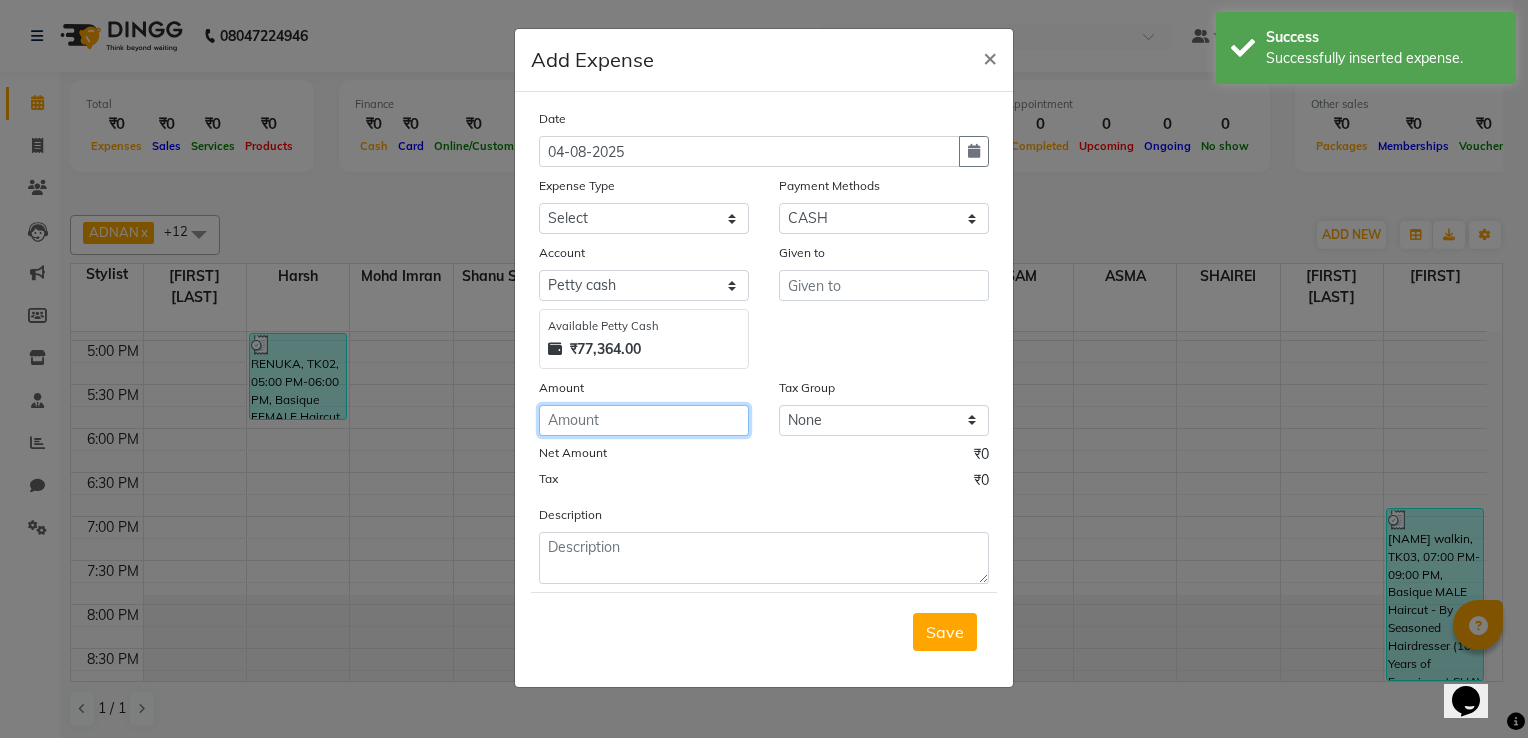 click 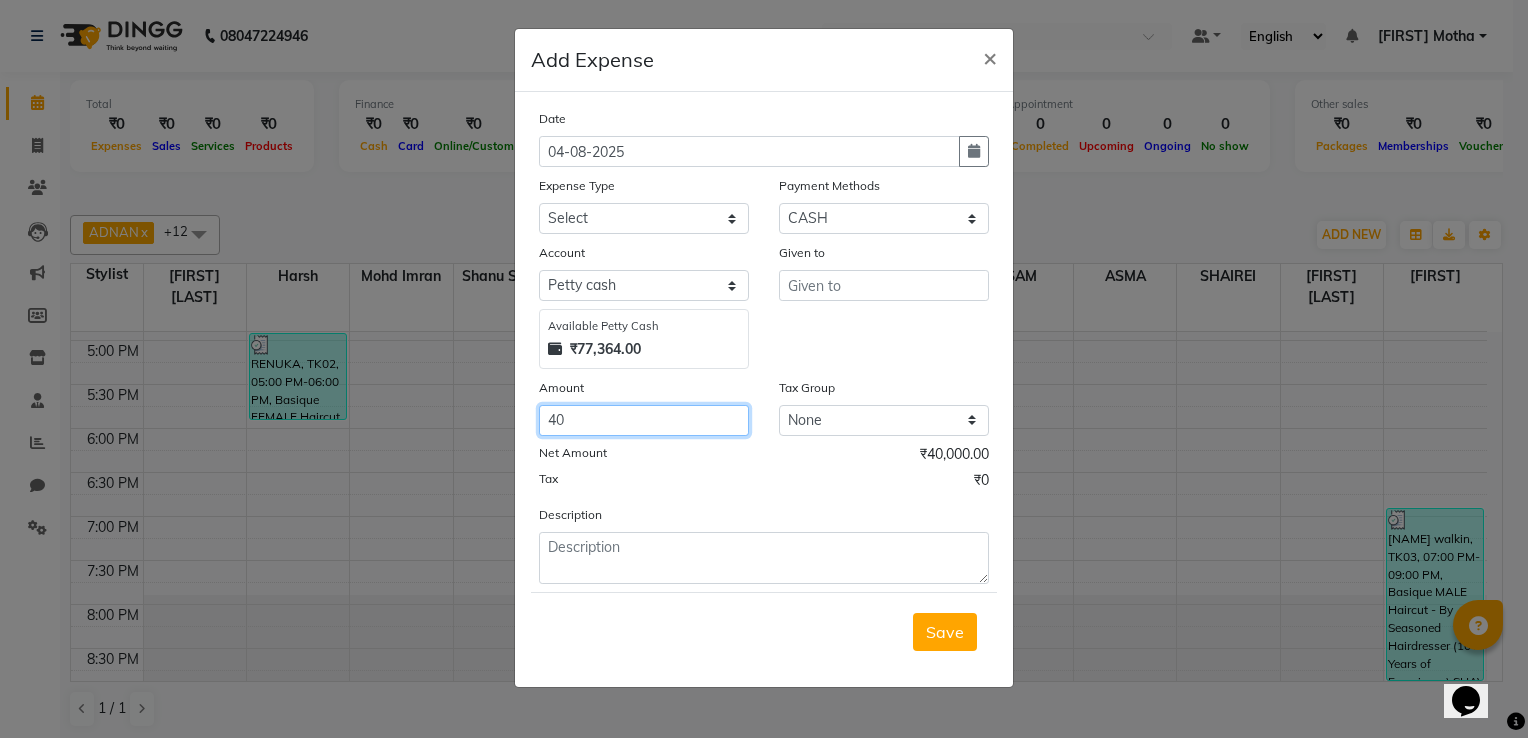 type on "4" 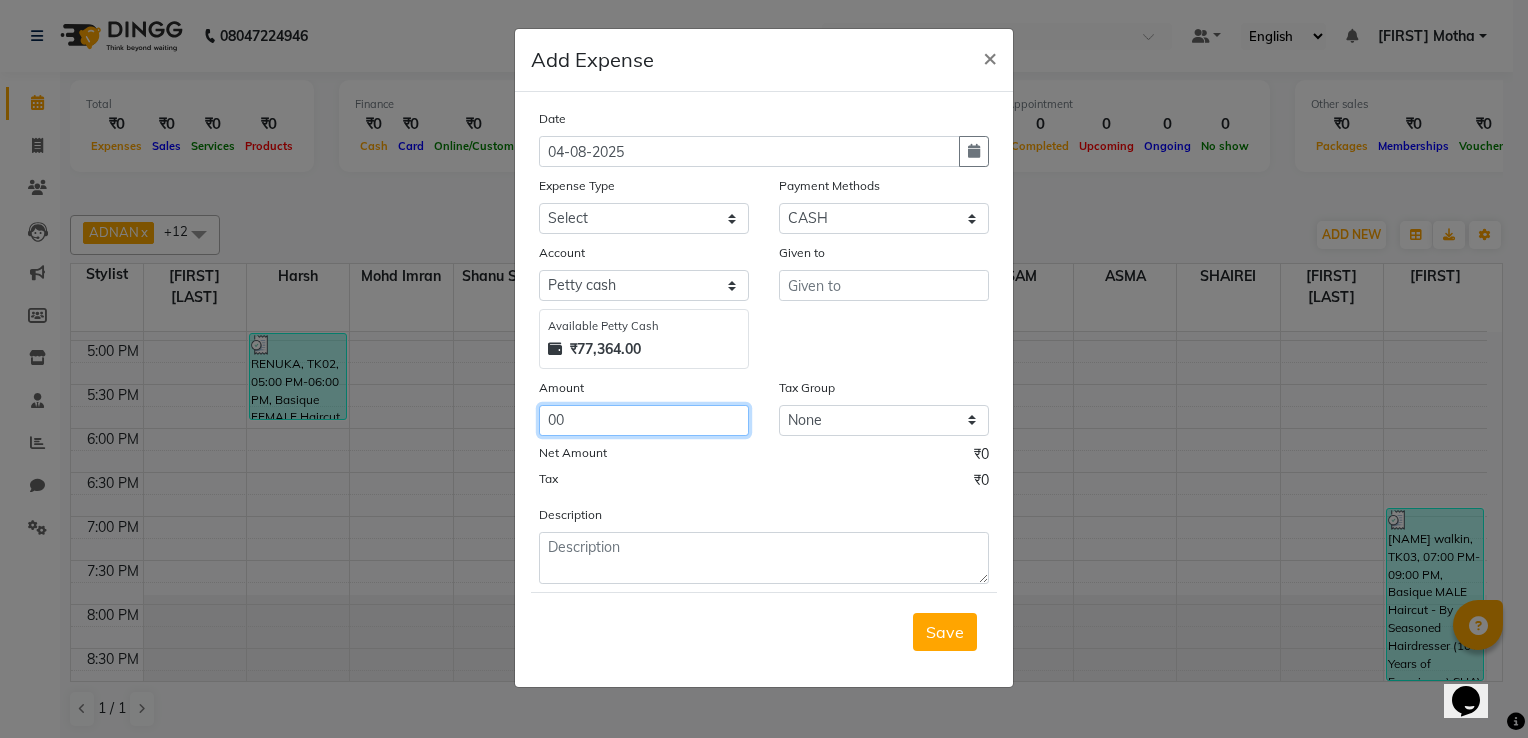type on "0" 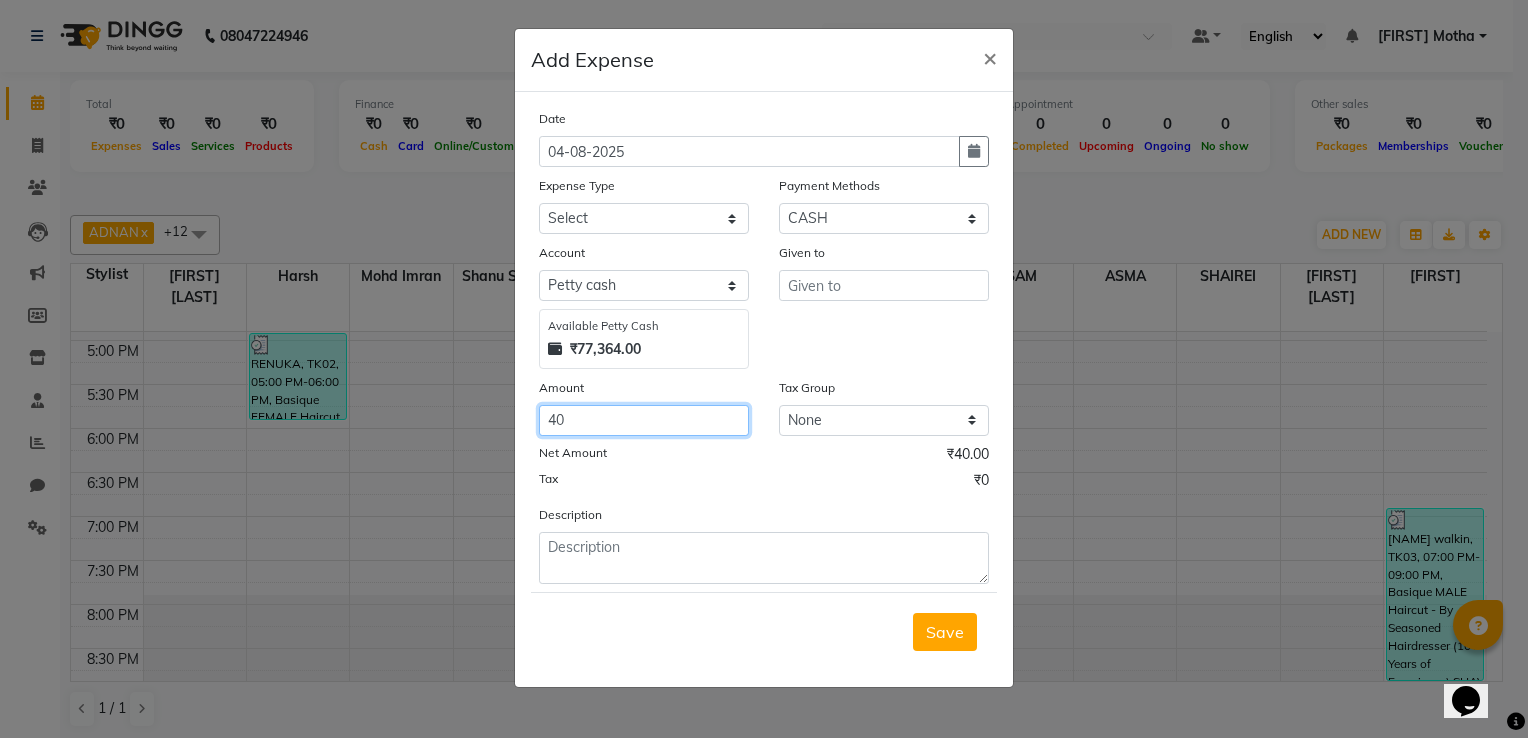 type on "40" 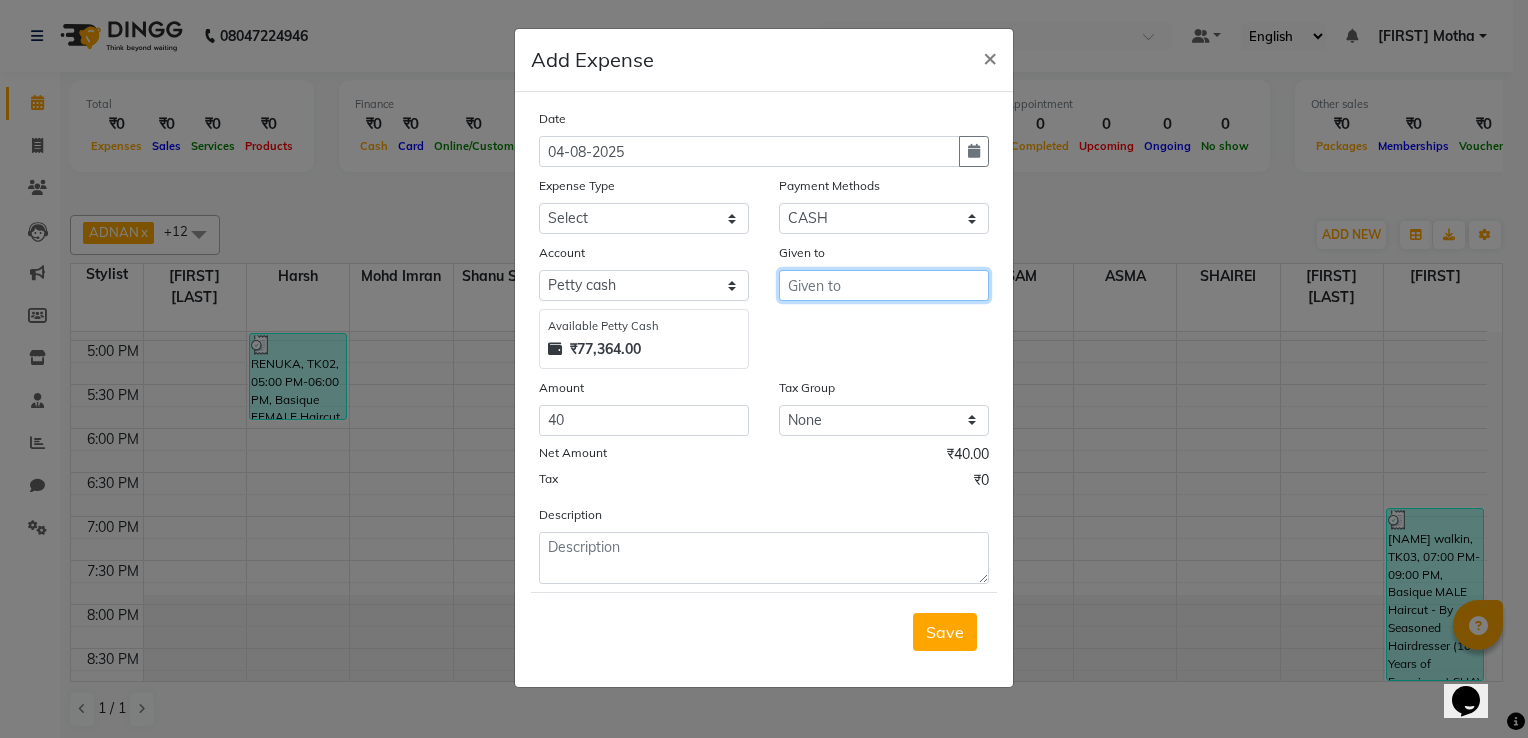 click at bounding box center (884, 285) 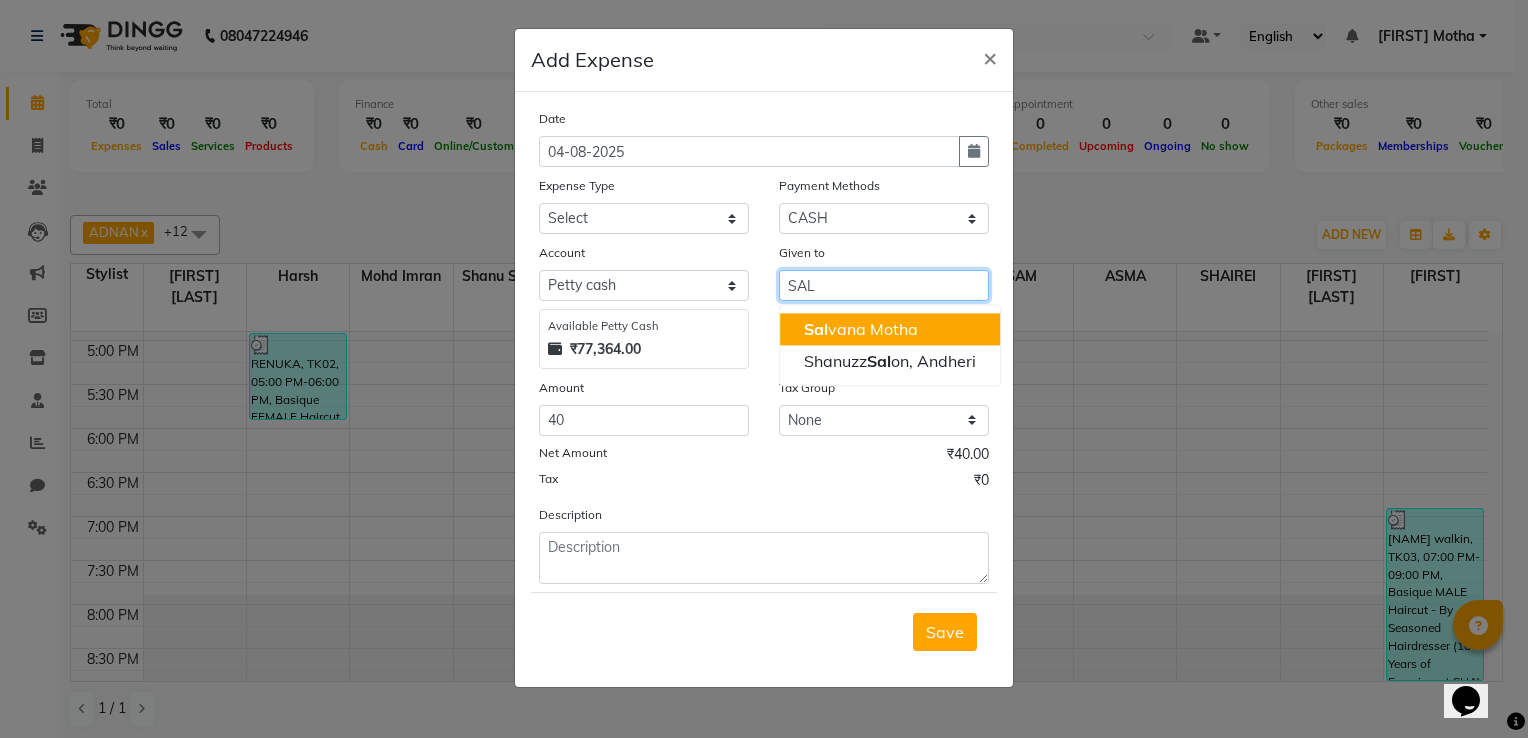 click on "Sal" 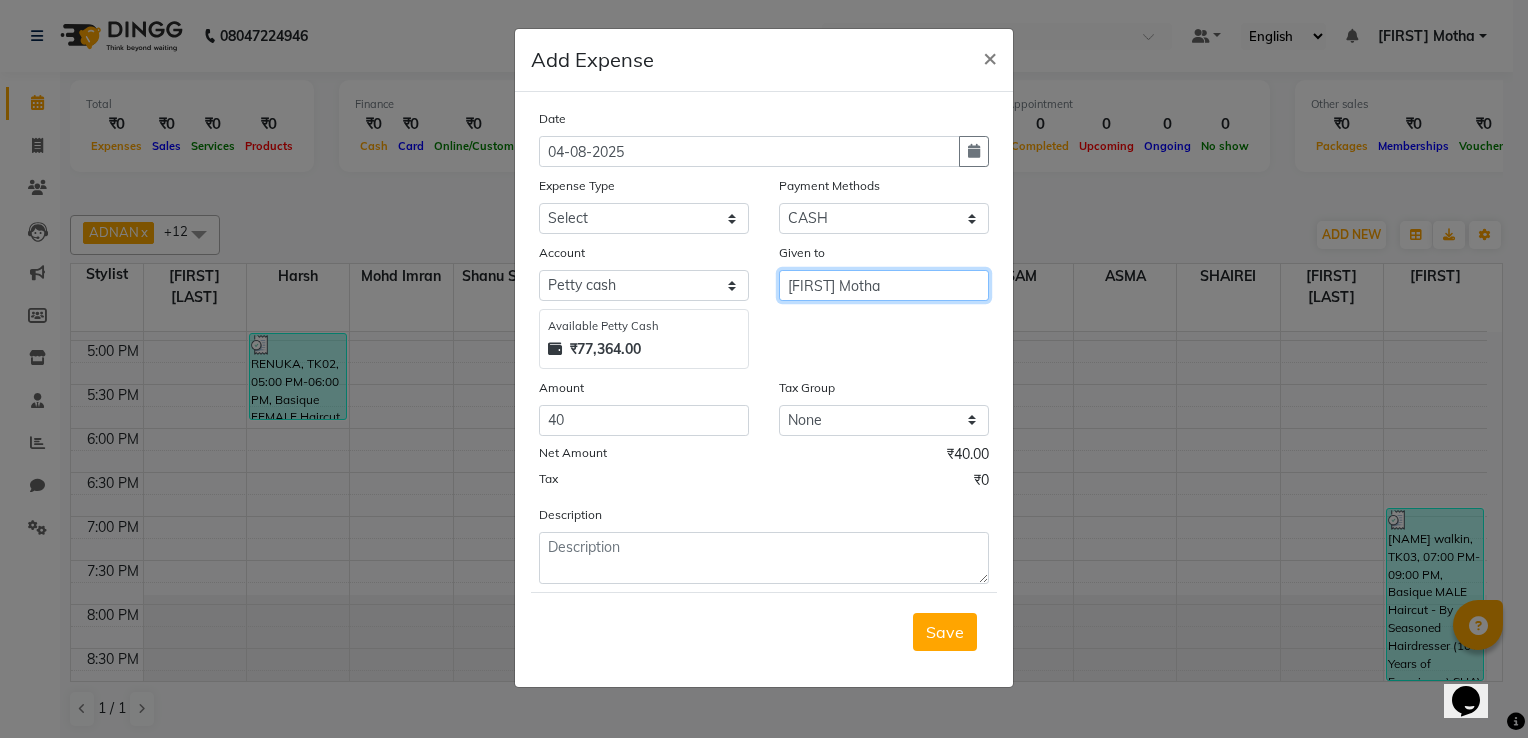 type on "[FIRST] [LAST]" 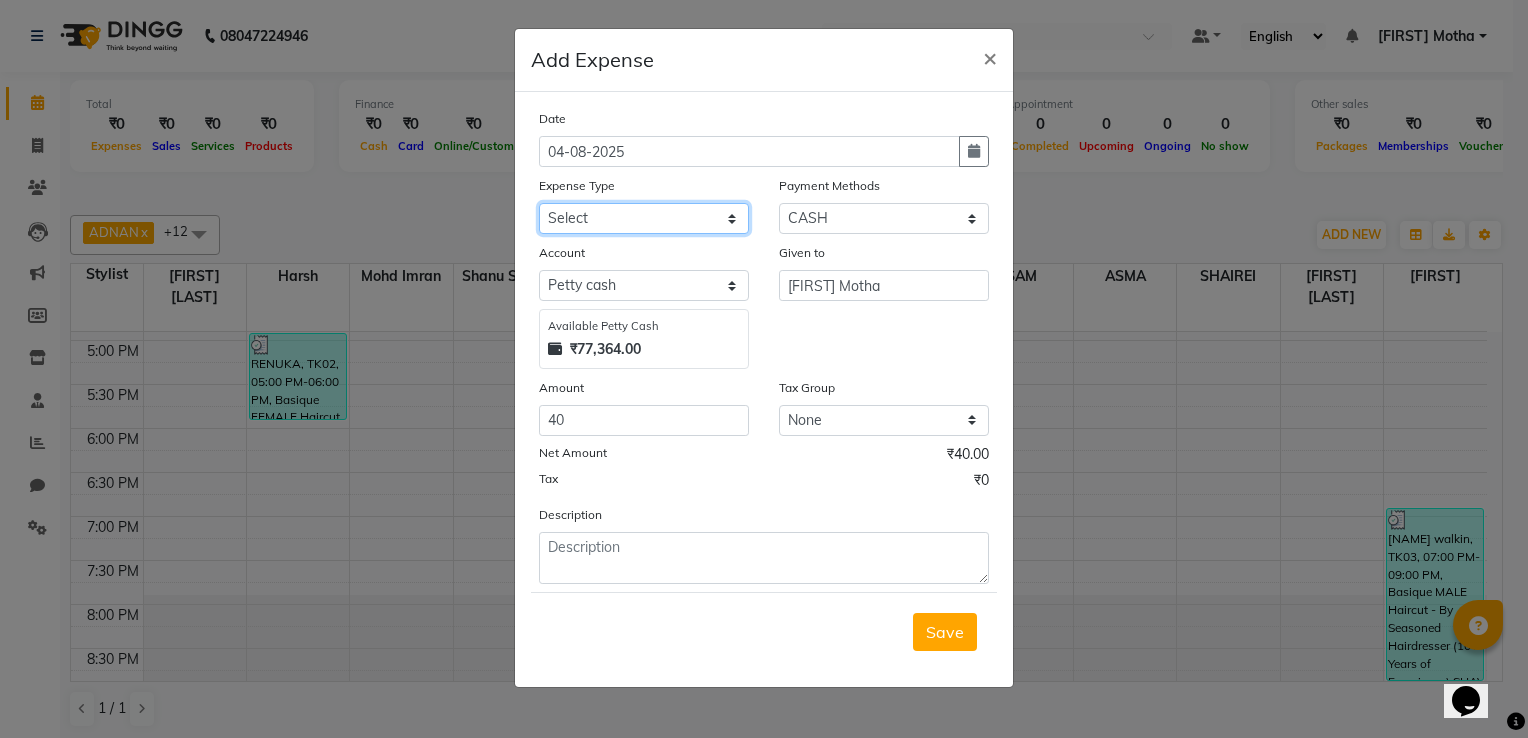 click on "Select Advance Salary Client Snacks Electricity Bill Marketing Maintenance Miscellaneous Pantry Product Salon Laundry Salon Maintenance Salon Rent Salon Supplies Salon Supplies EMI Shanu Sir Incentive Staff Bonus Staff Incentive Staff Quarters Deposit Staff Quarters Rent Staff Salary Staff Snacks Staff Tea & Refreshments Staff Tip Water - Tanker Expense Water - Watchmen Expense" 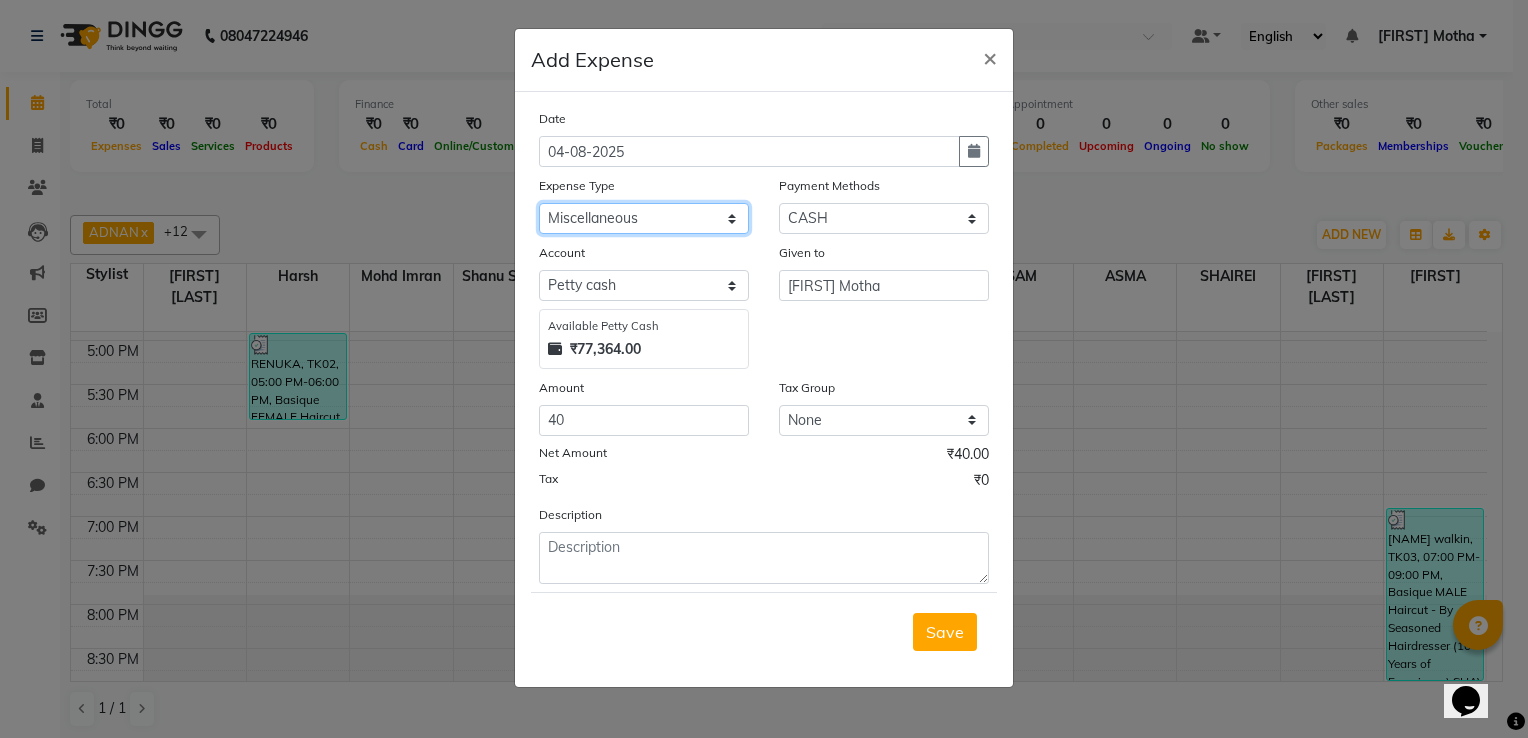 click on "Select Advance Salary Client Snacks Electricity Bill Marketing Maintenance Miscellaneous Pantry Product Salon Laundry Salon Maintenance Salon Rent Salon Supplies Salon Supplies EMI Shanu Sir Incentive Staff Bonus Staff Incentive Staff Quarters Deposit Staff Quarters Rent Staff Salary Staff Snacks Staff Tea & Refreshments Staff Tip Water - Tanker Expense Water - Watchmen Expense" 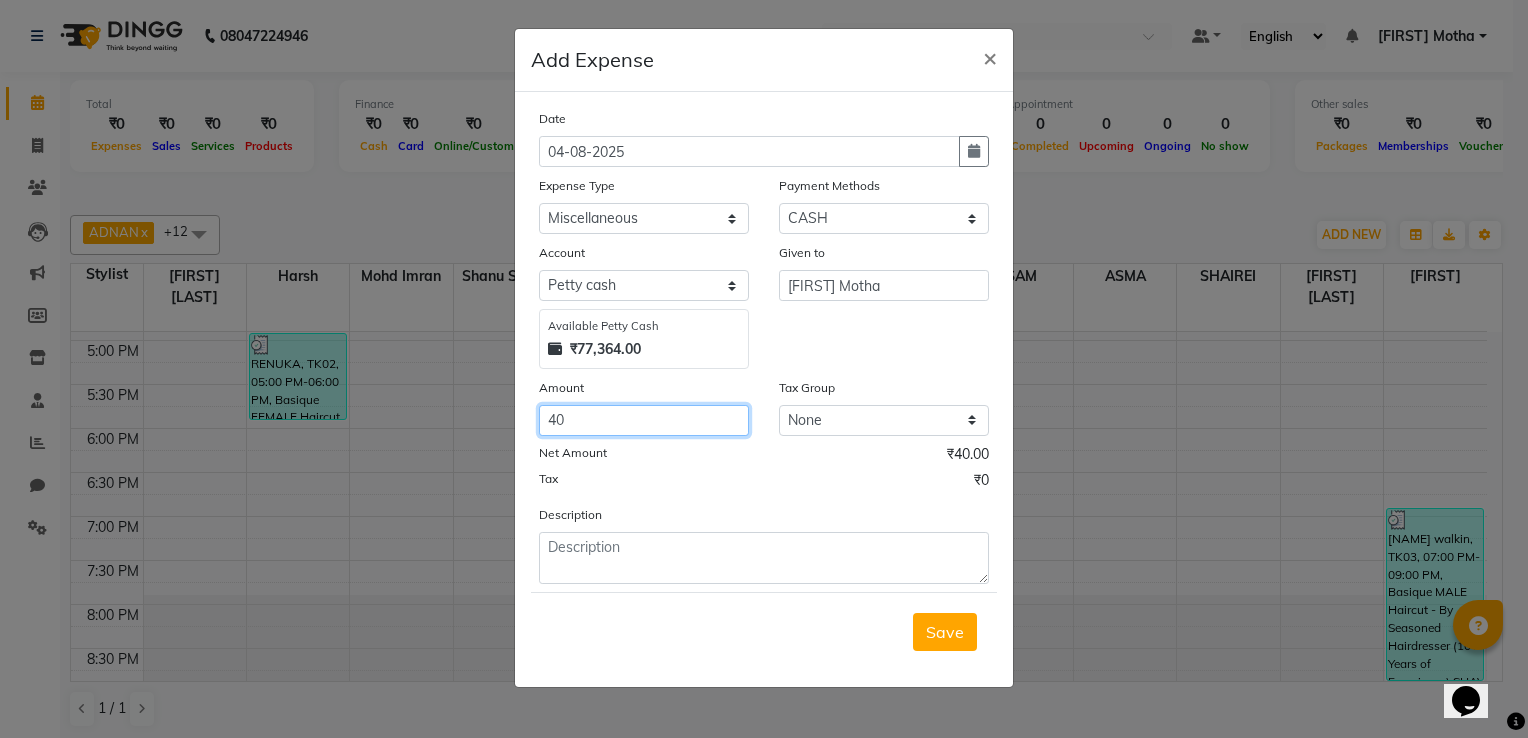 click on "40" 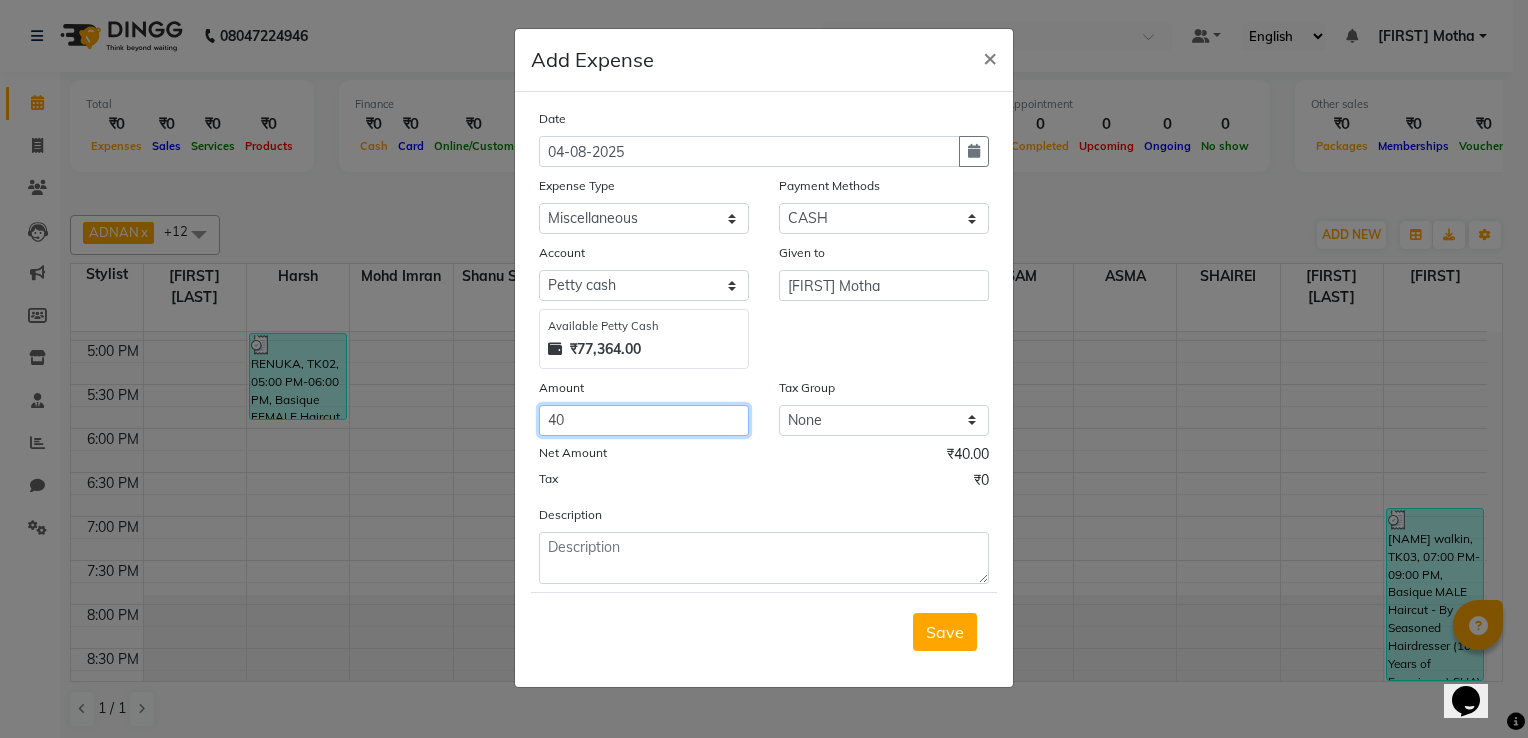 click on "40" 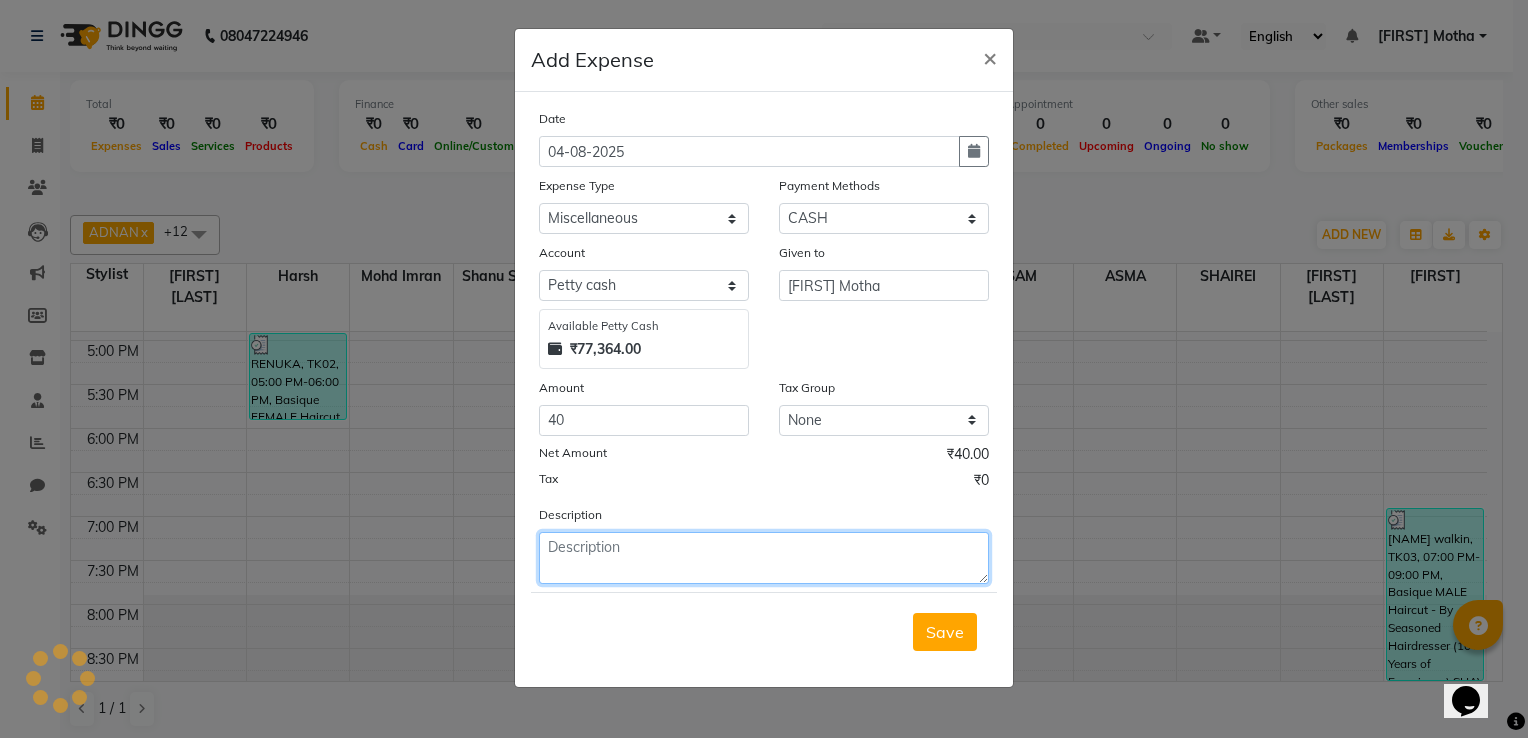 click 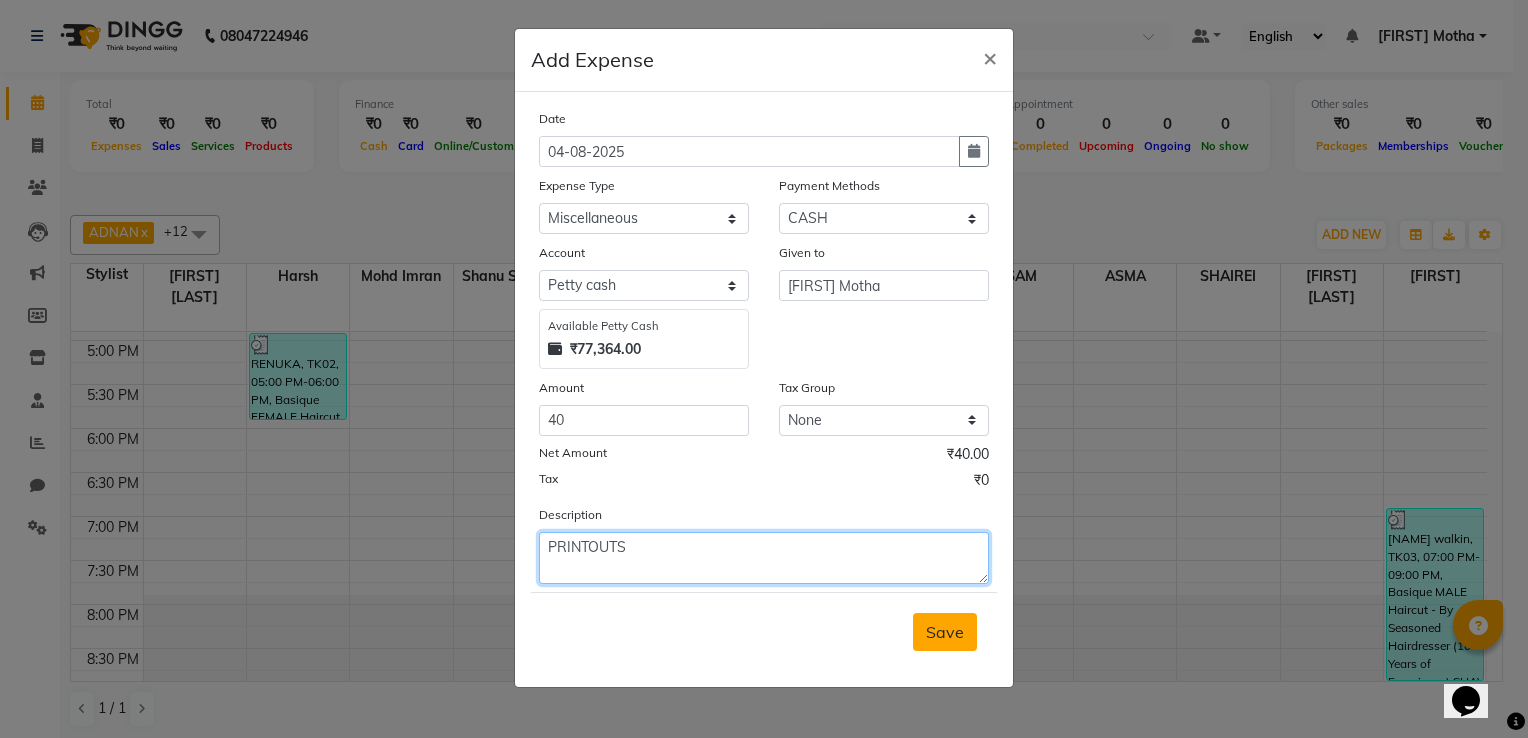 type on "PRINTOUTS" 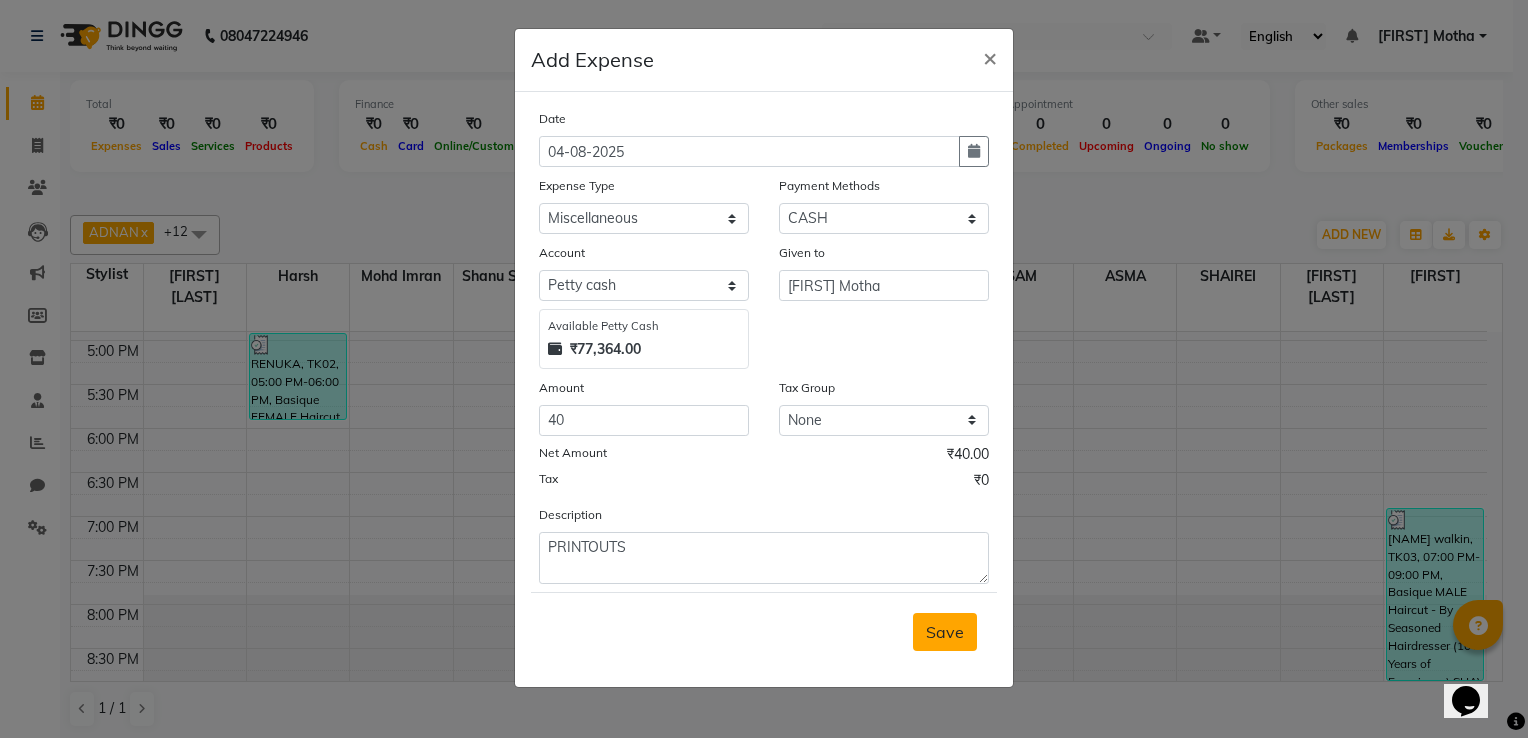 click on "Save" at bounding box center [945, 632] 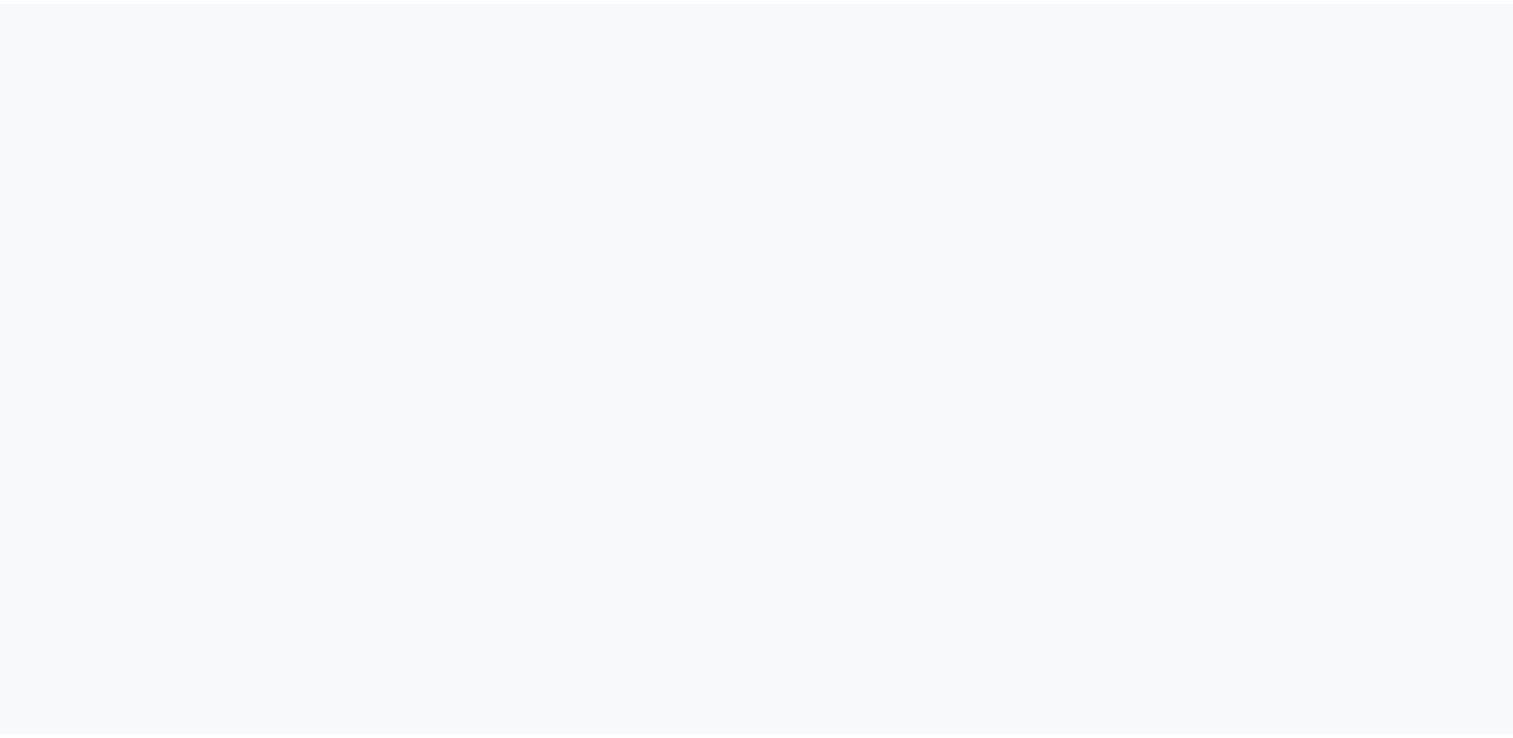 scroll, scrollTop: 0, scrollLeft: 0, axis: both 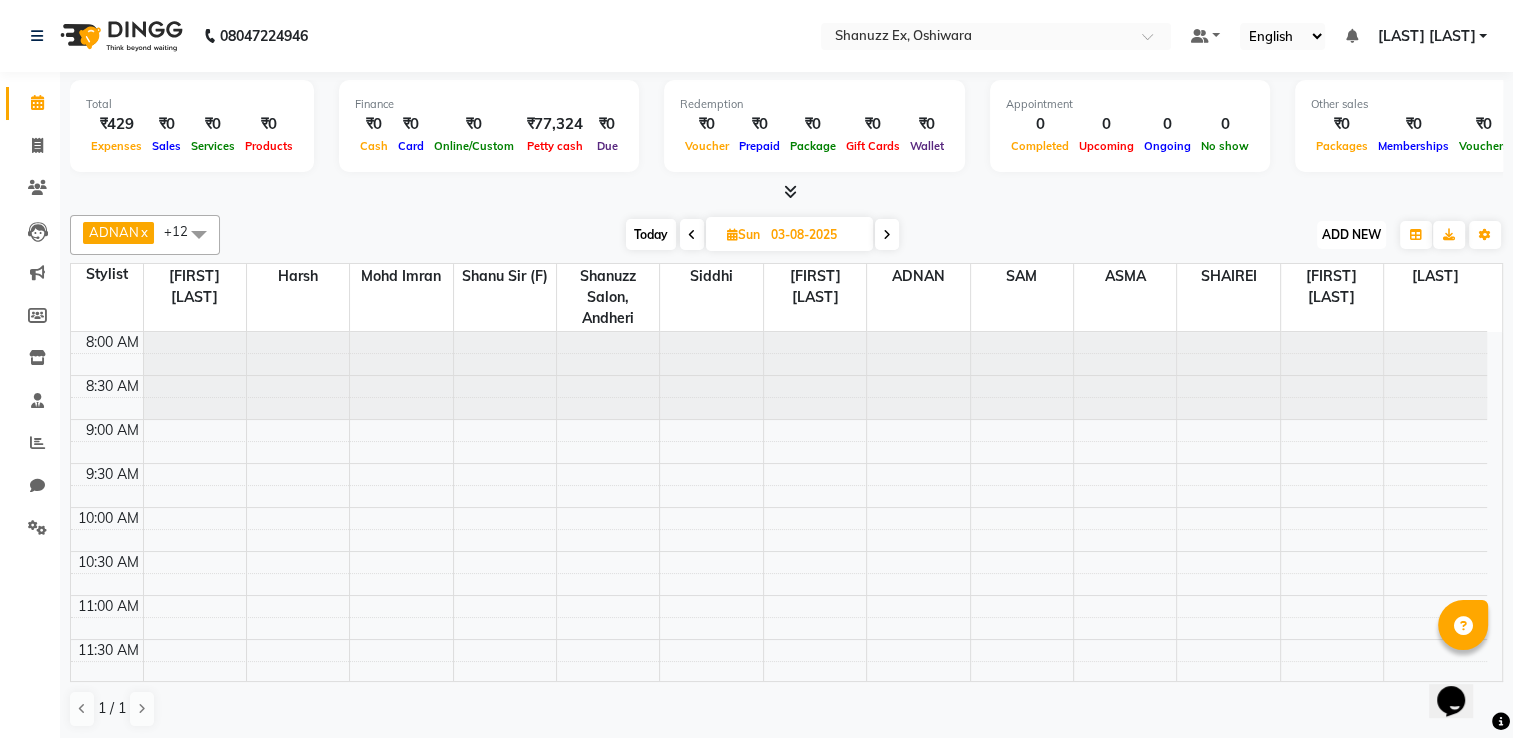 click on "ADD NEW" at bounding box center [1351, 234] 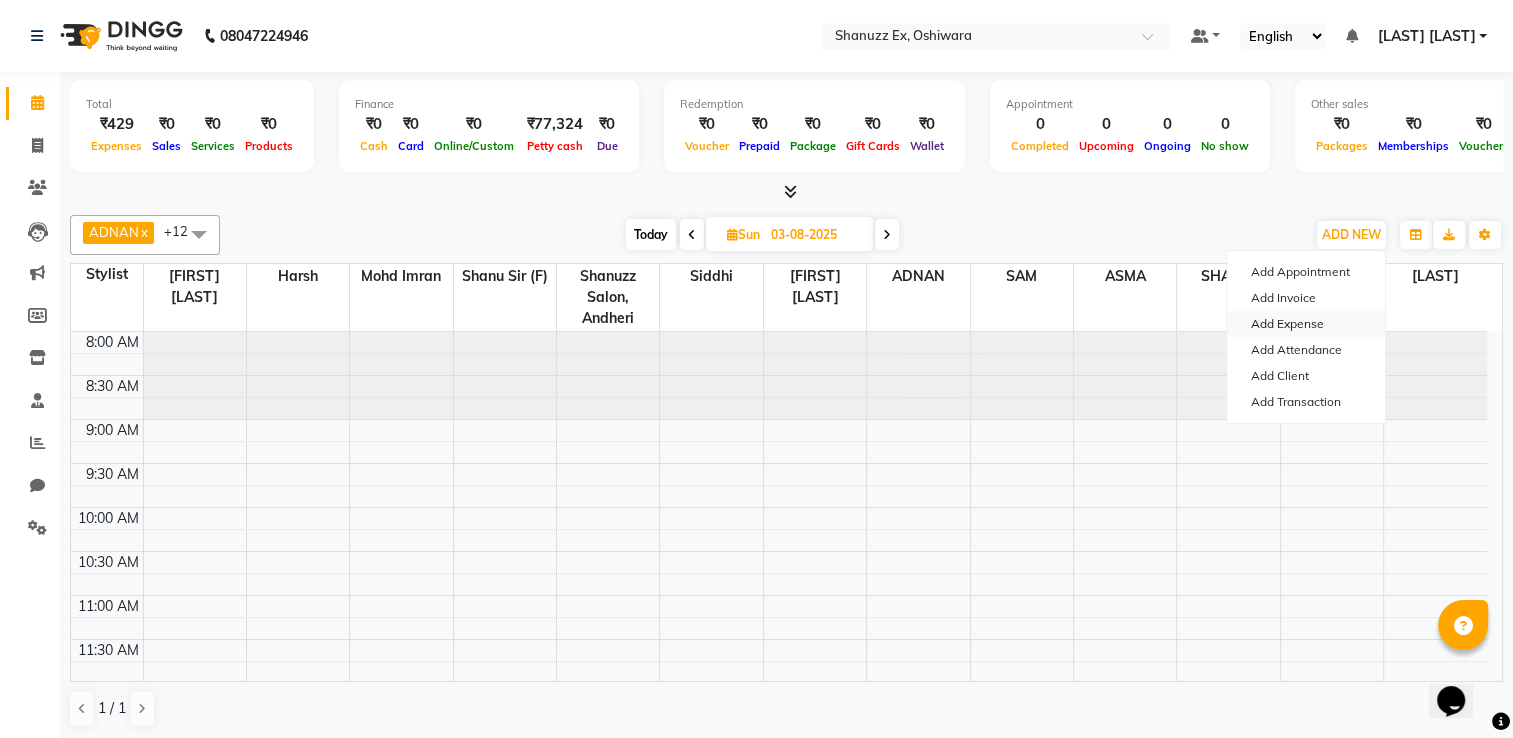 click on "Add Expense" at bounding box center [1306, 324] 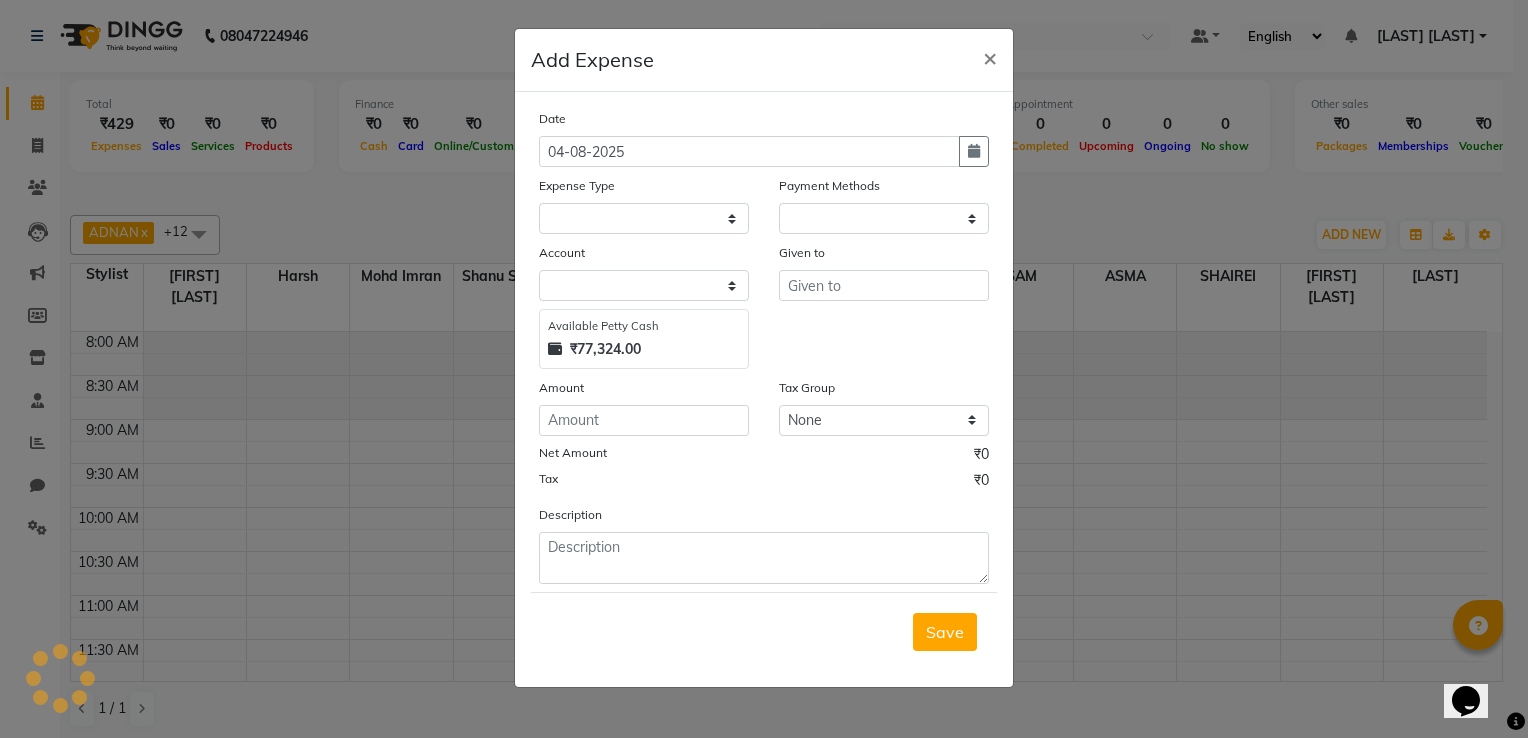 select on "1" 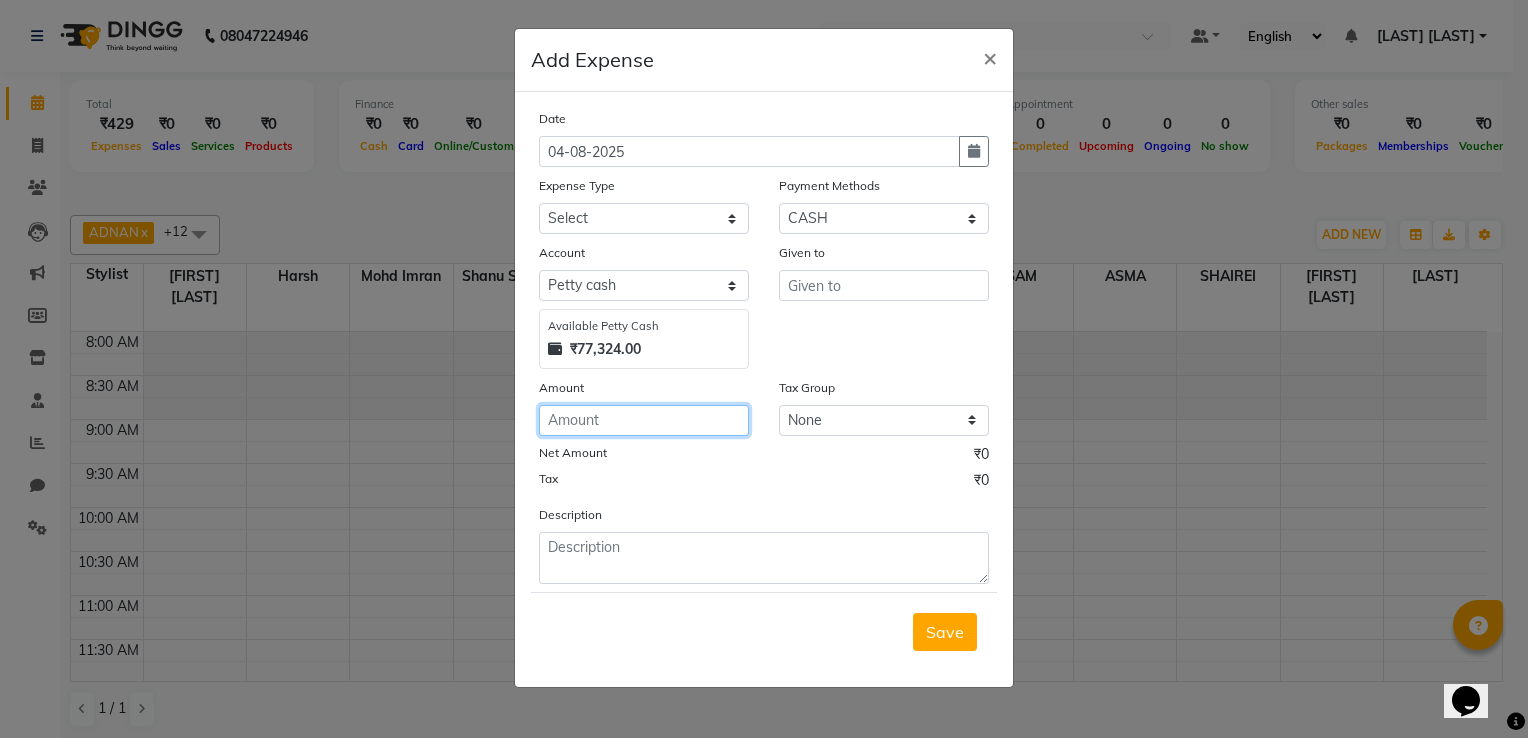 click 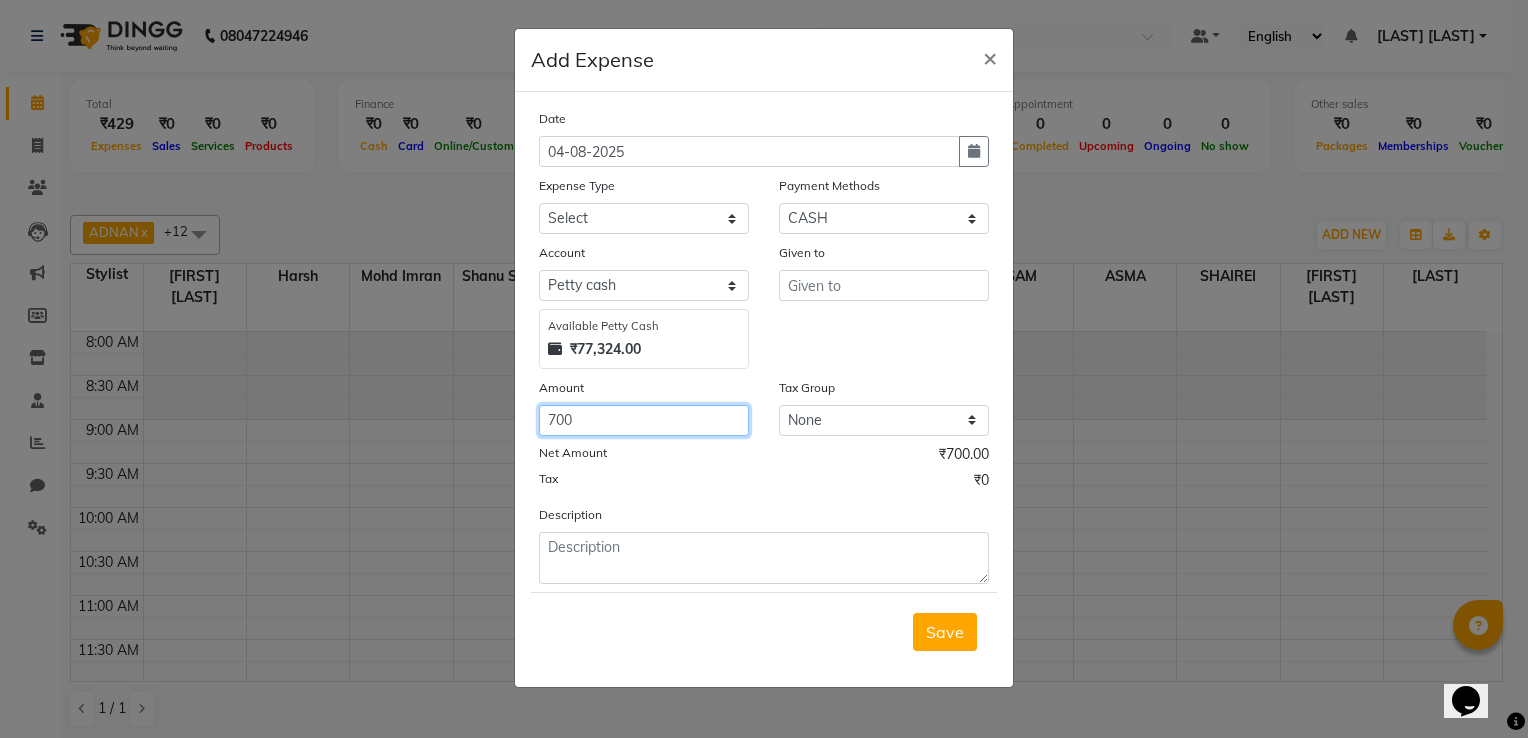 type on "700" 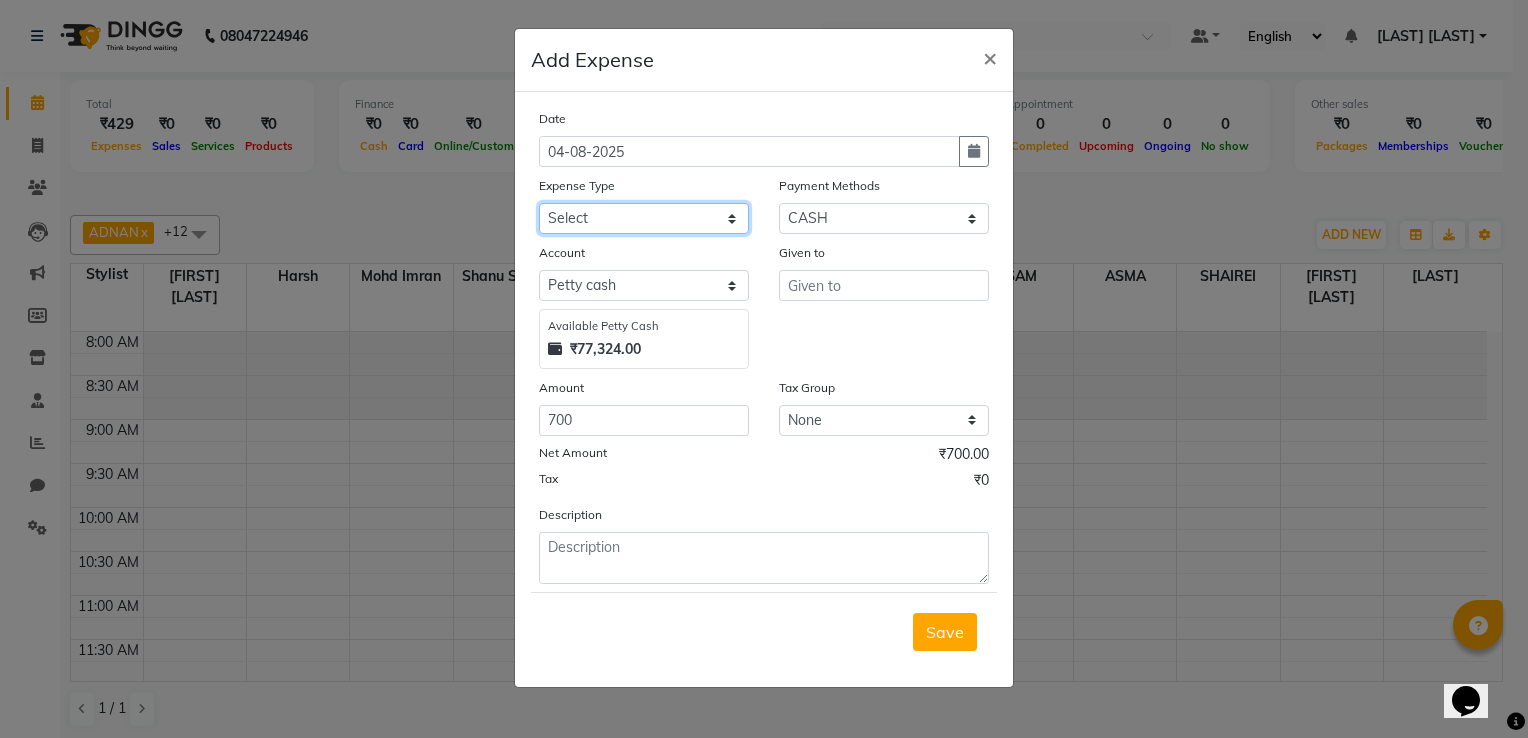 click on "Select Advance Salary Client Snacks Electricity Bill Marketing Maintenance Miscellaneous Pantry Product Salon Laundry Salon Maintenance Salon Rent Salon Supplies Salon Supplies EMI Shanu Sir Incentive Staff Bonus Staff Incentive Staff Quarters Deposit Staff Quarters Rent Staff Salary Staff Snacks Staff Tea & Refreshments Staff Tip Water - Tanker Expense Water - Watchmen Expense" 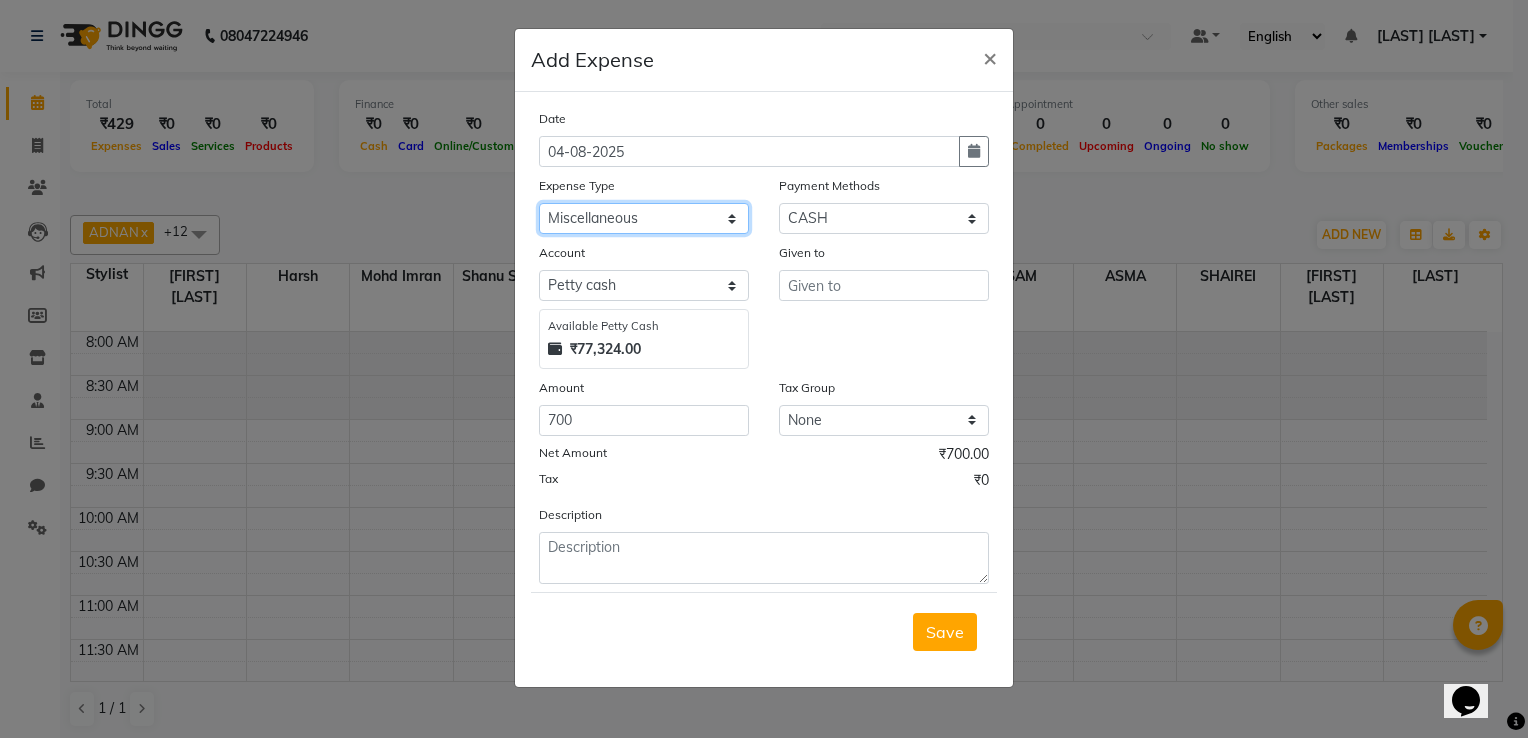 click on "Select Advance Salary Client Snacks Electricity Bill Marketing Maintenance Miscellaneous Pantry Product Salon Laundry Salon Maintenance Salon Rent Salon Supplies Salon Supplies EMI Shanu Sir Incentive Staff Bonus Staff Incentive Staff Quarters Deposit Staff Quarters Rent Staff Salary Staff Snacks Staff Tea & Refreshments Staff Tip Water - Tanker Expense Water - Watchmen Expense" 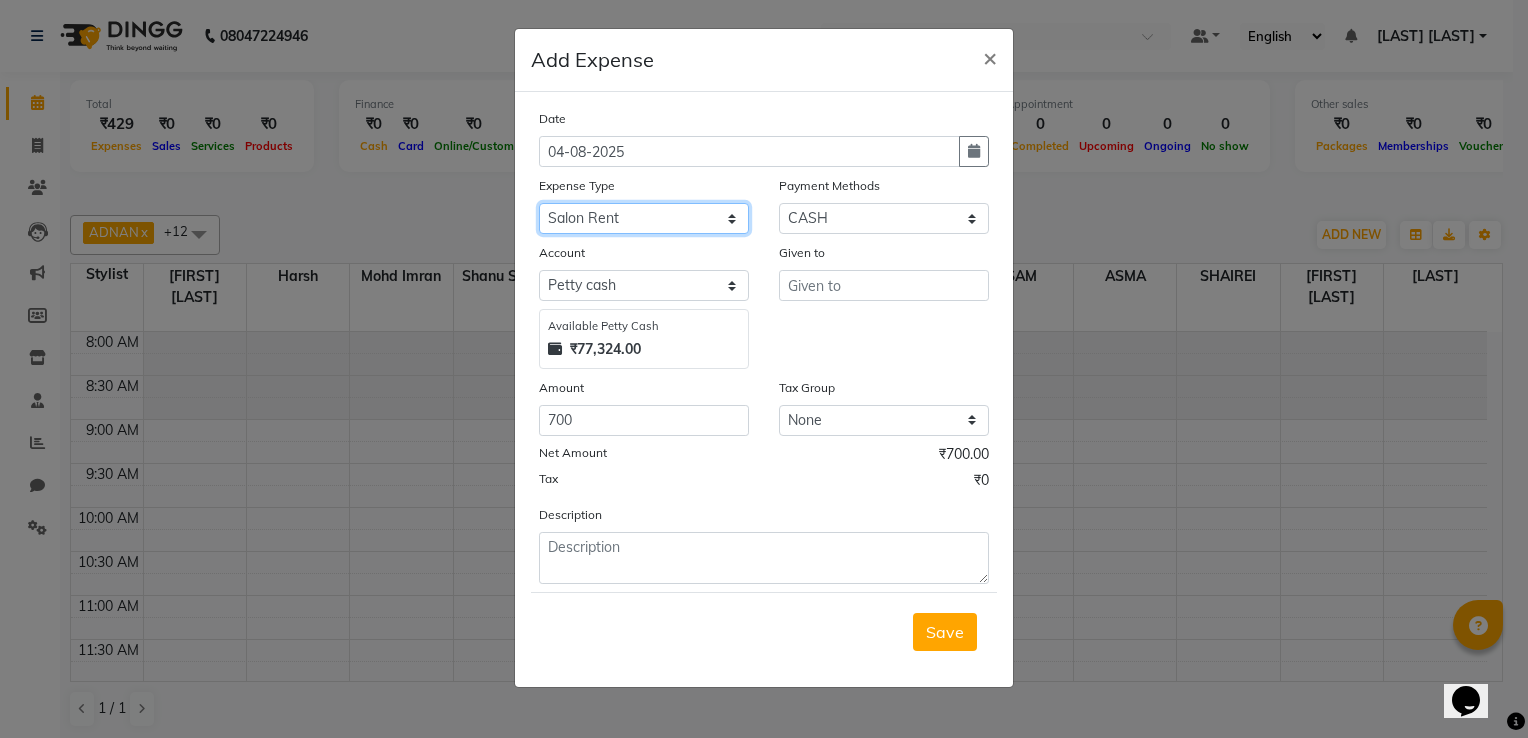 click on "Select Advance Salary Client Snacks Electricity Bill Marketing Maintenance Miscellaneous Pantry Product Salon Laundry Salon Maintenance Salon Rent Salon Supplies Salon Supplies EMI Shanu Sir Incentive Staff Bonus Staff Incentive Staff Quarters Deposit Staff Quarters Rent Staff Salary Staff Snacks Staff Tea & Refreshments Staff Tip Water - Tanker Expense Water - Watchmen Expense" 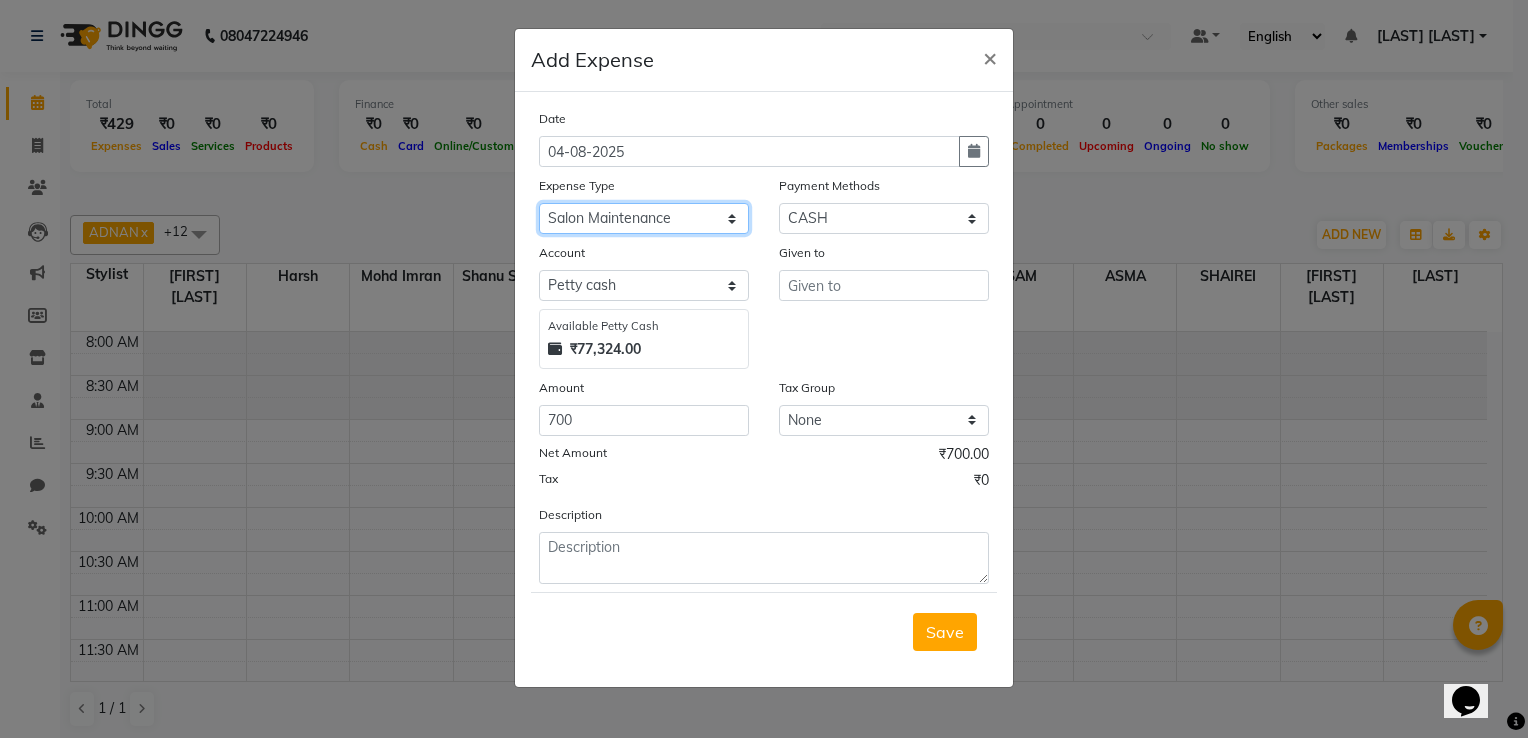 click on "Select Advance Salary Client Snacks Electricity Bill Marketing Maintenance Miscellaneous Pantry Product Salon Laundry Salon Maintenance Salon Rent Salon Supplies Salon Supplies EMI Shanu Sir Incentive Staff Bonus Staff Incentive Staff Quarters Deposit Staff Quarters Rent Staff Salary Staff Snacks Staff Tea & Refreshments Staff Tip Water - Tanker Expense Water - Watchmen Expense" 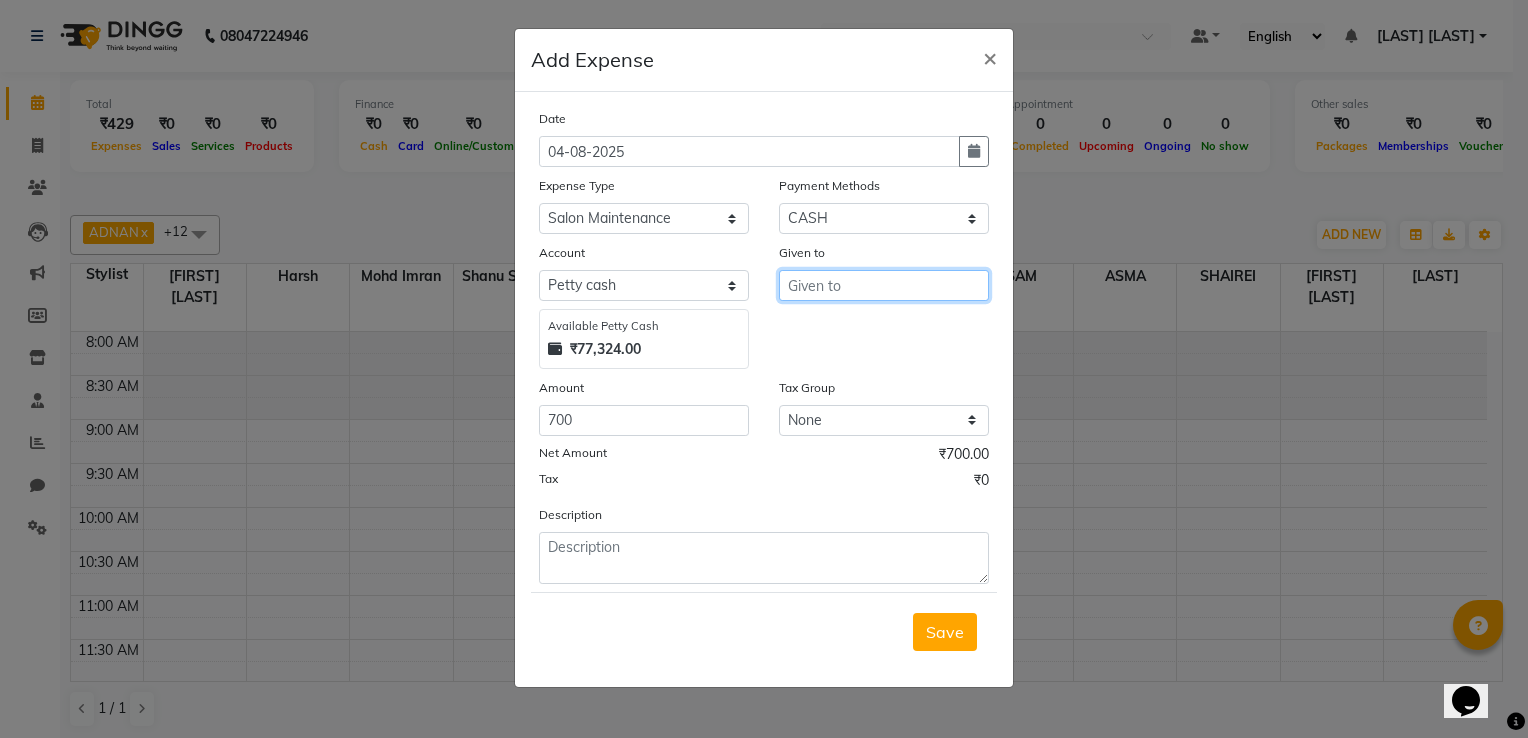 click at bounding box center (884, 285) 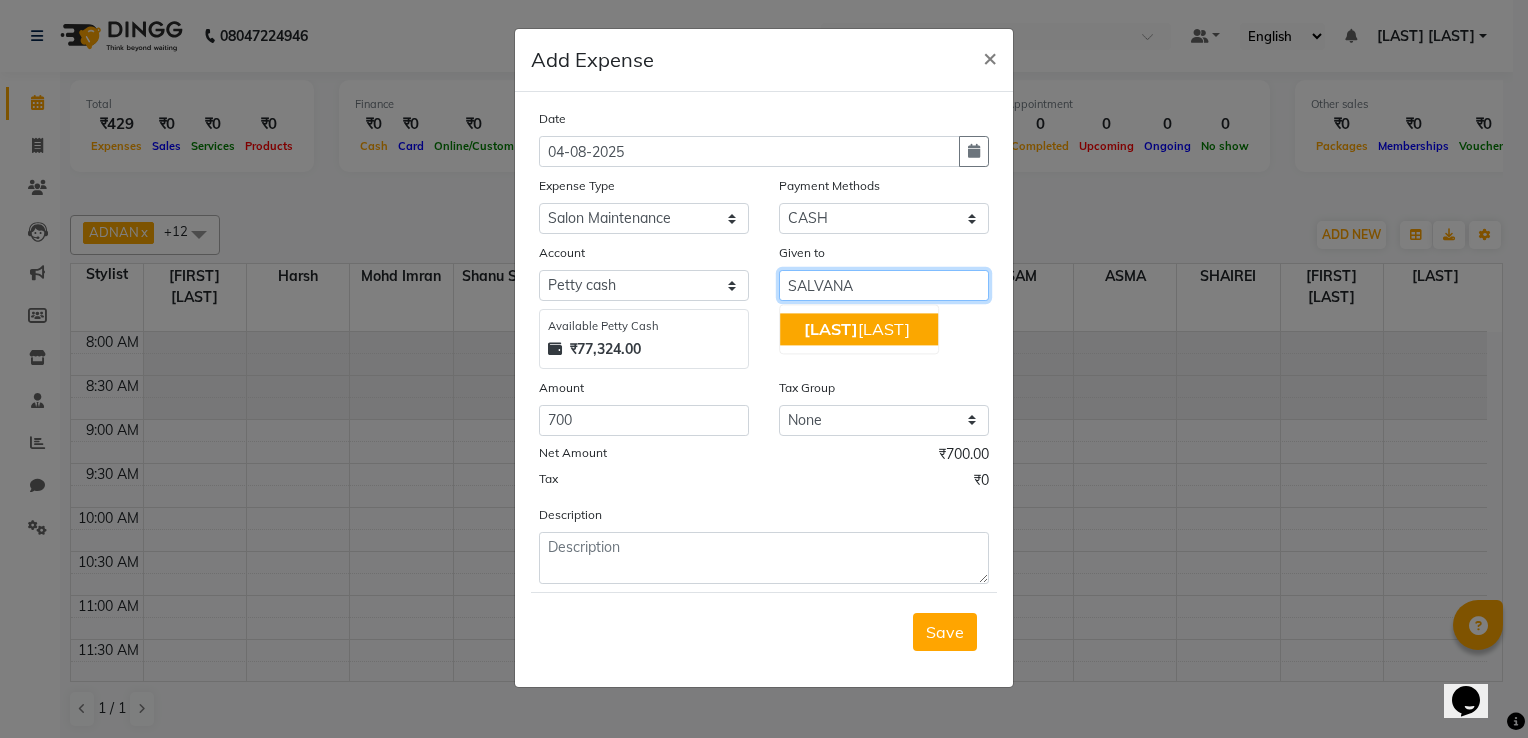 click on "Salvana" 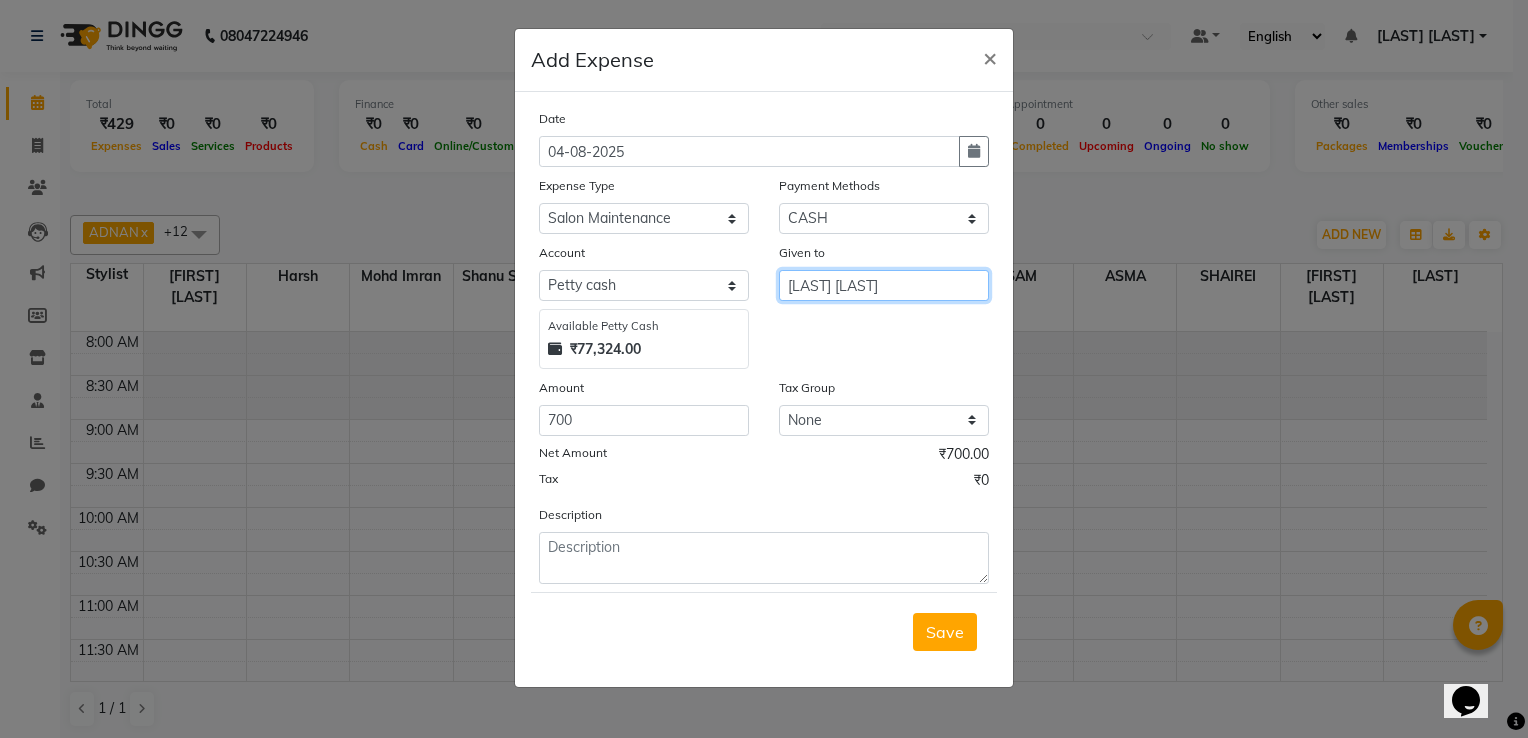 type on "[FIRST] [LAST]" 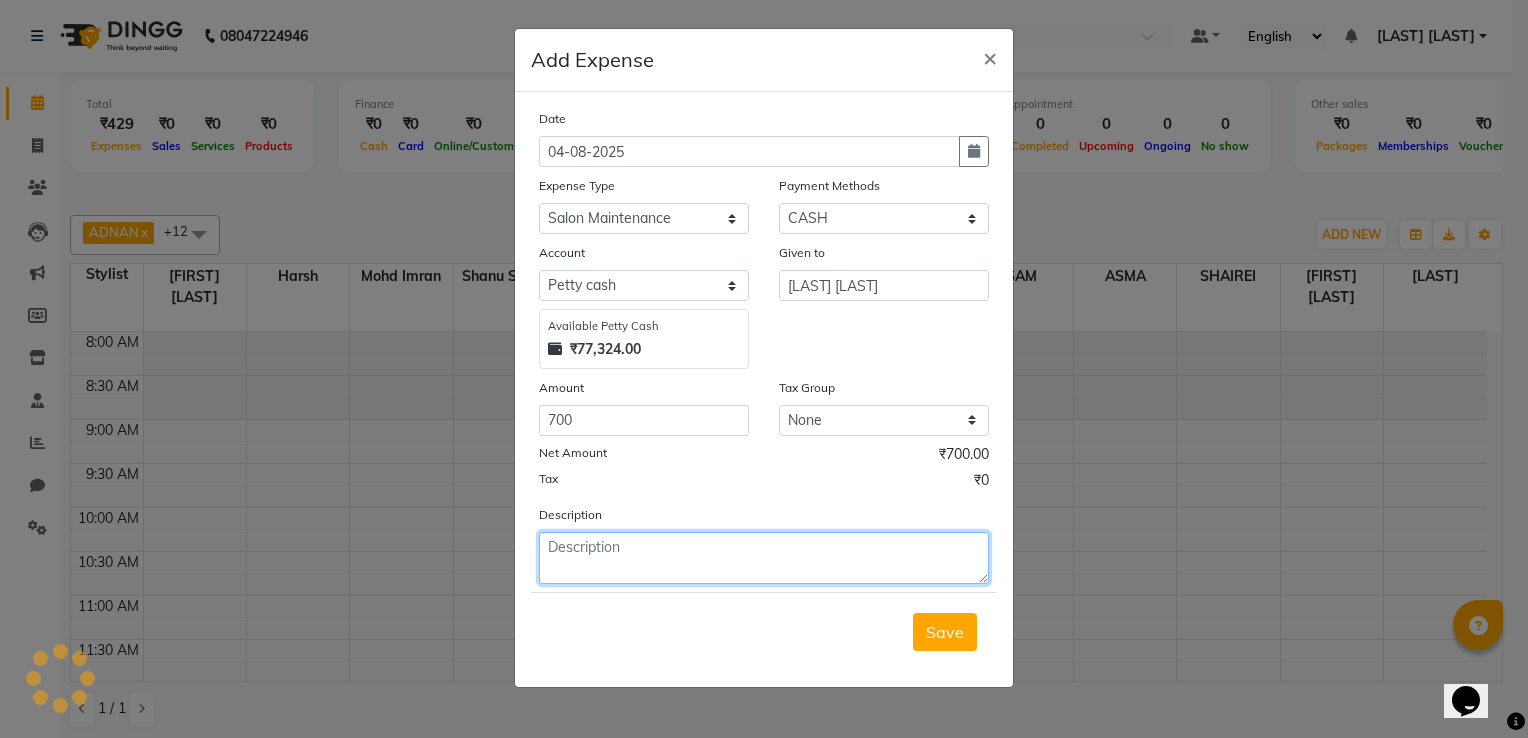 click 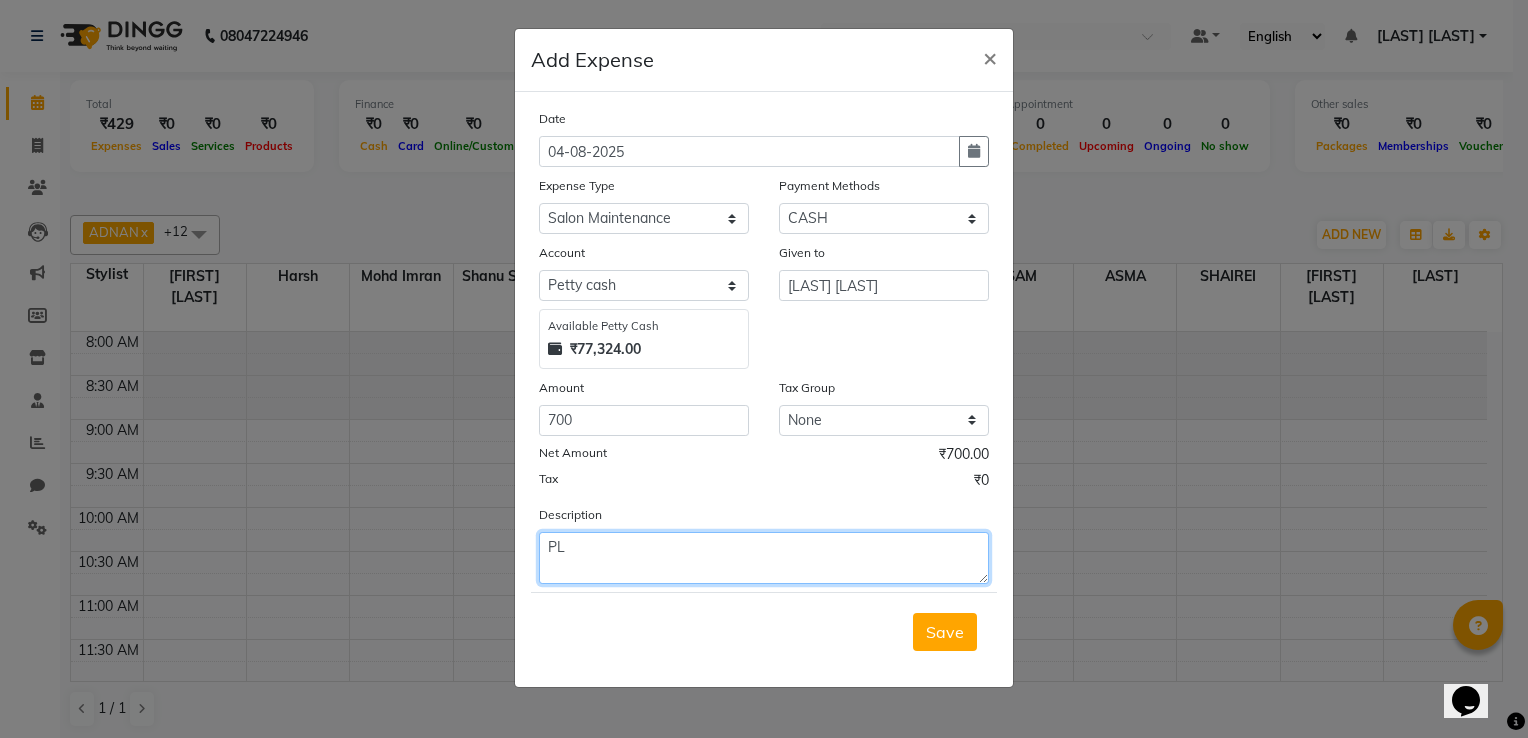 type on "P" 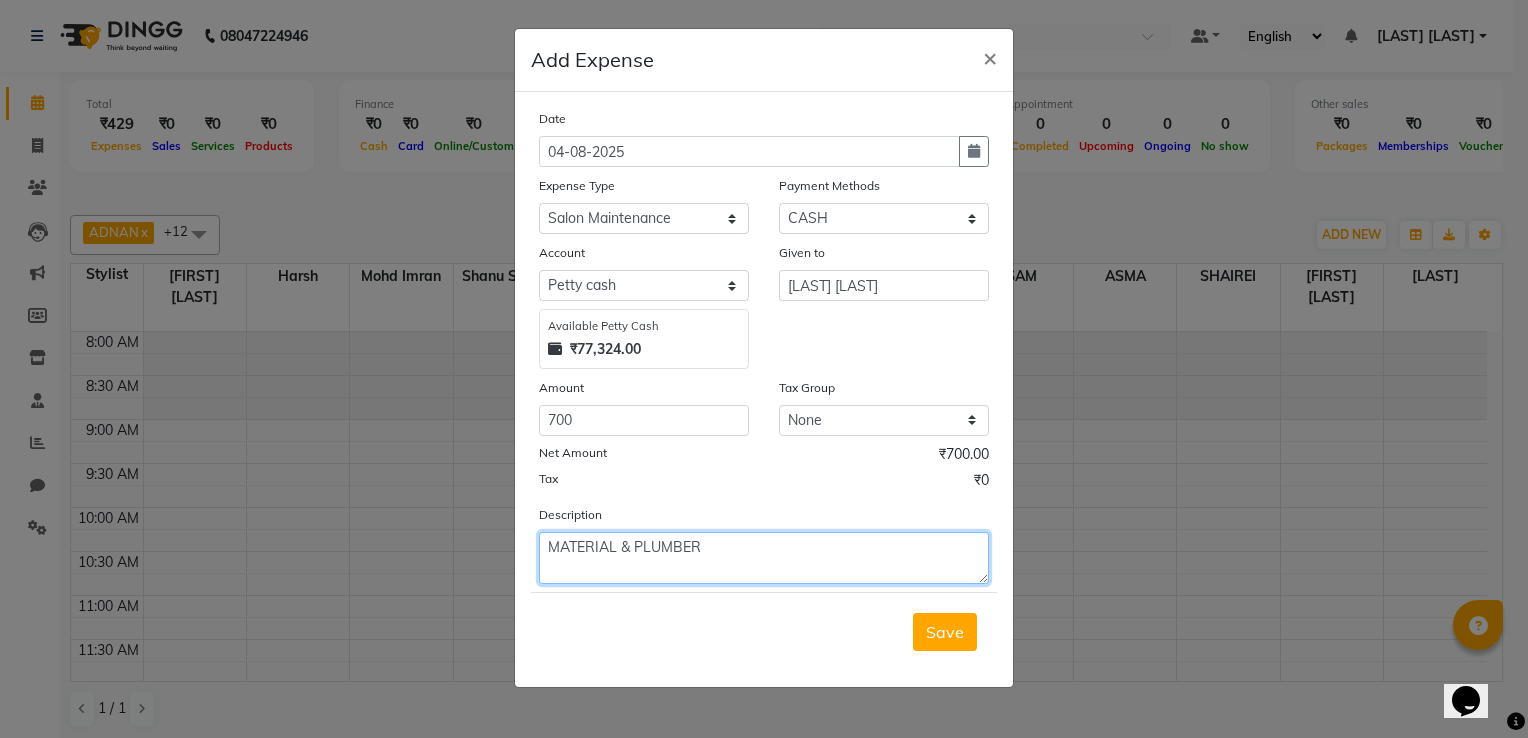 click on "MATERIAL & PLUMBER" 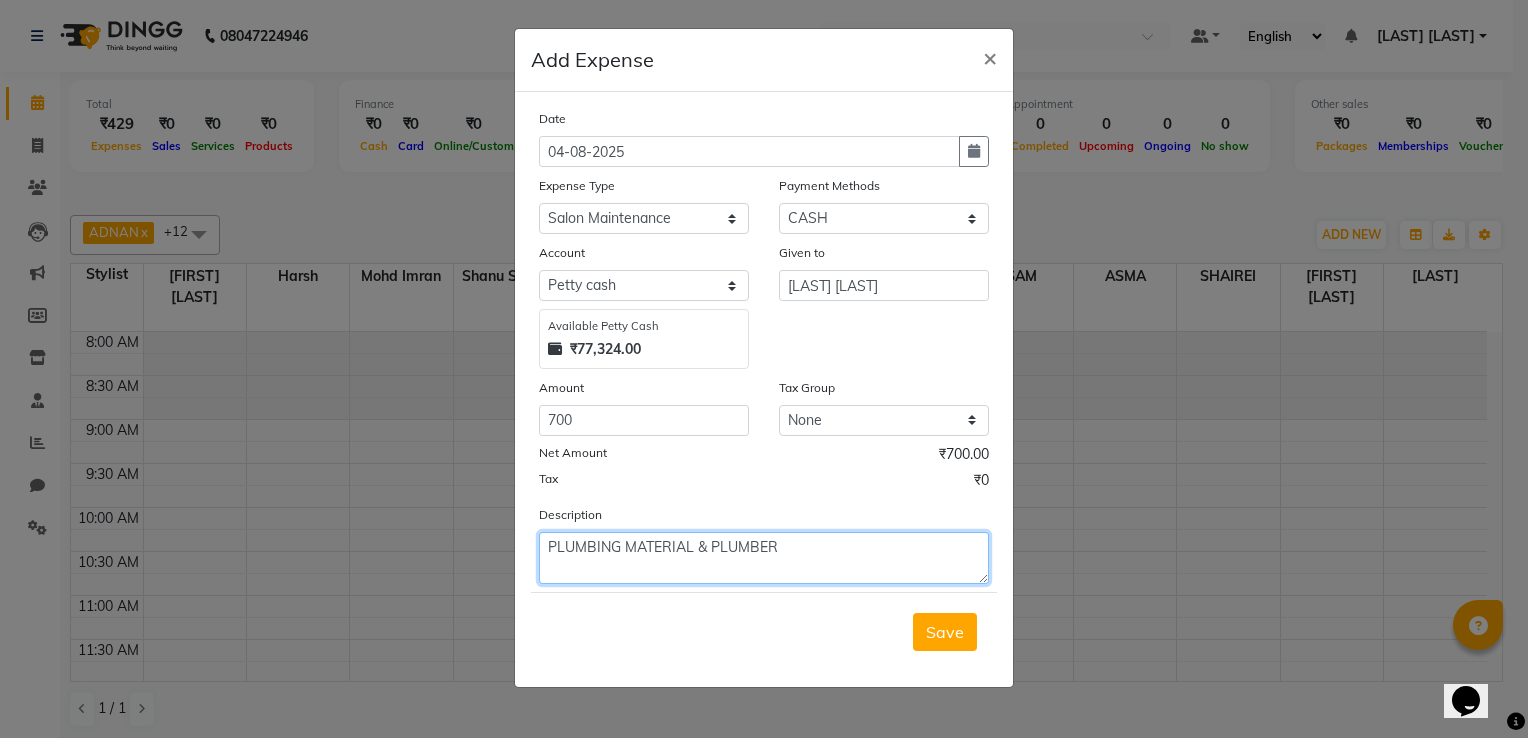 click on "PLUMBING MATERIAL & PLUMBER" 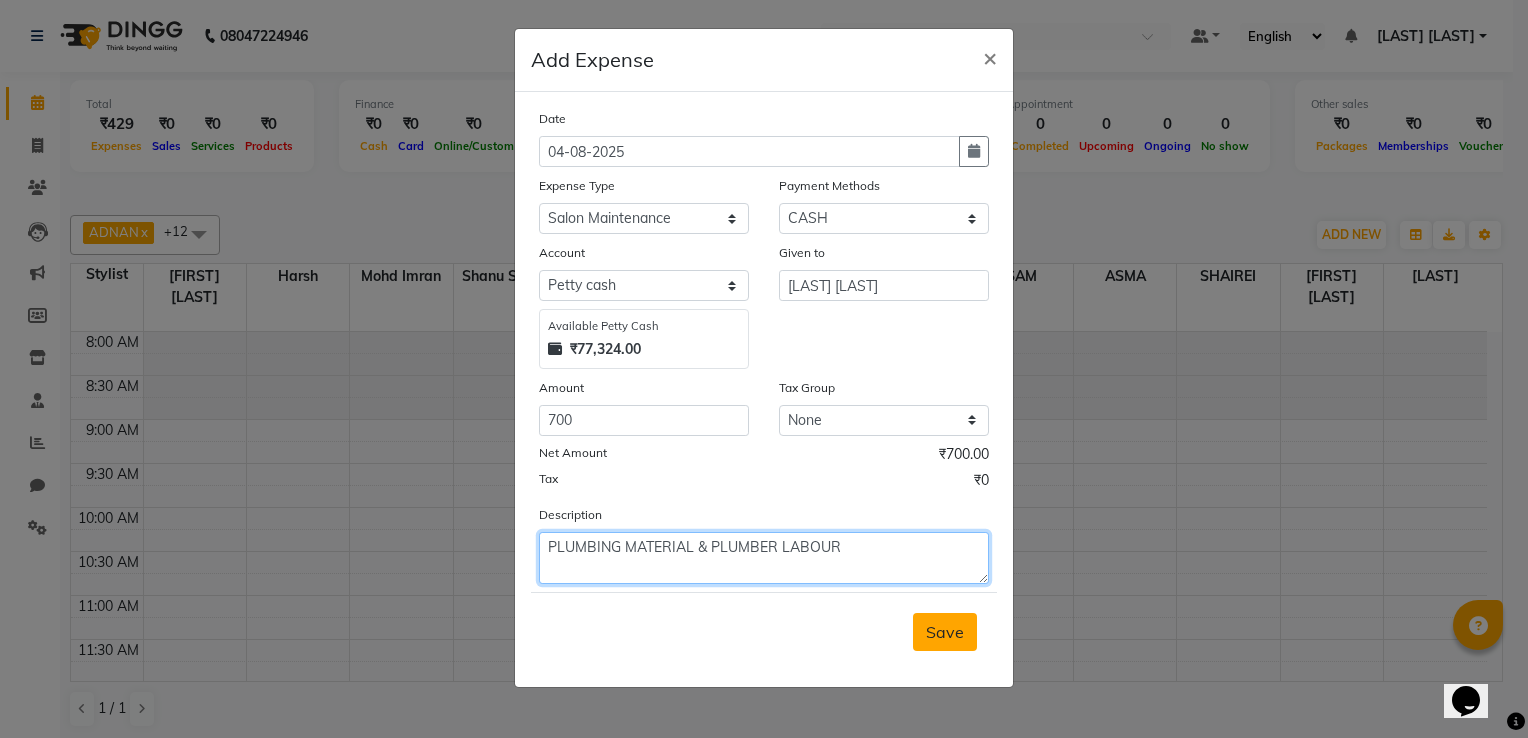 type on "PLUMBING MATERIAL & PLUMBER LABOUR" 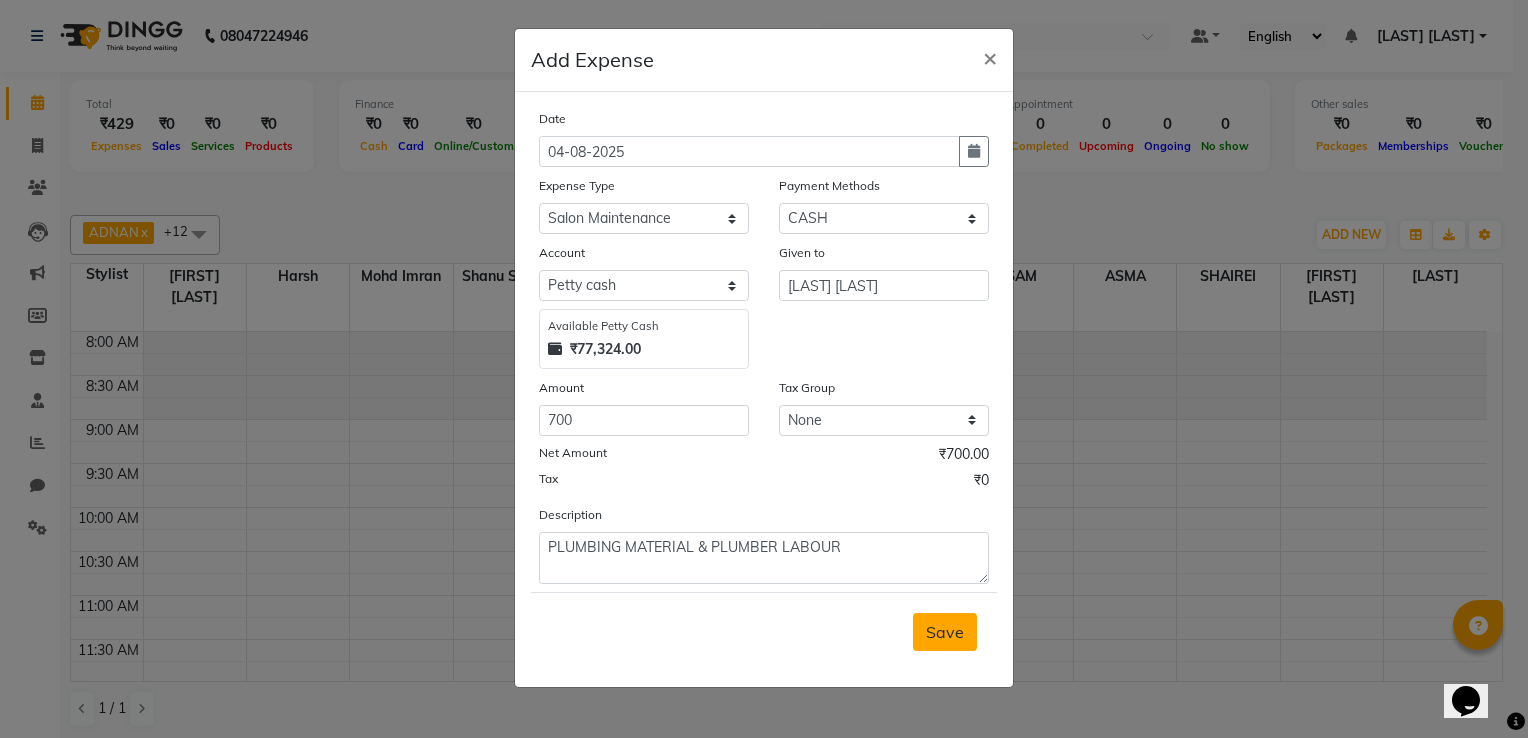 click on "Save" at bounding box center [945, 632] 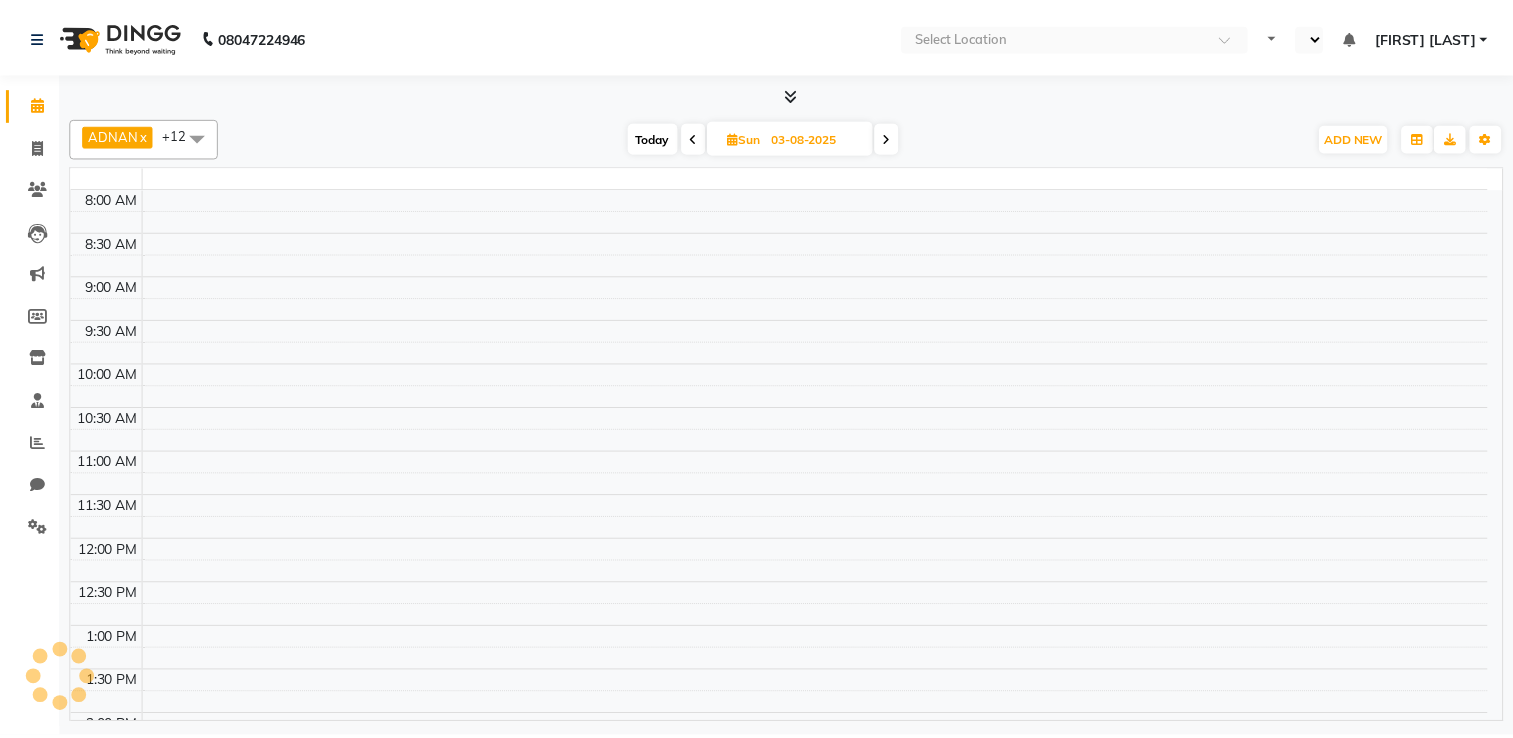 scroll, scrollTop: 0, scrollLeft: 0, axis: both 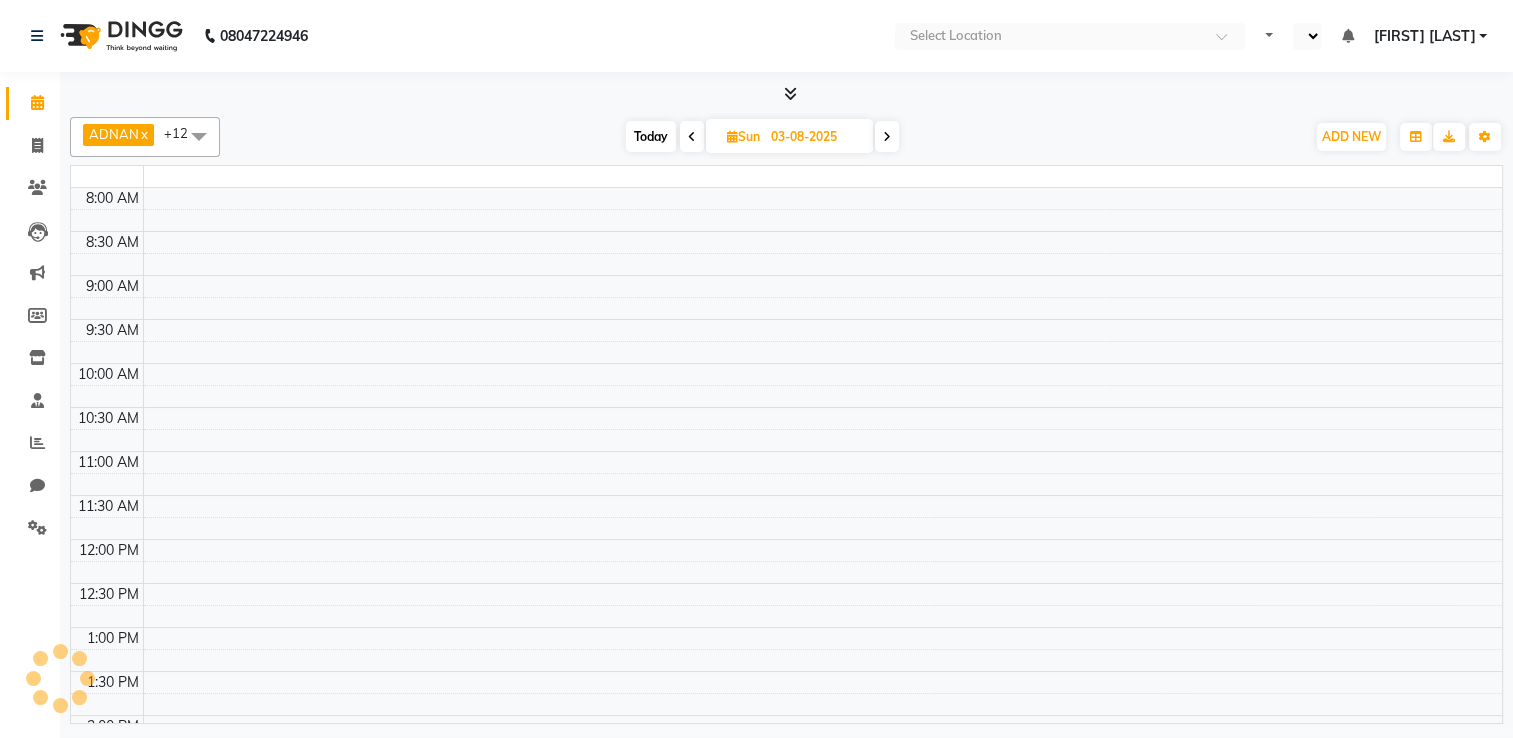 select on "en" 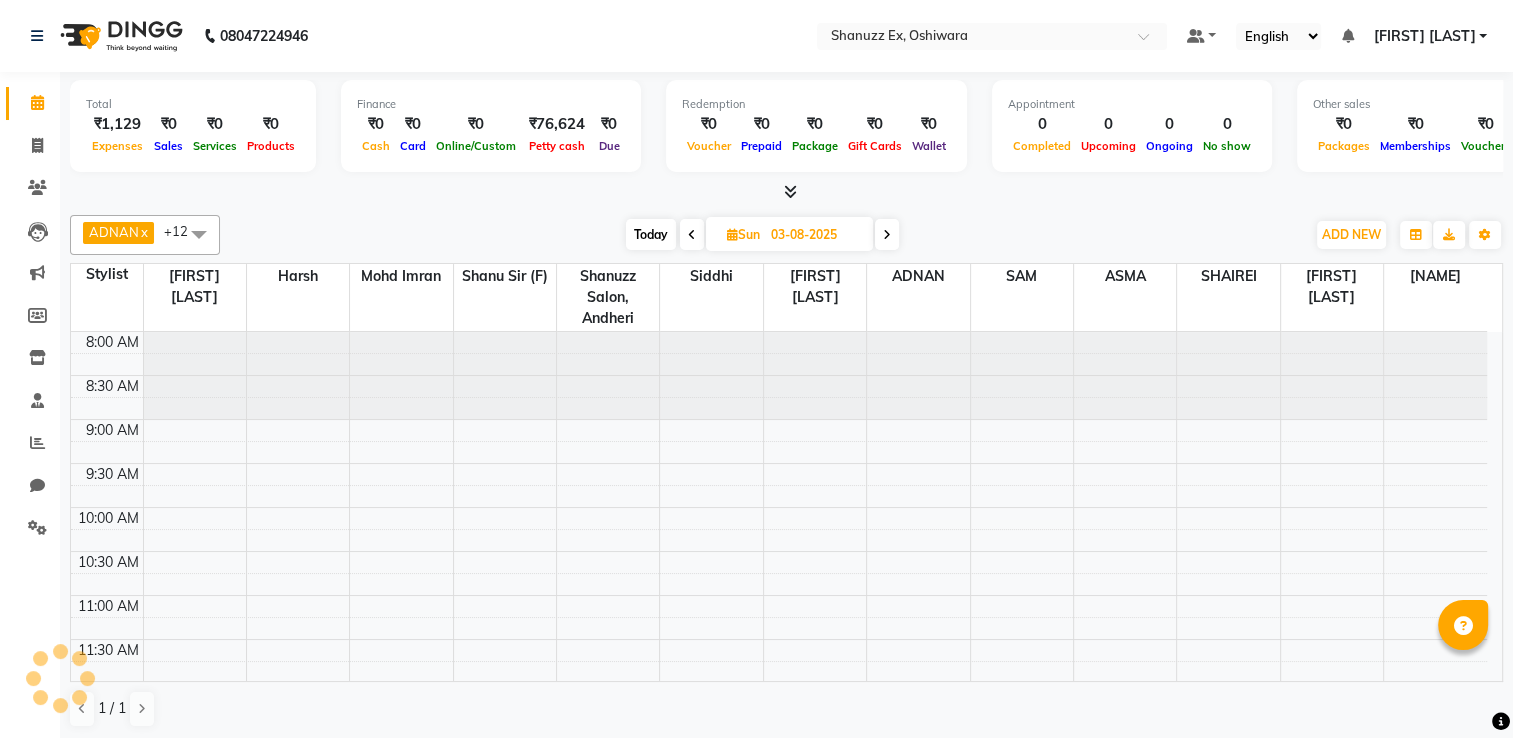 scroll, scrollTop: 0, scrollLeft: 0, axis: both 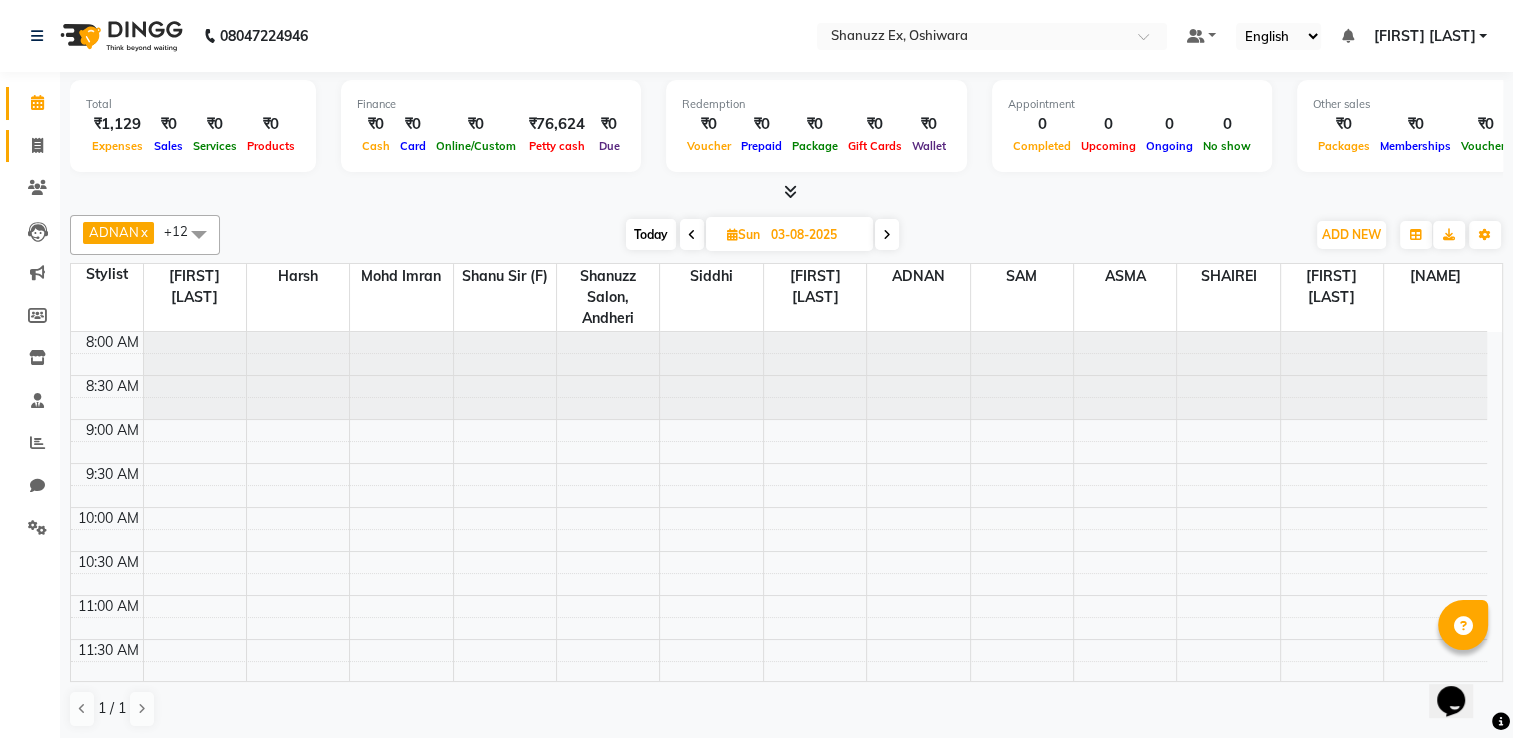 click on "Invoice" 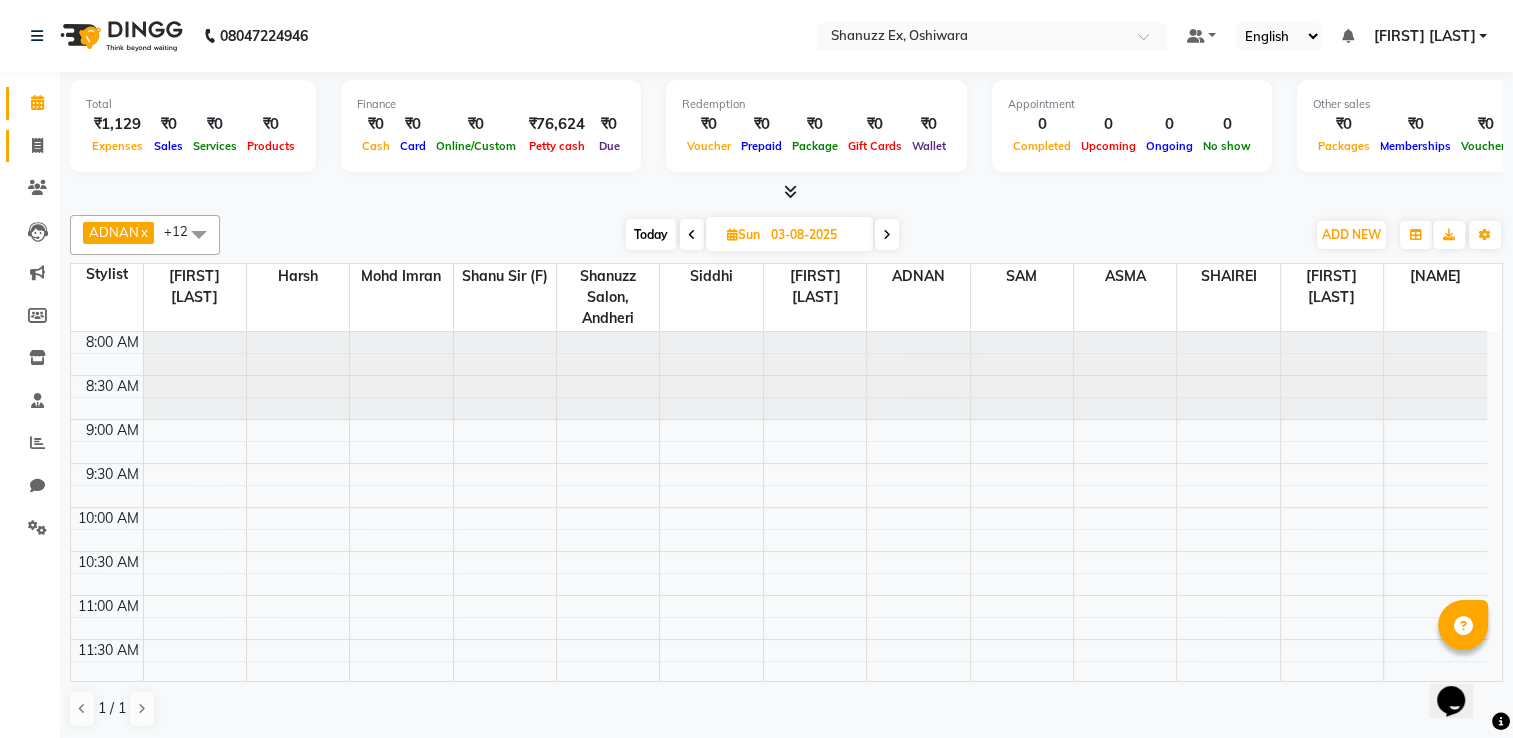 select on "service" 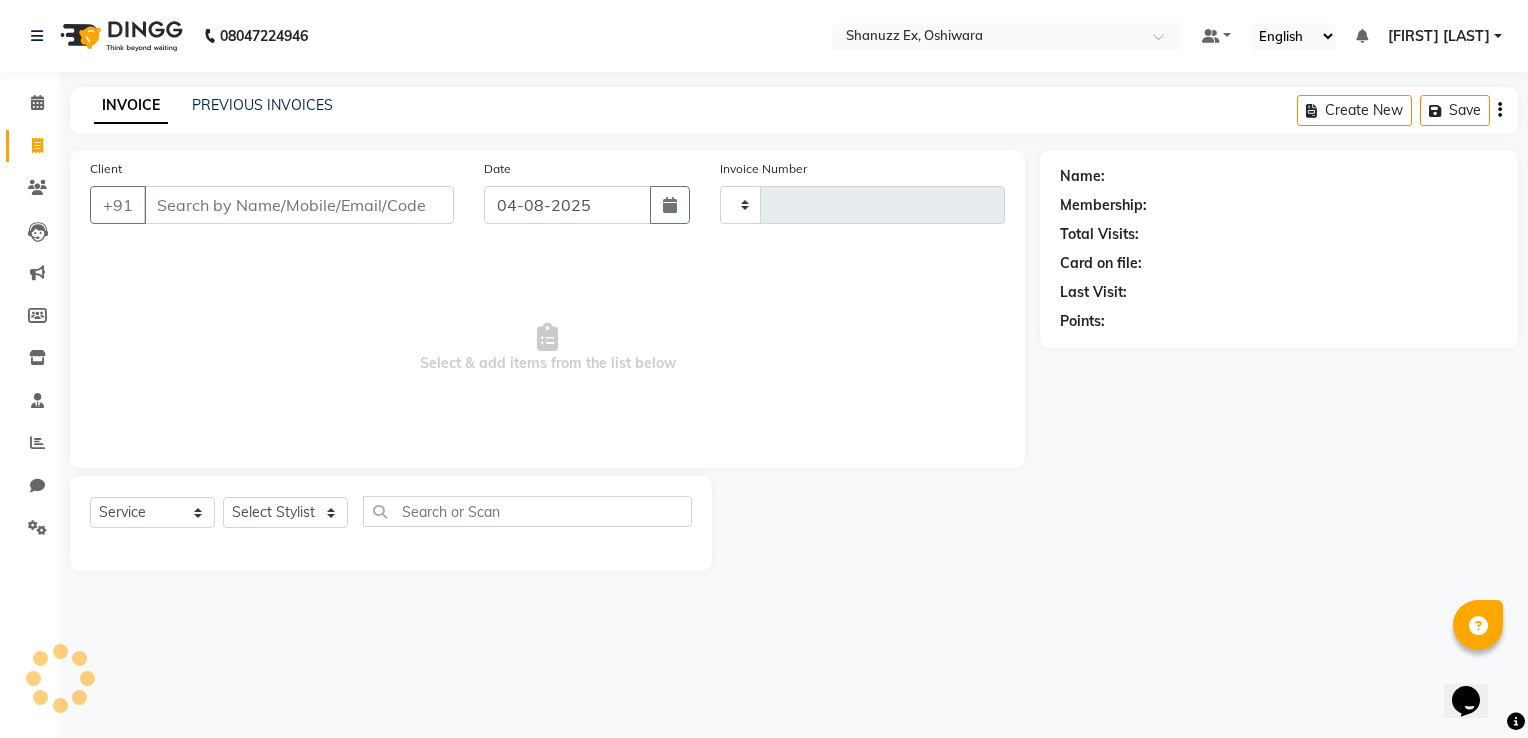 type on "0258" 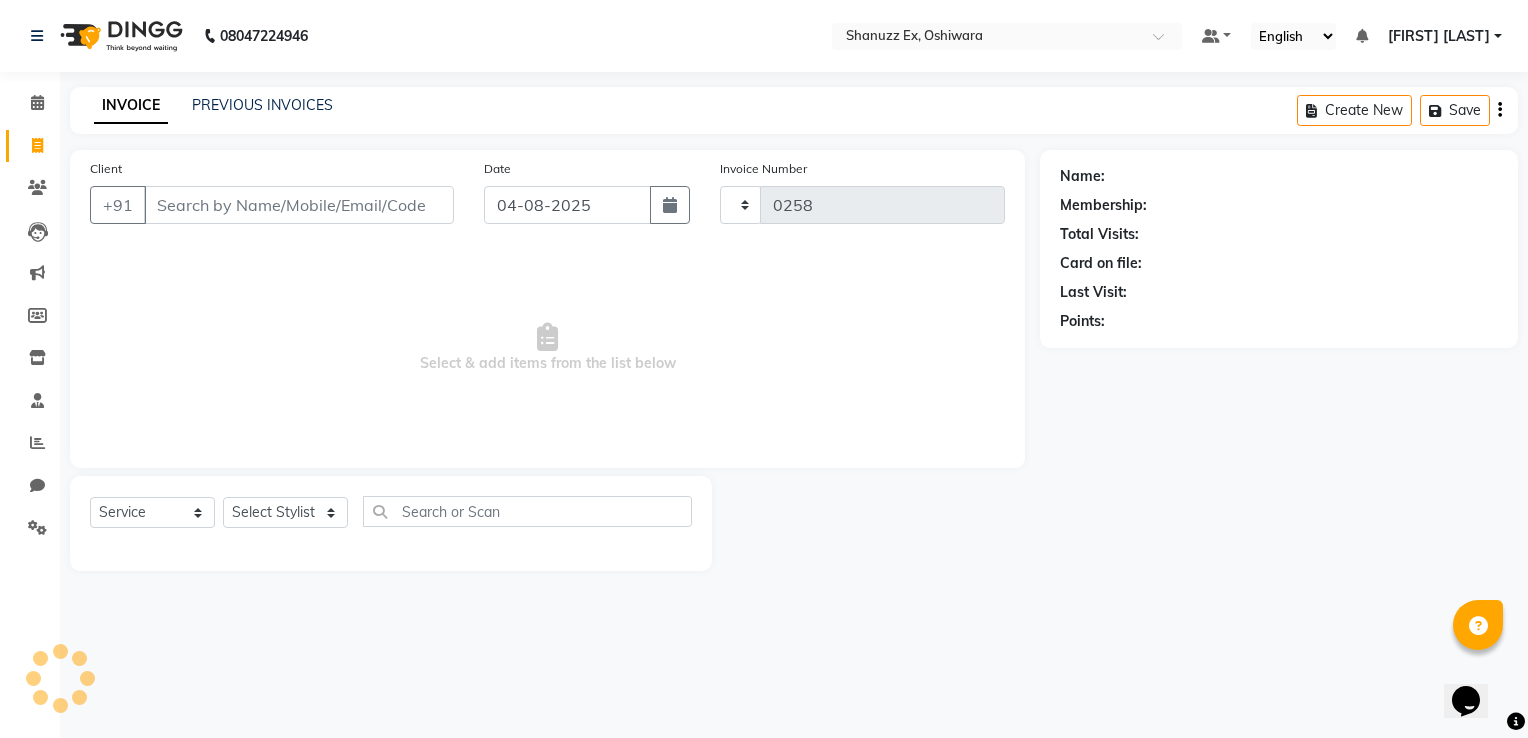 select on "8229" 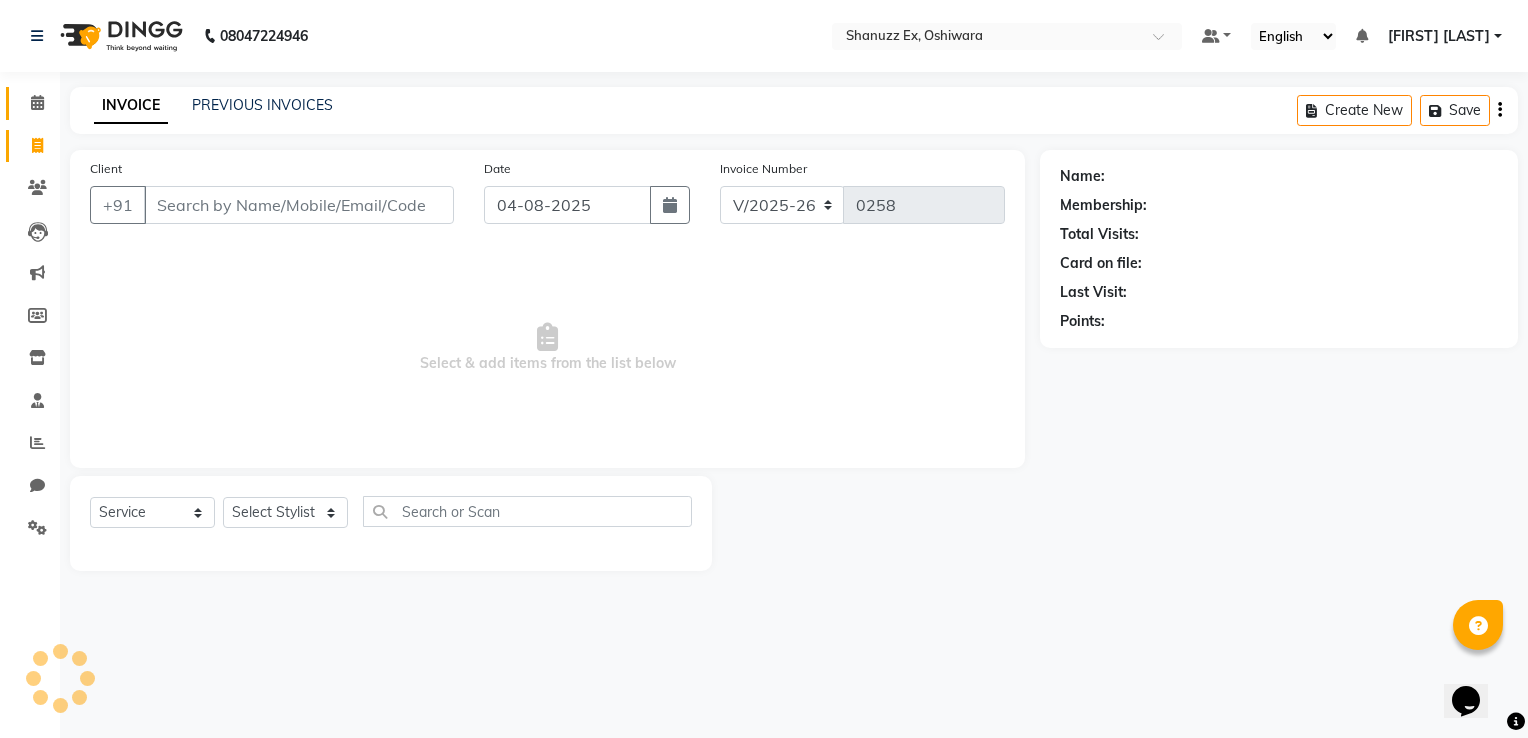 click on "Calendar" 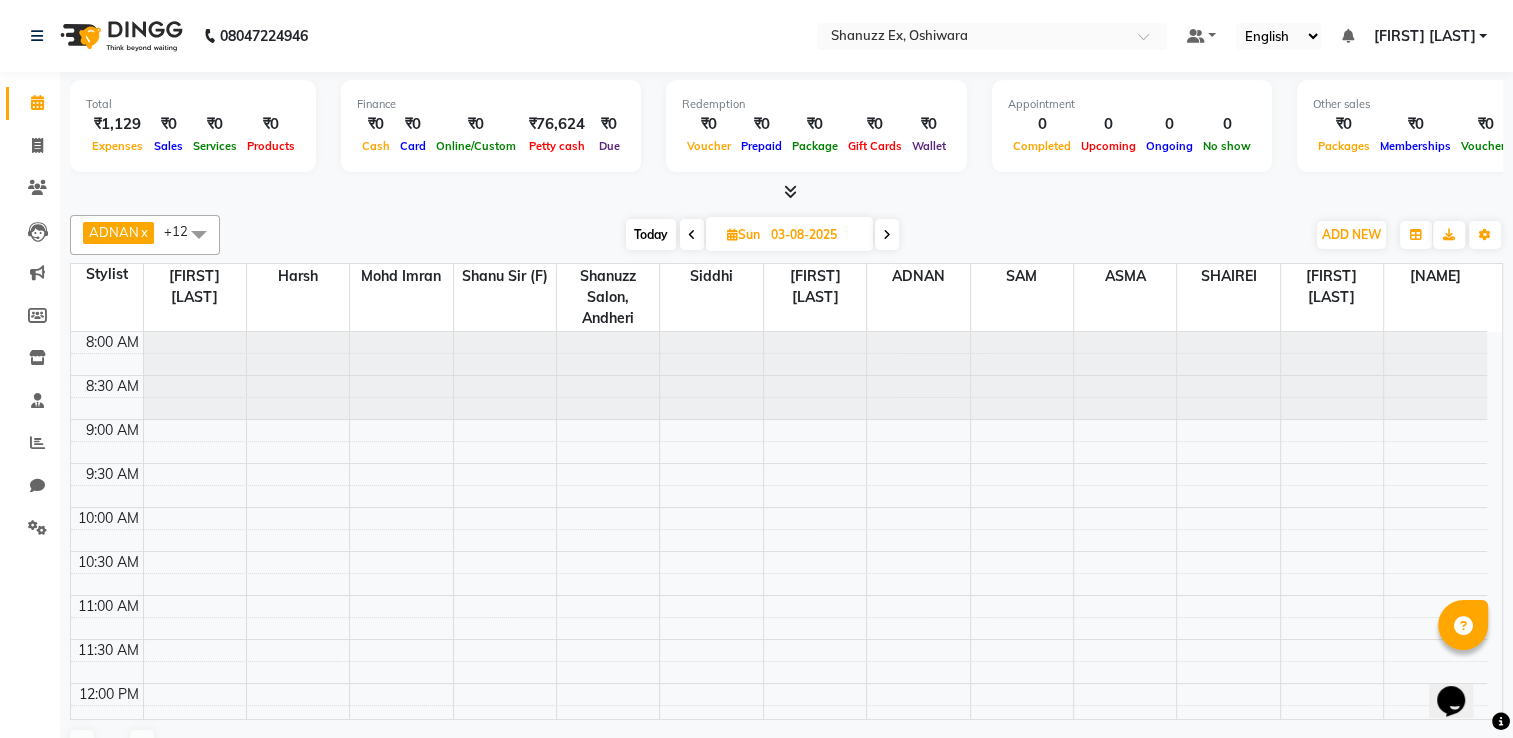 scroll, scrollTop: 699, scrollLeft: 0, axis: vertical 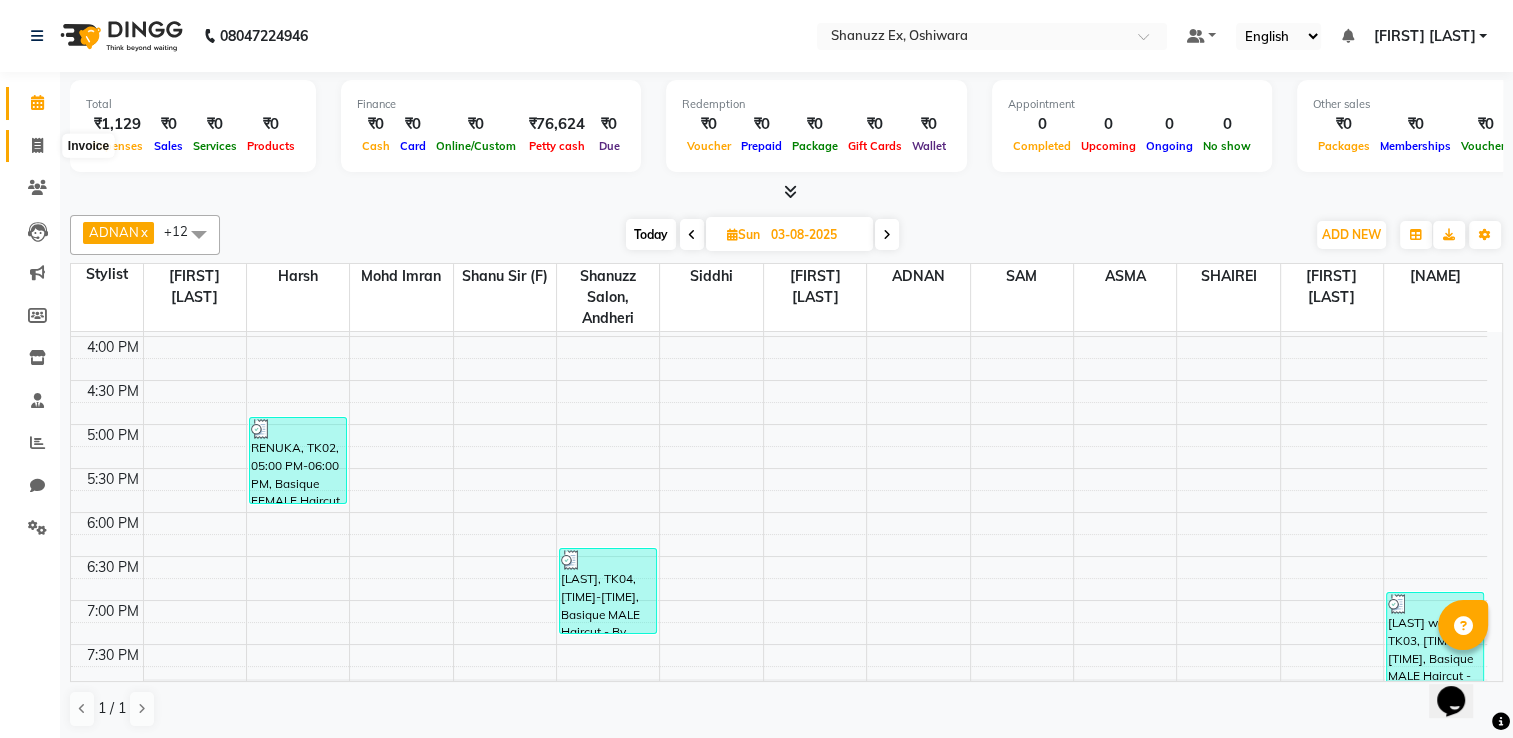 click 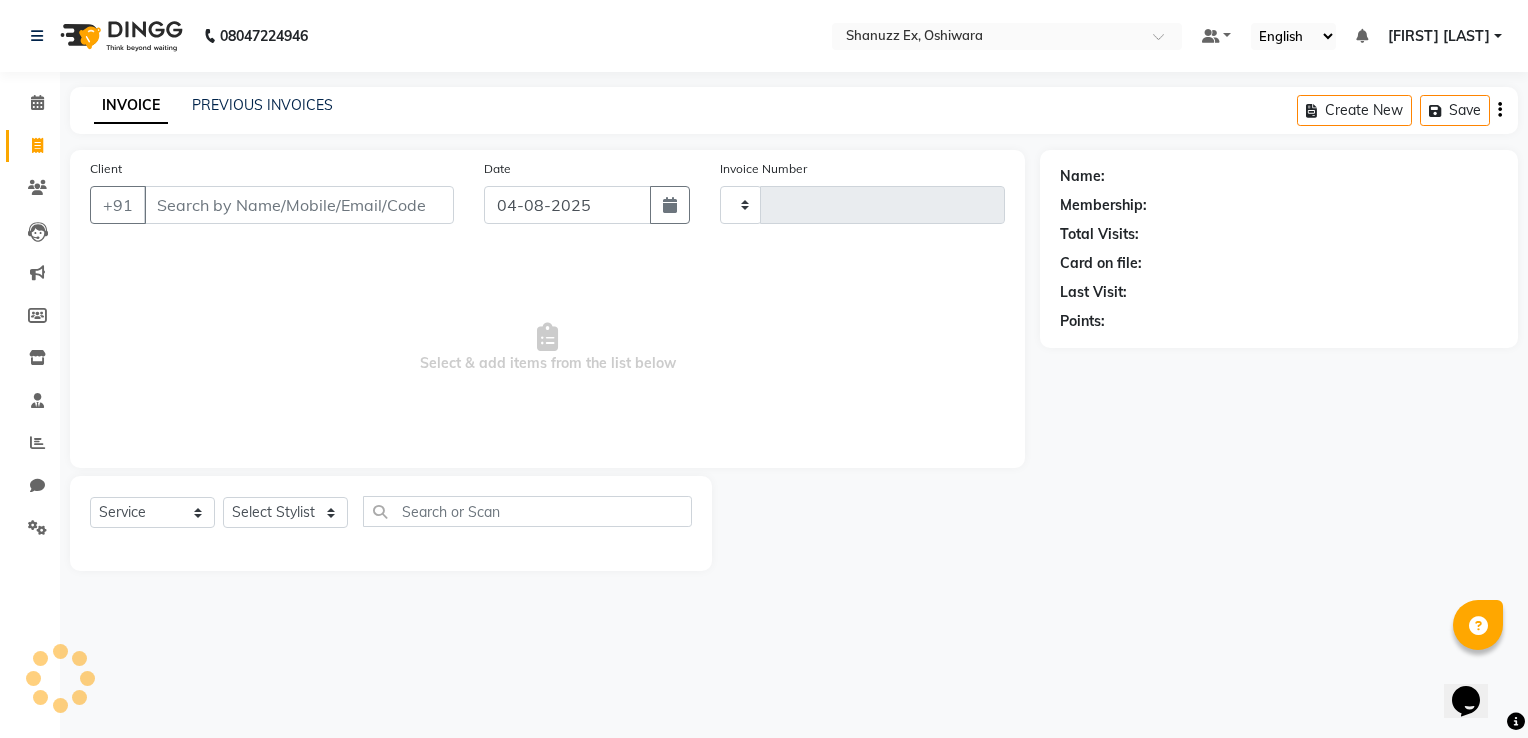 type on "0258" 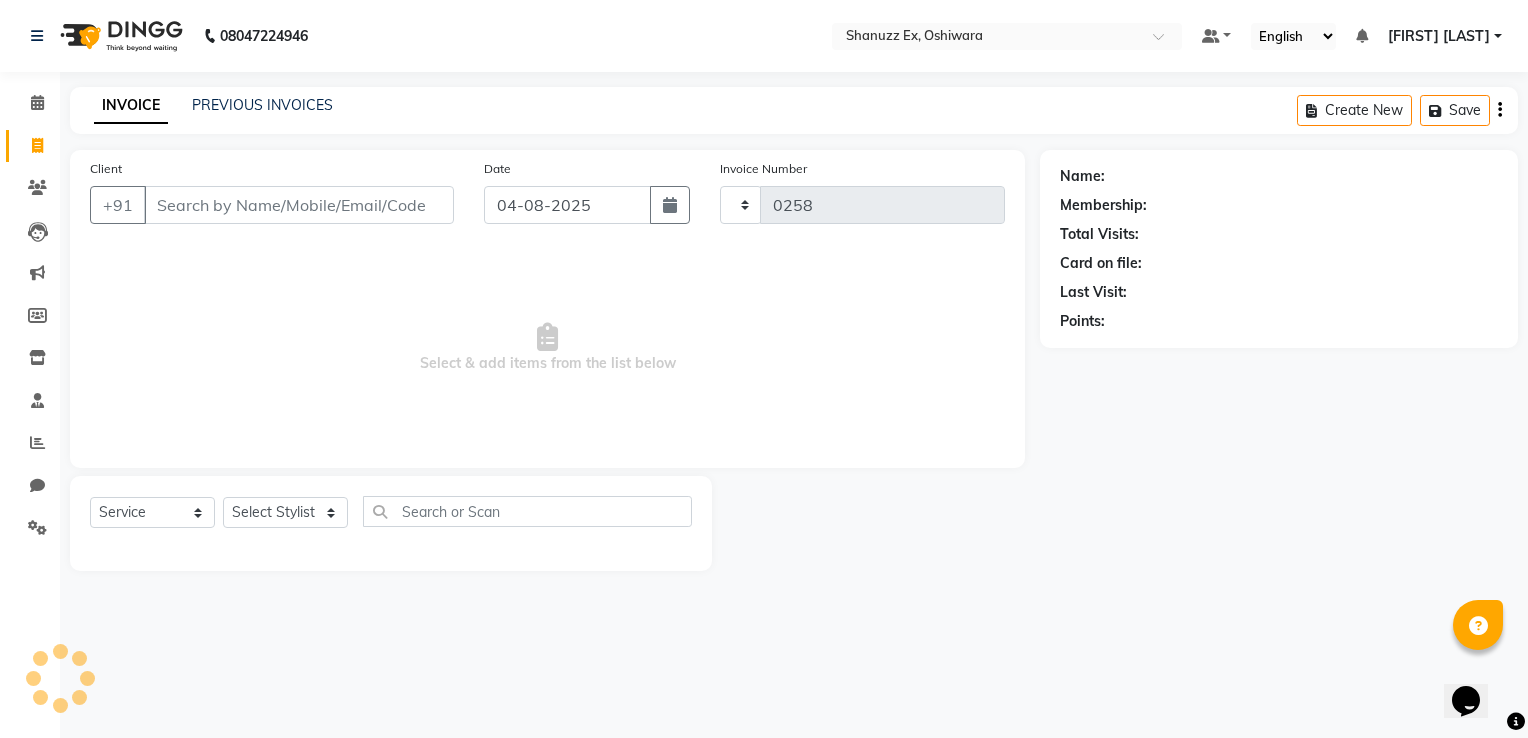 select on "8229" 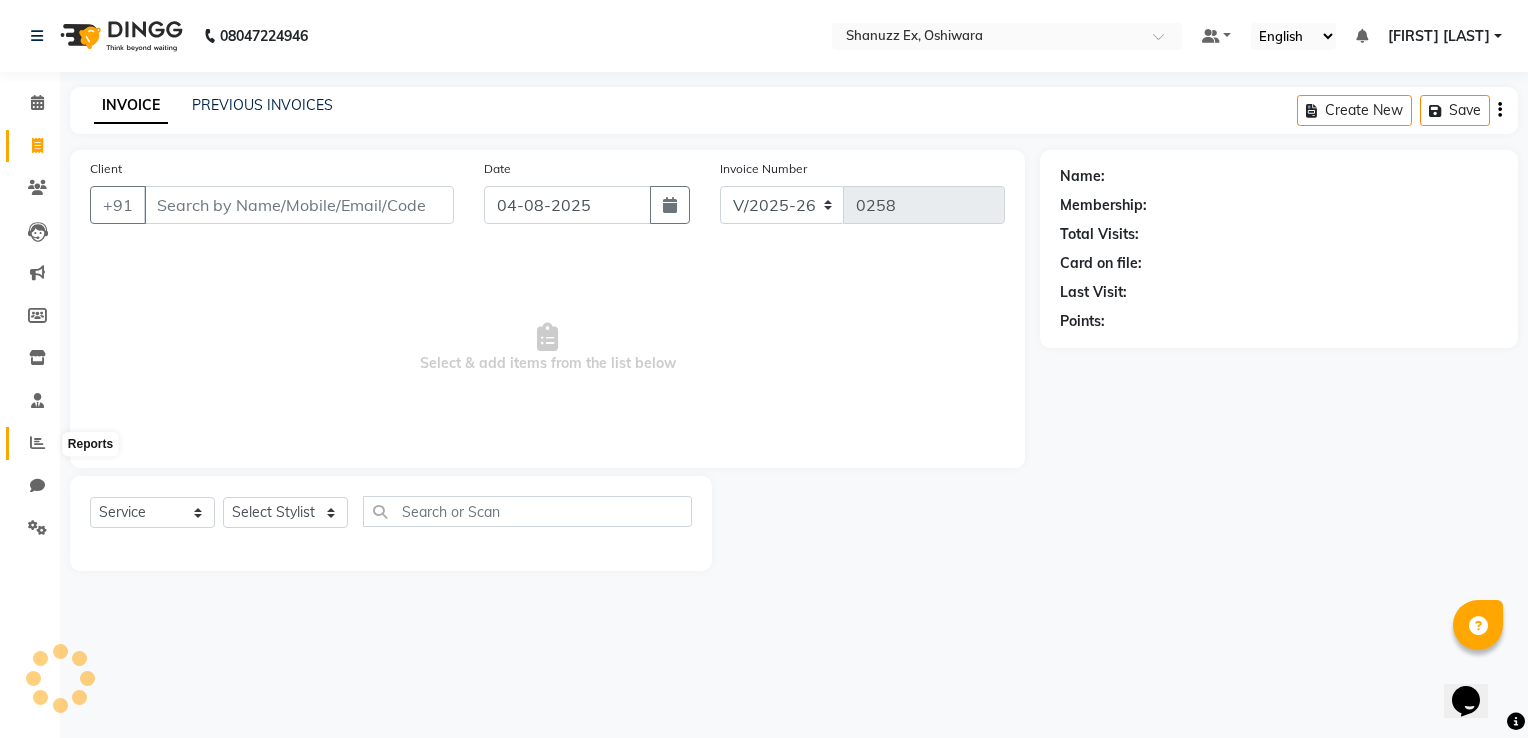 click 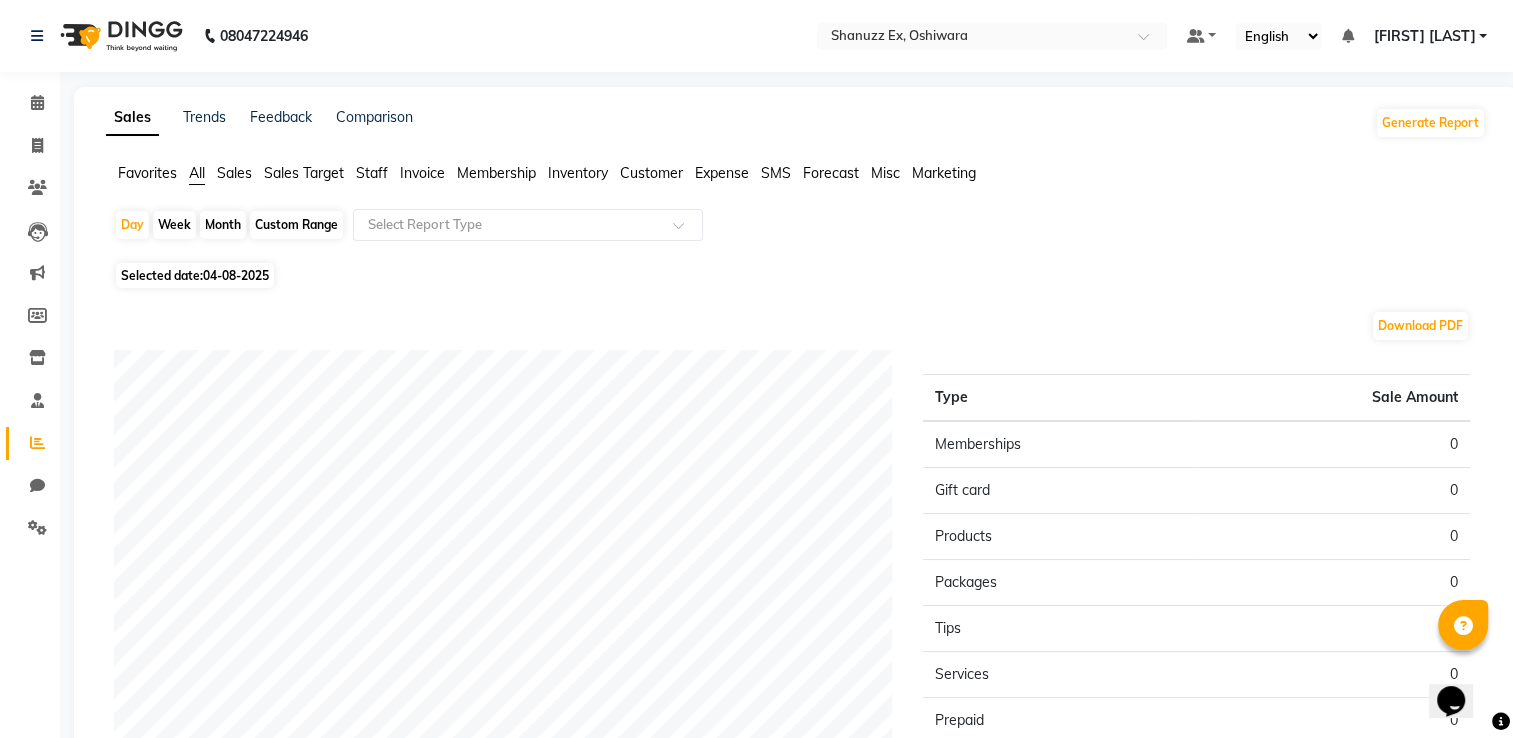 click on "04-08-2025" 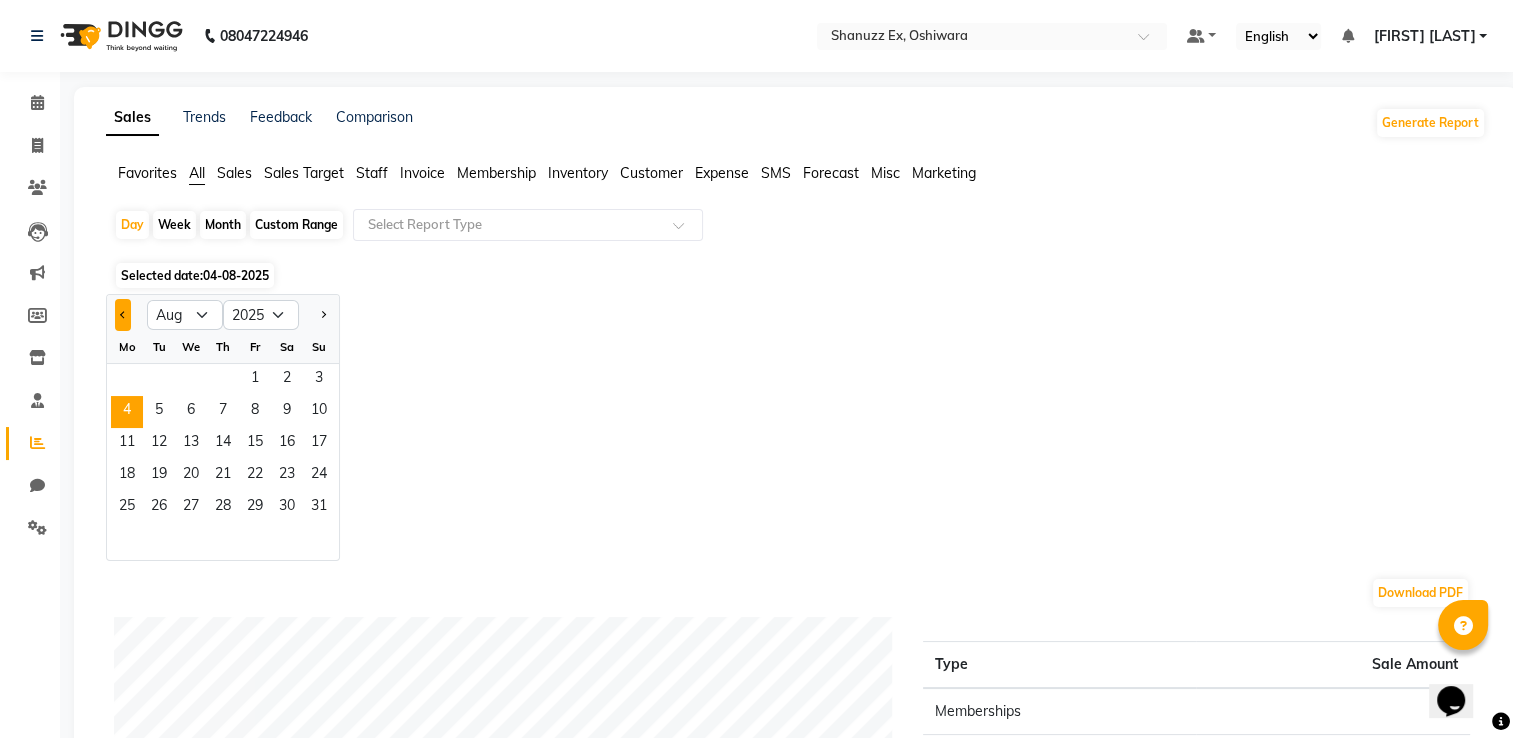 click 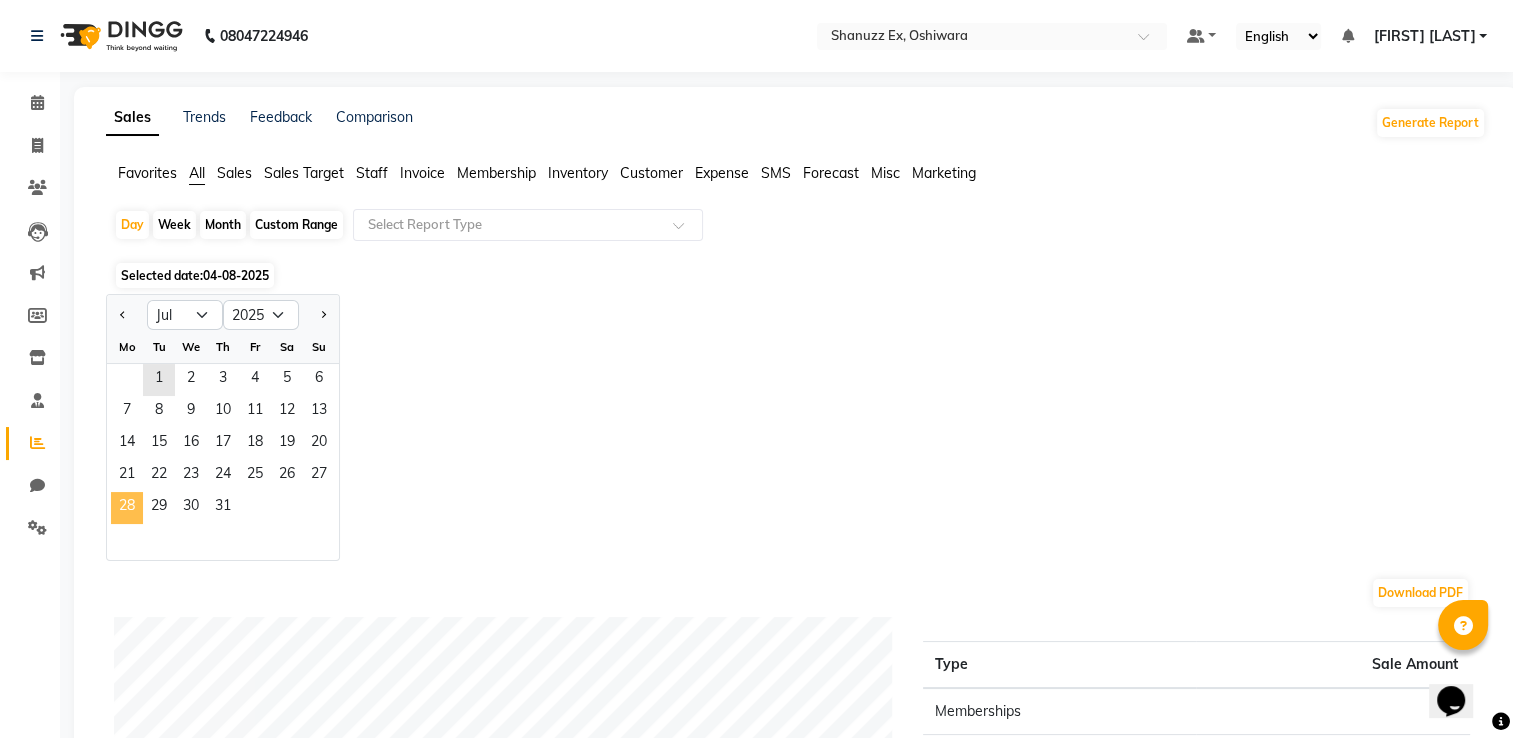 click on "28" 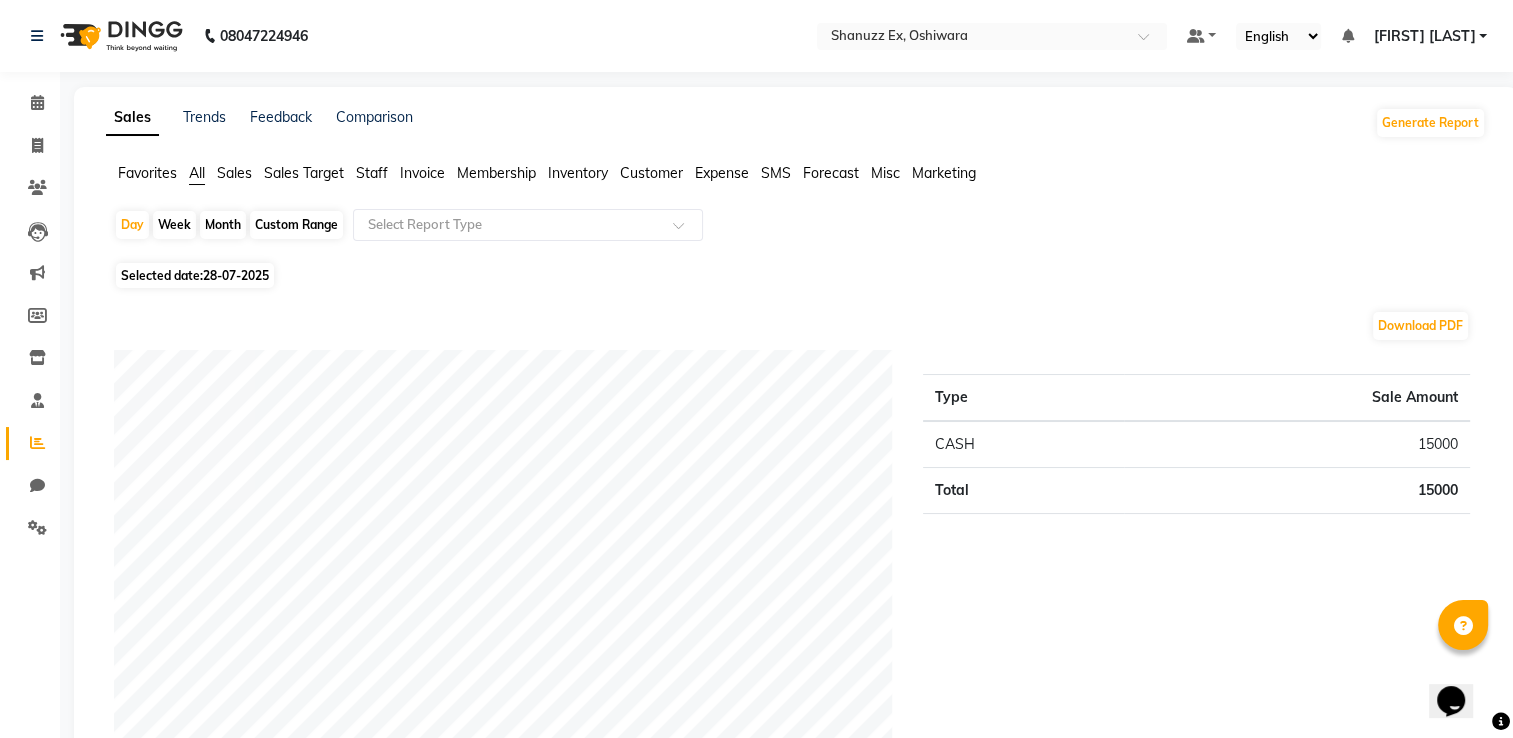 click on "Expense" 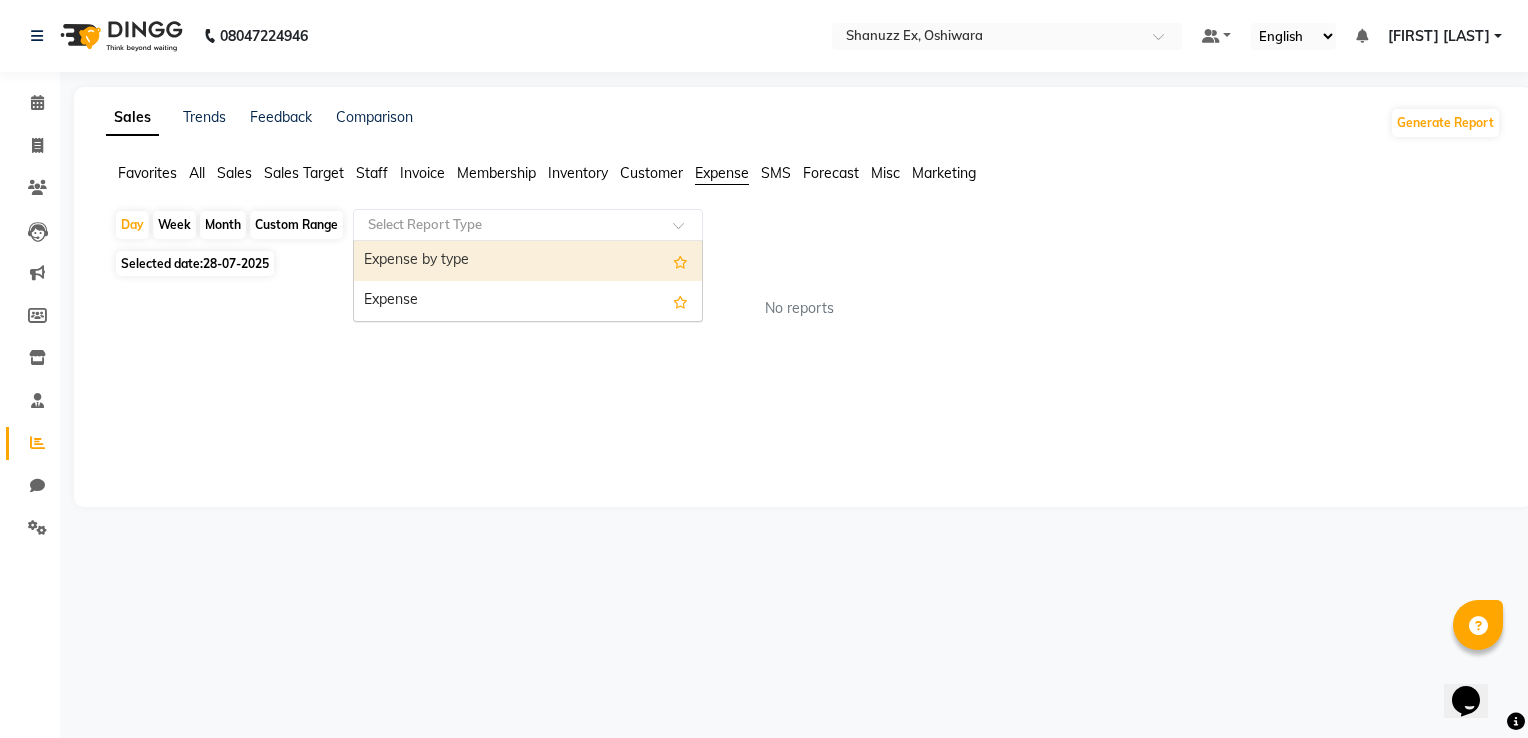 click 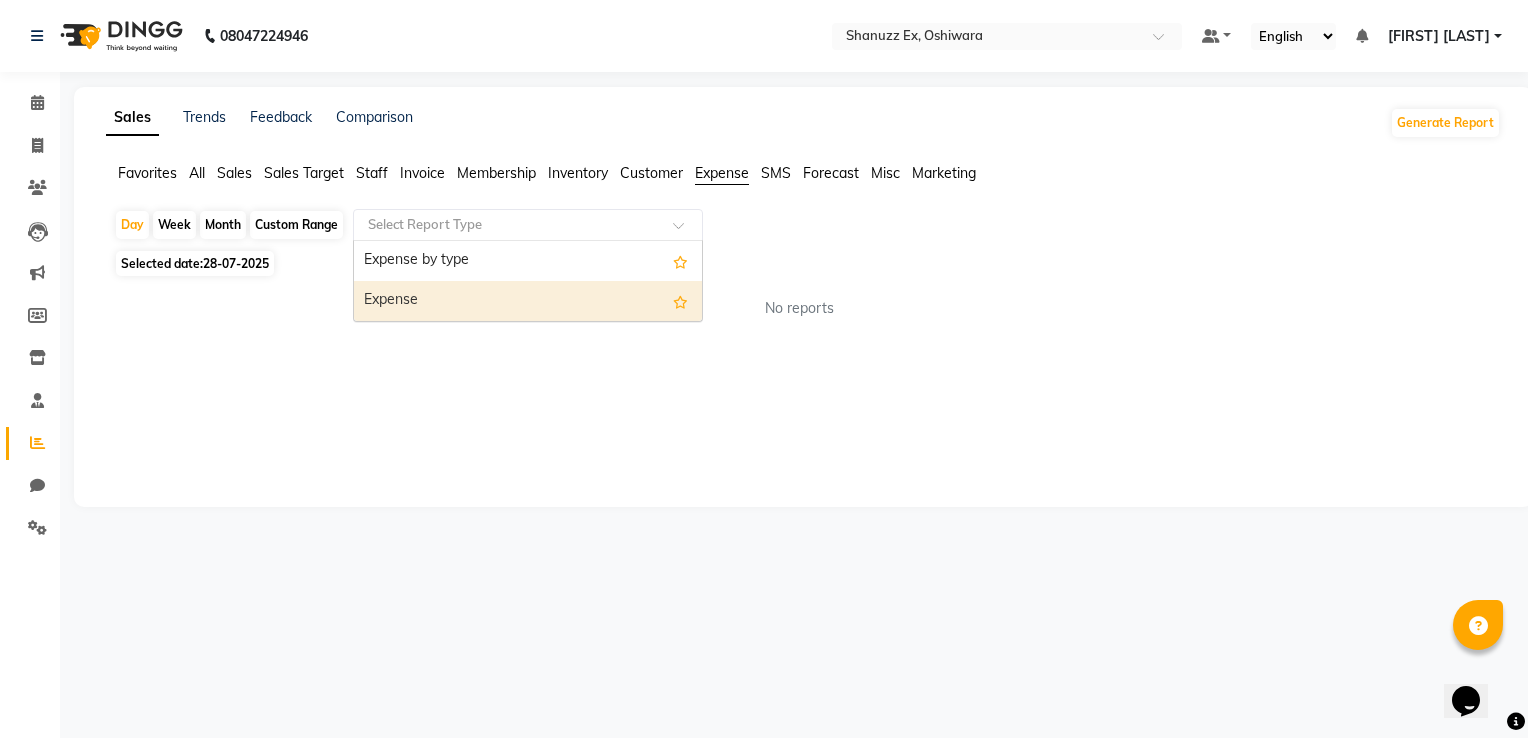 click on "Expense" at bounding box center (528, 301) 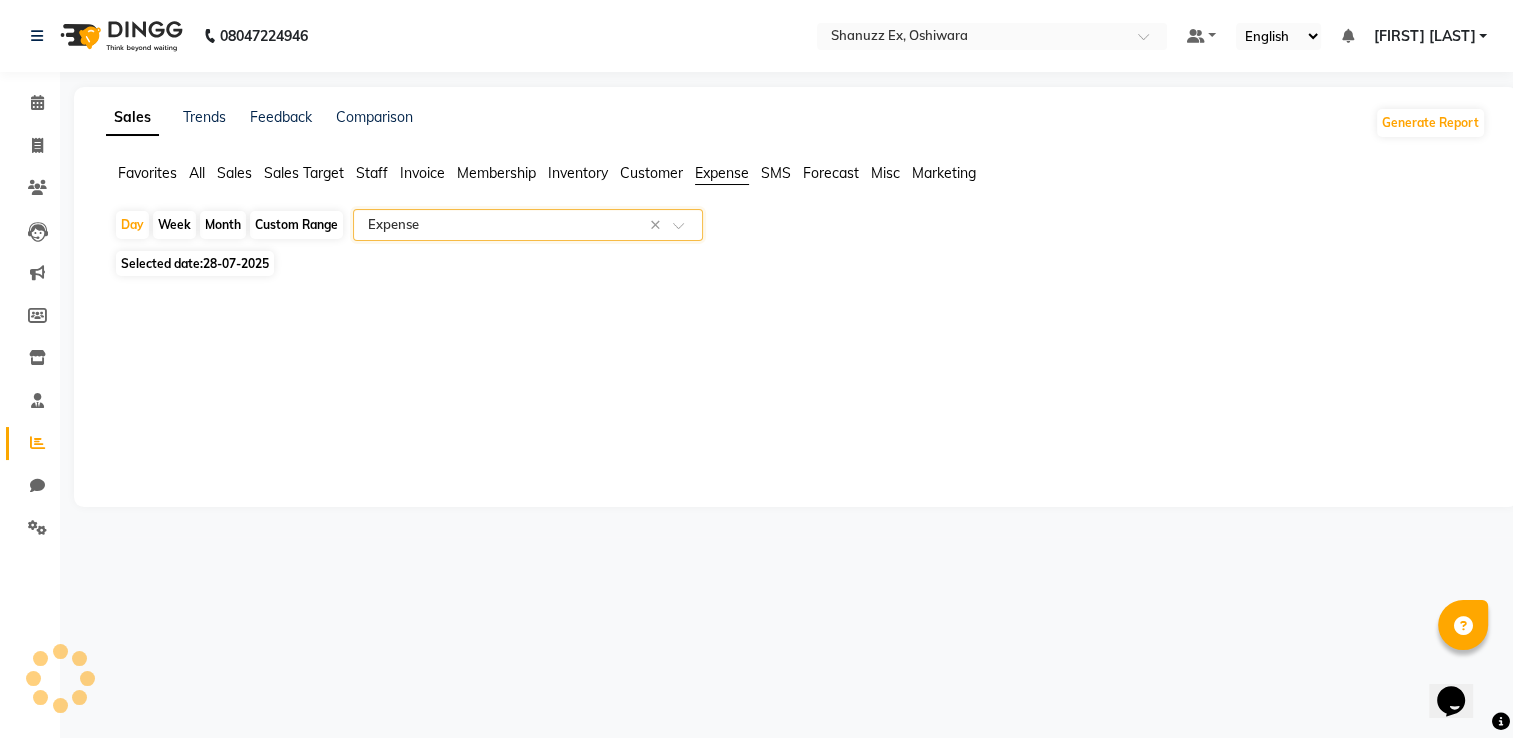 select on "full_report" 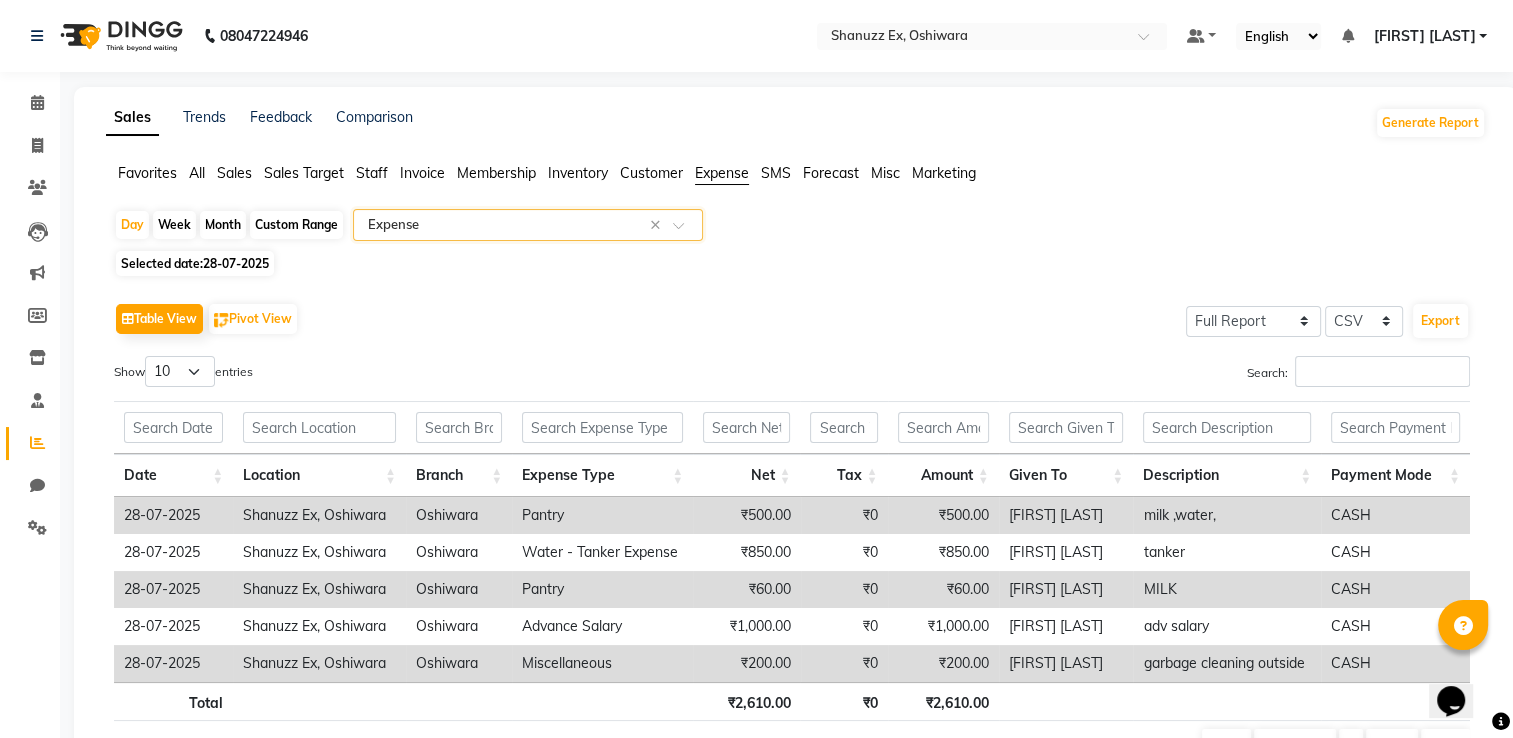 scroll, scrollTop: 108, scrollLeft: 0, axis: vertical 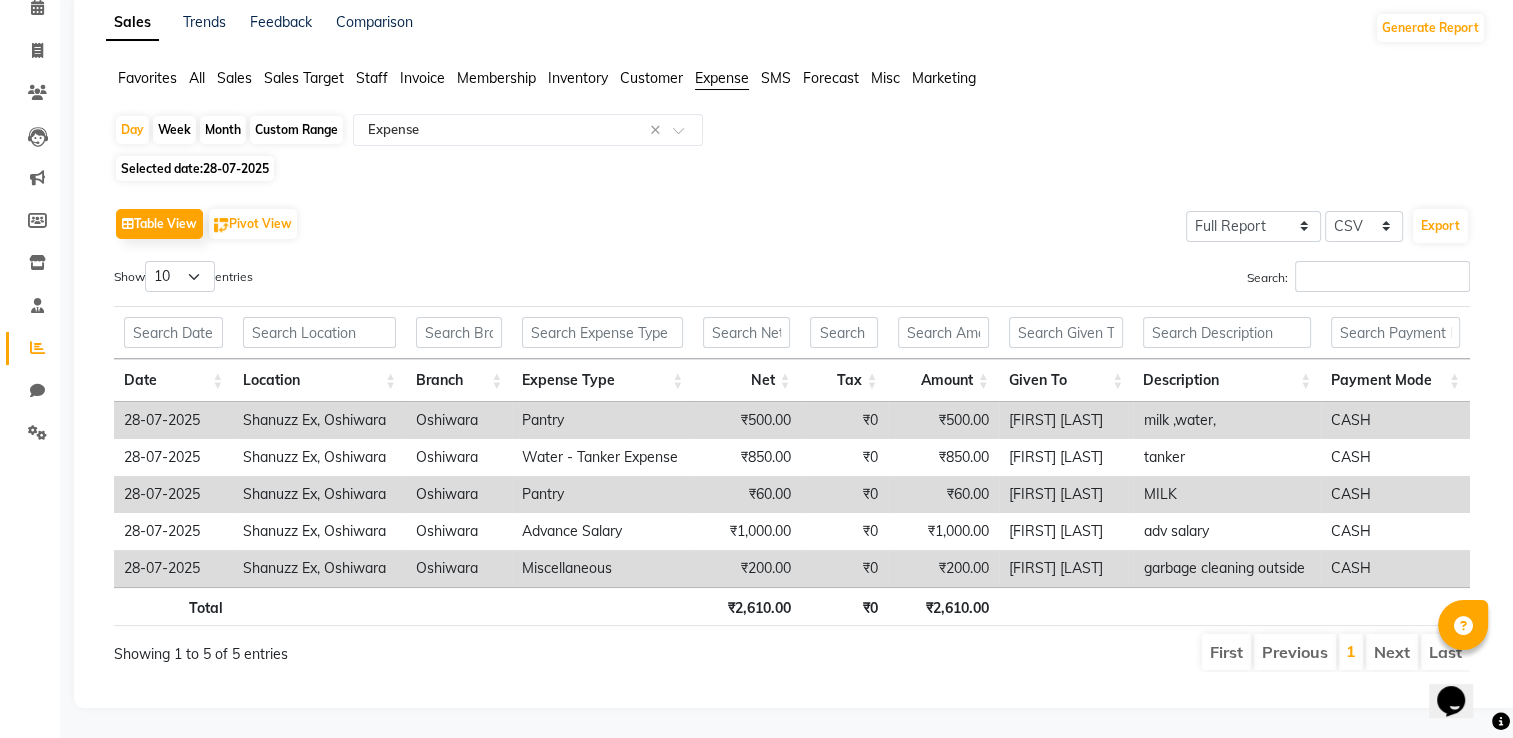 click on "Selected date:  28-07-2025" 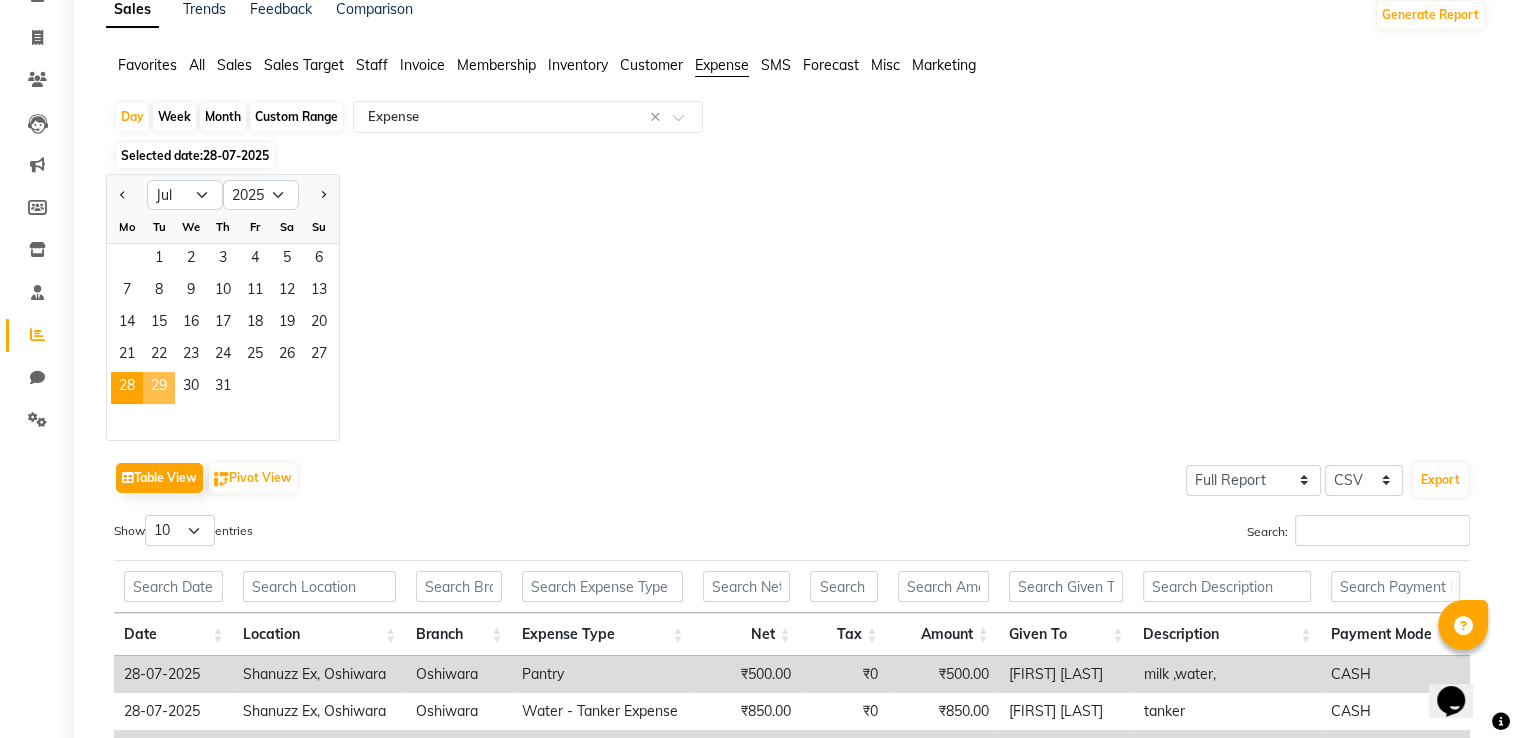 click on "29" 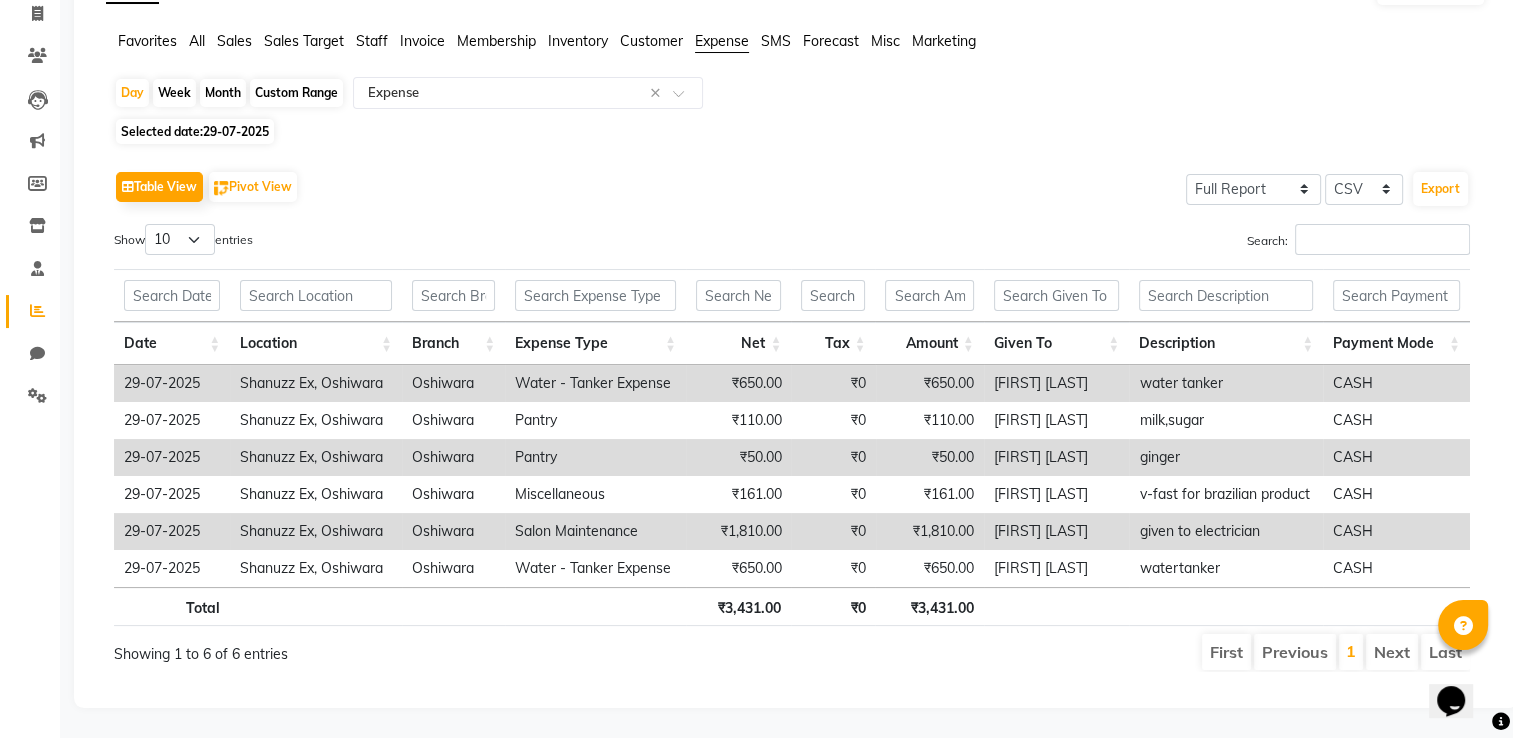 scroll, scrollTop: 0, scrollLeft: 0, axis: both 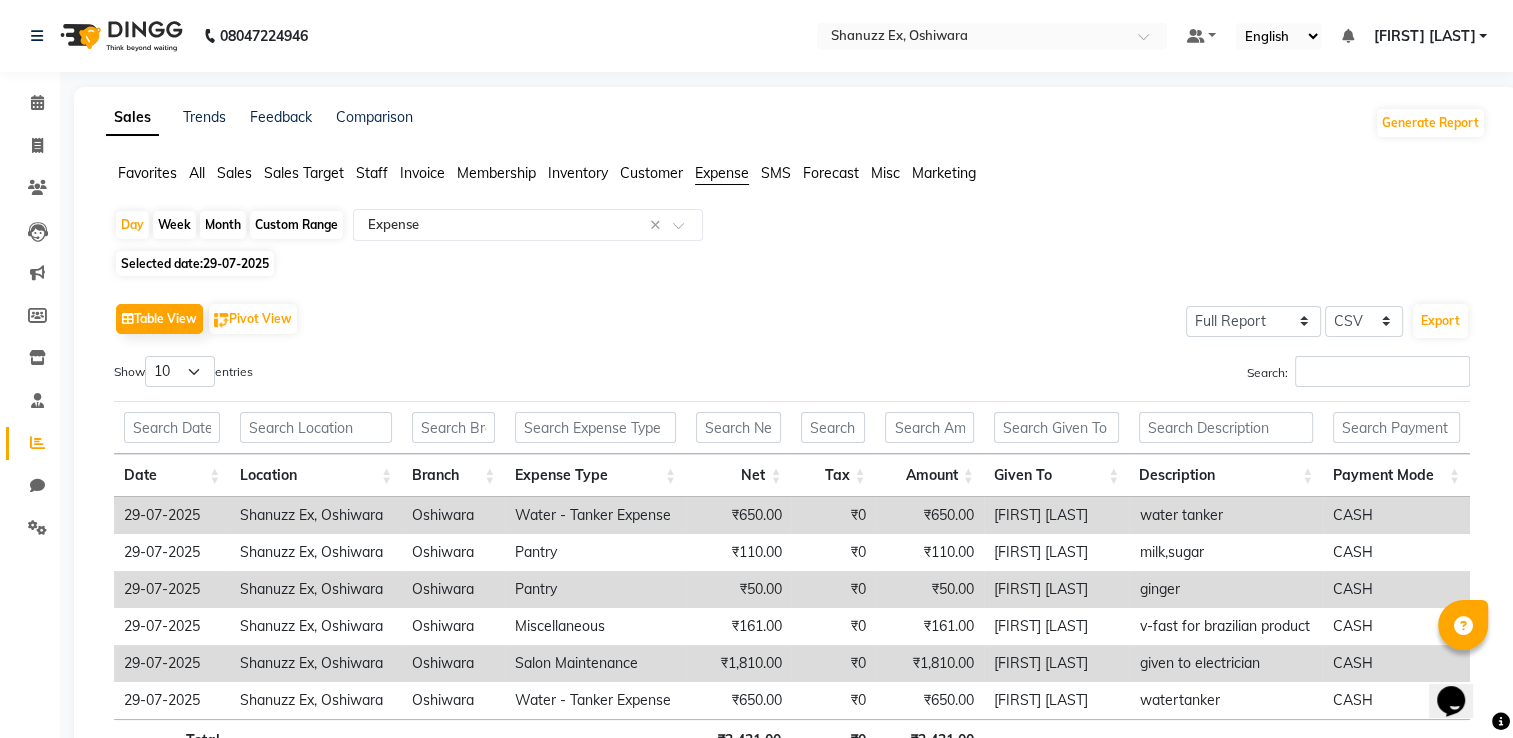 click on "All" 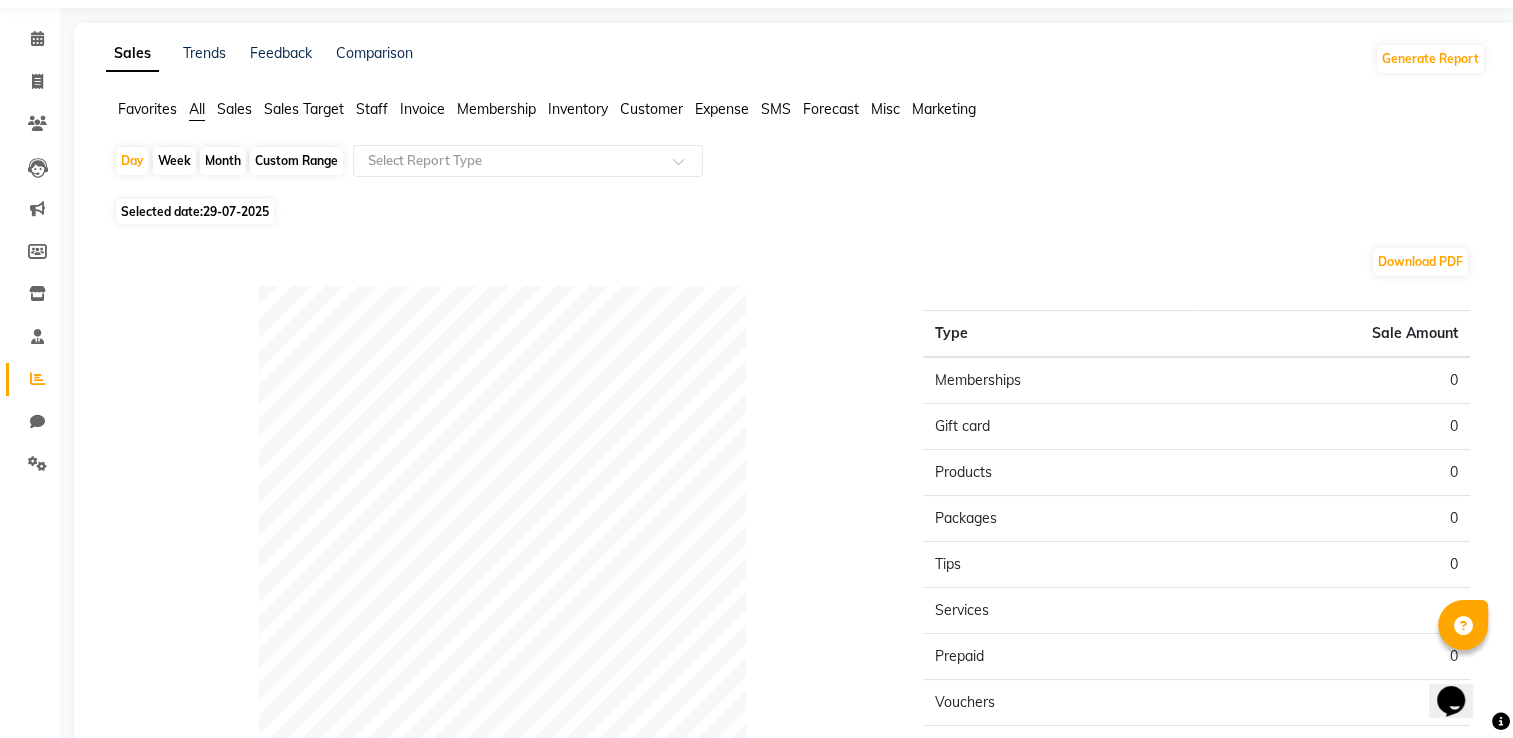 scroll, scrollTop: 0, scrollLeft: 0, axis: both 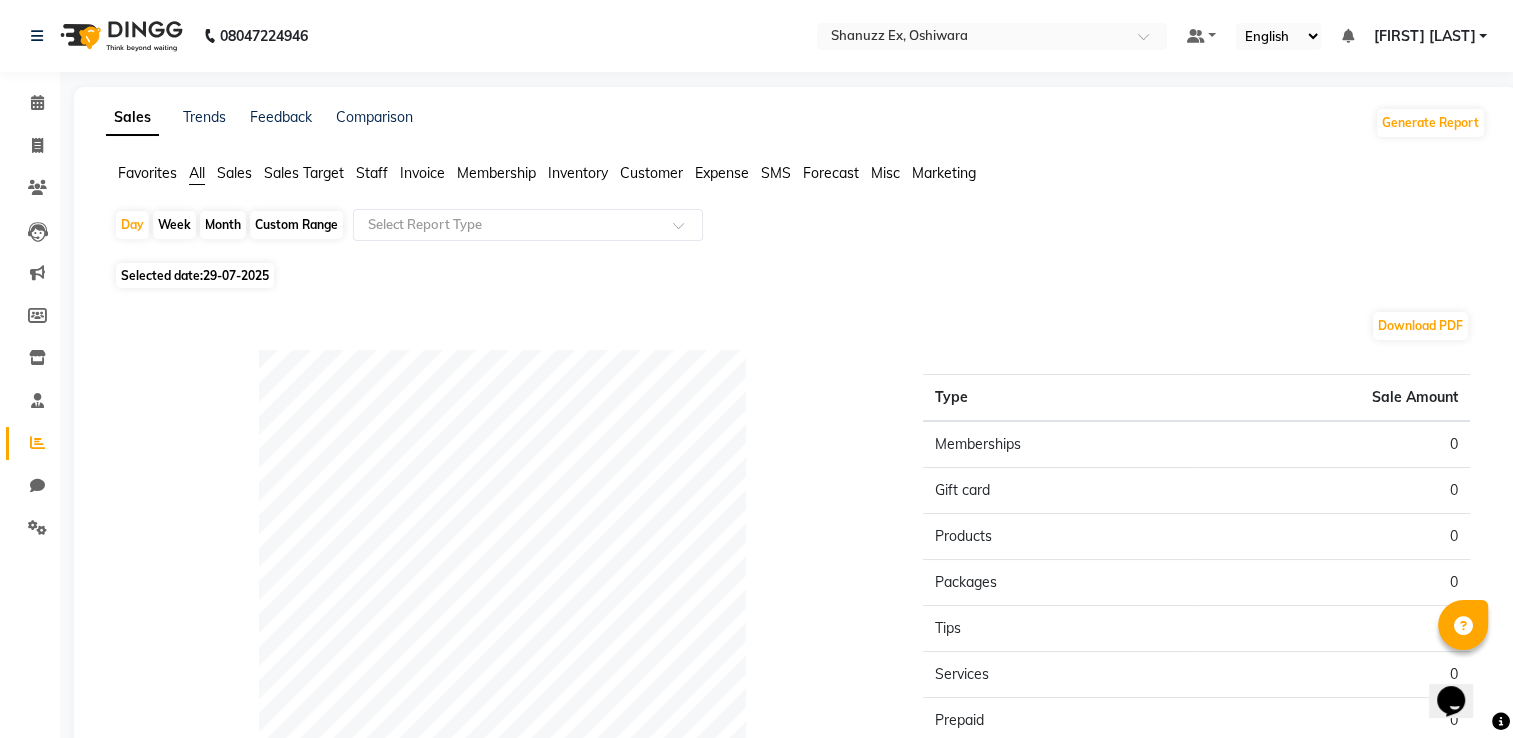 click on "Expense" 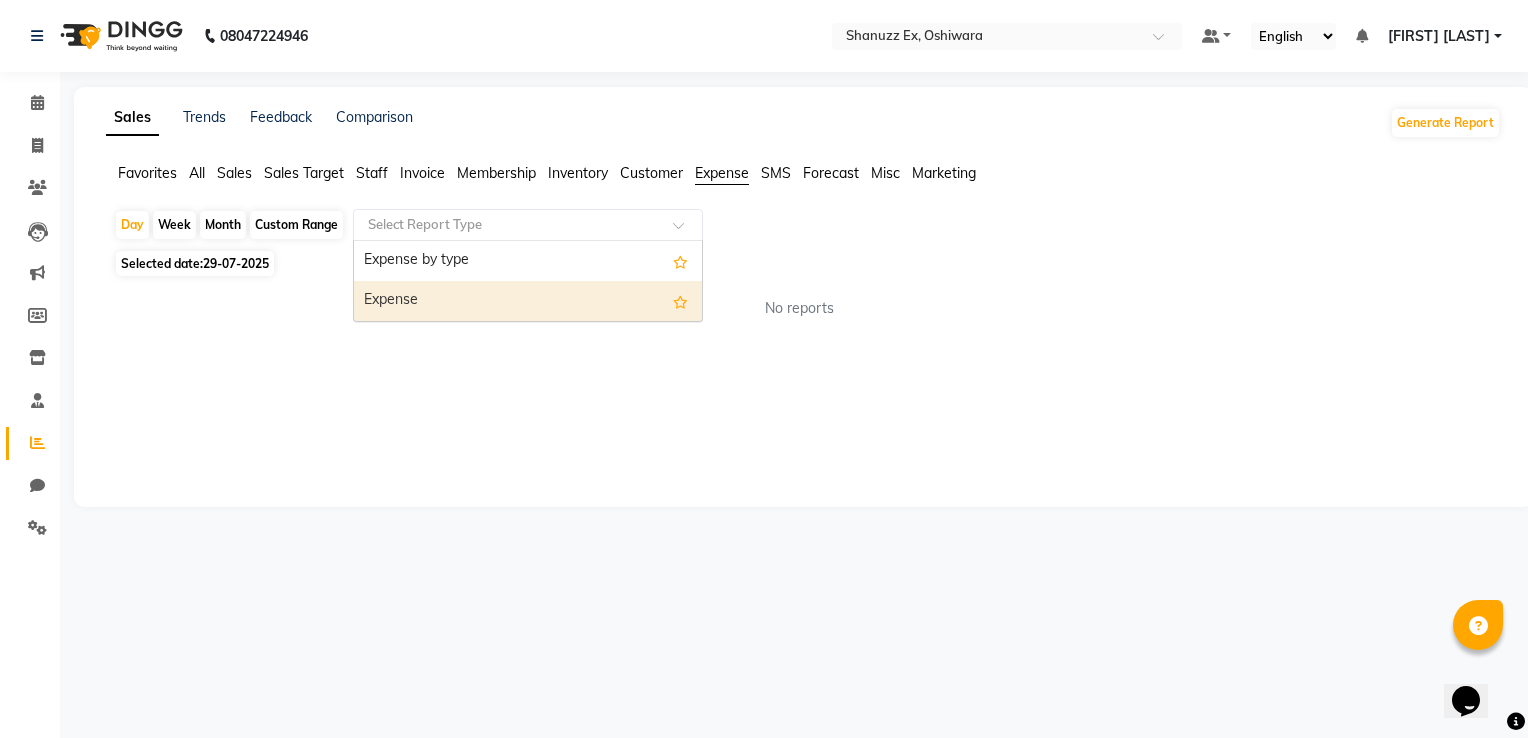 drag, startPoint x: 596, startPoint y: 222, endPoint x: 528, endPoint y: 281, distance: 90.02777 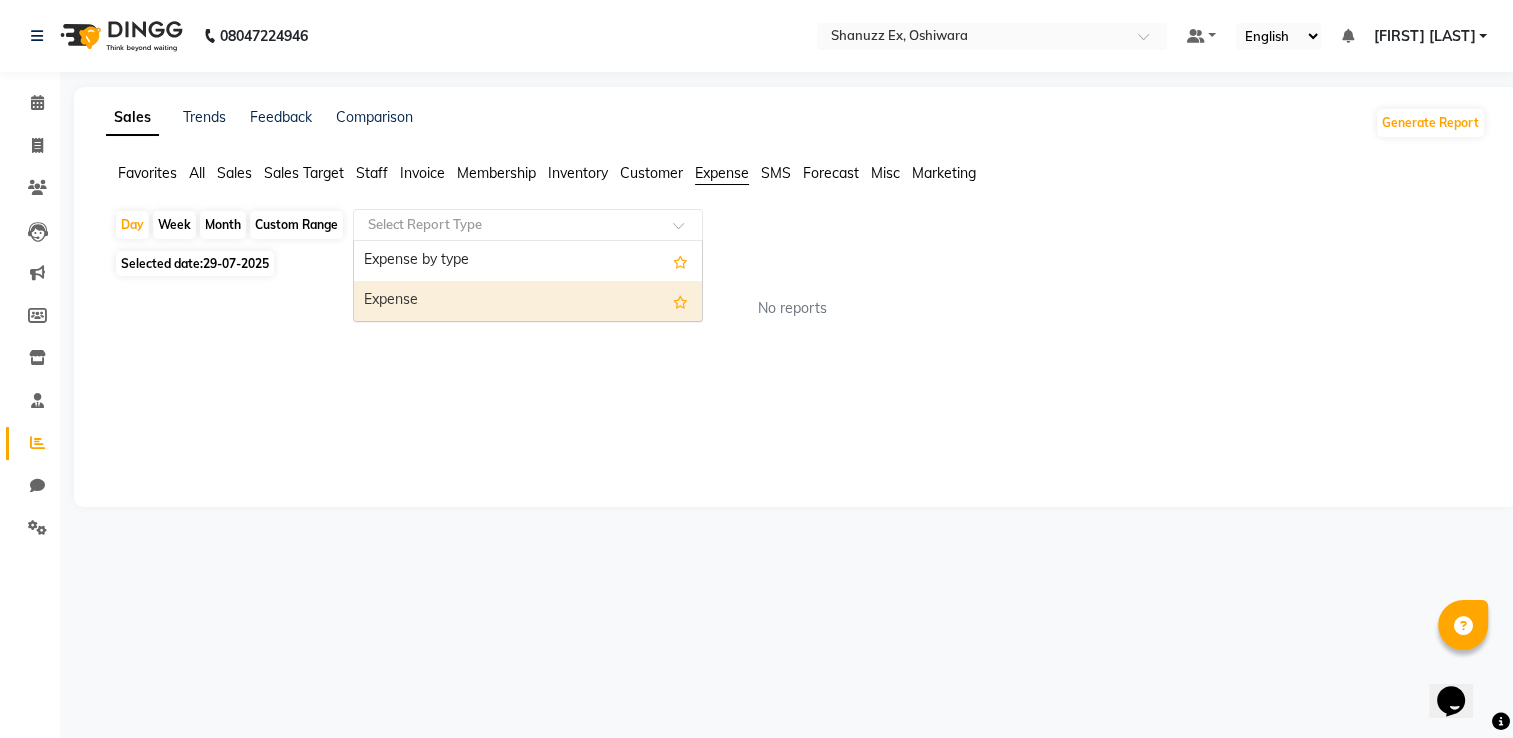 select on "full_report" 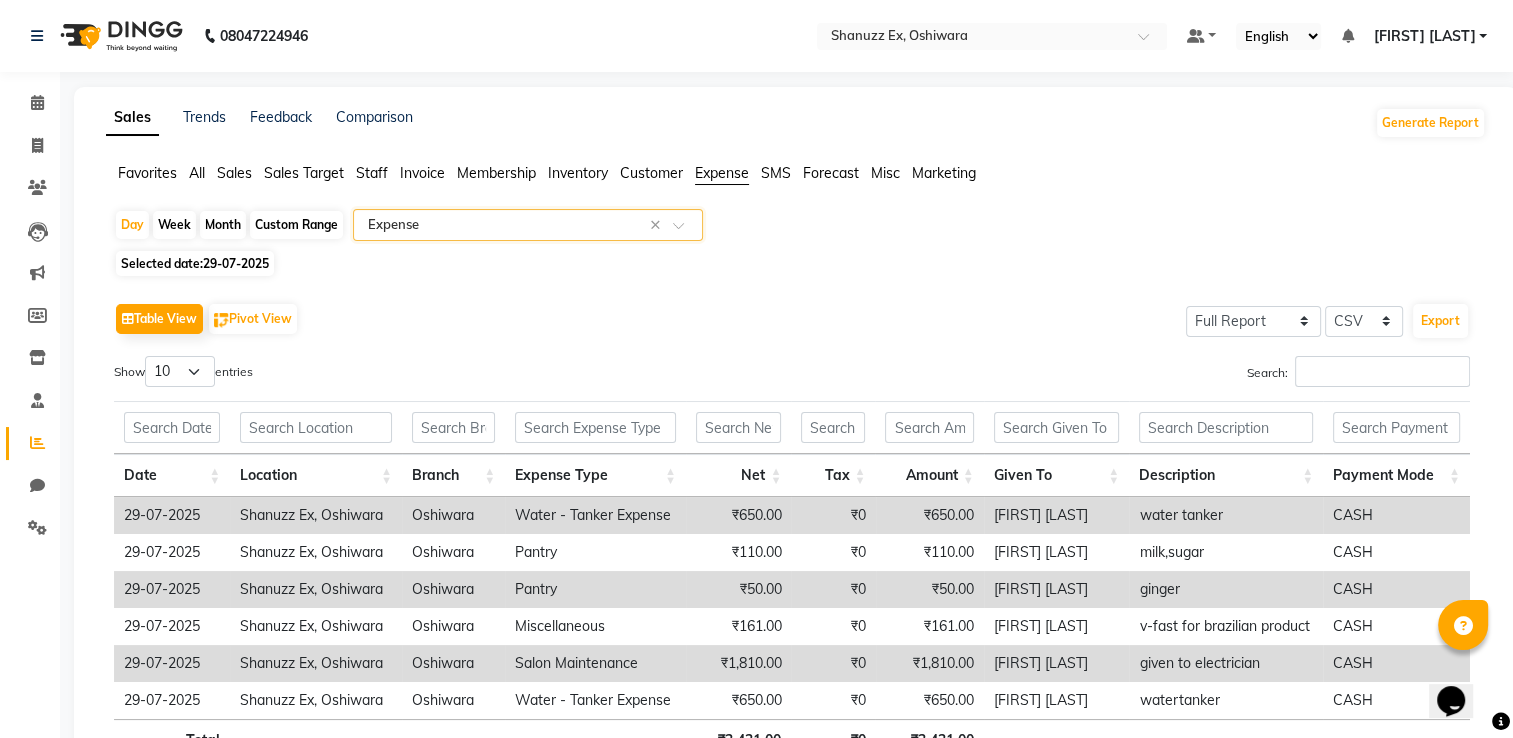 scroll, scrollTop: 145, scrollLeft: 0, axis: vertical 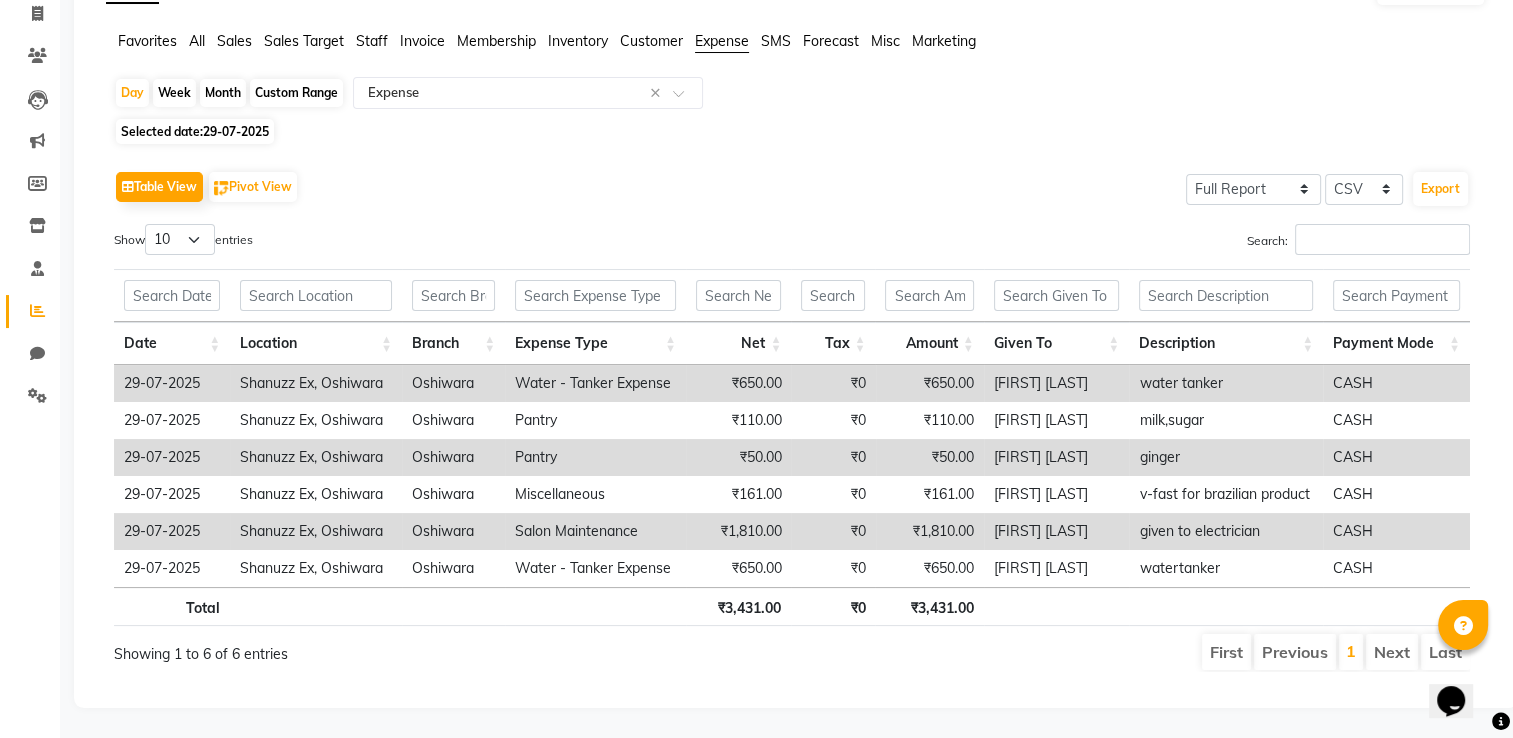 click on "29-07-2025" 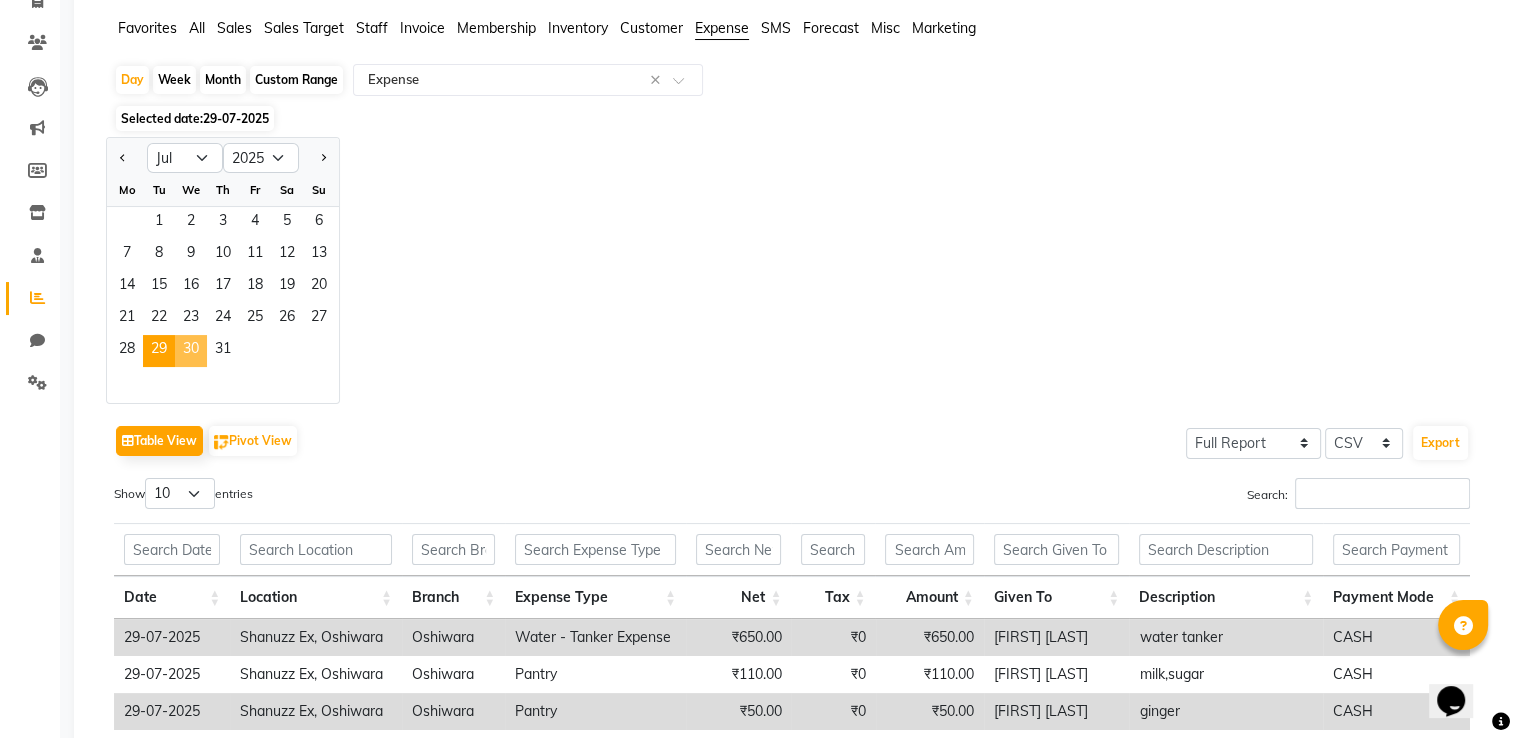 click on "30" 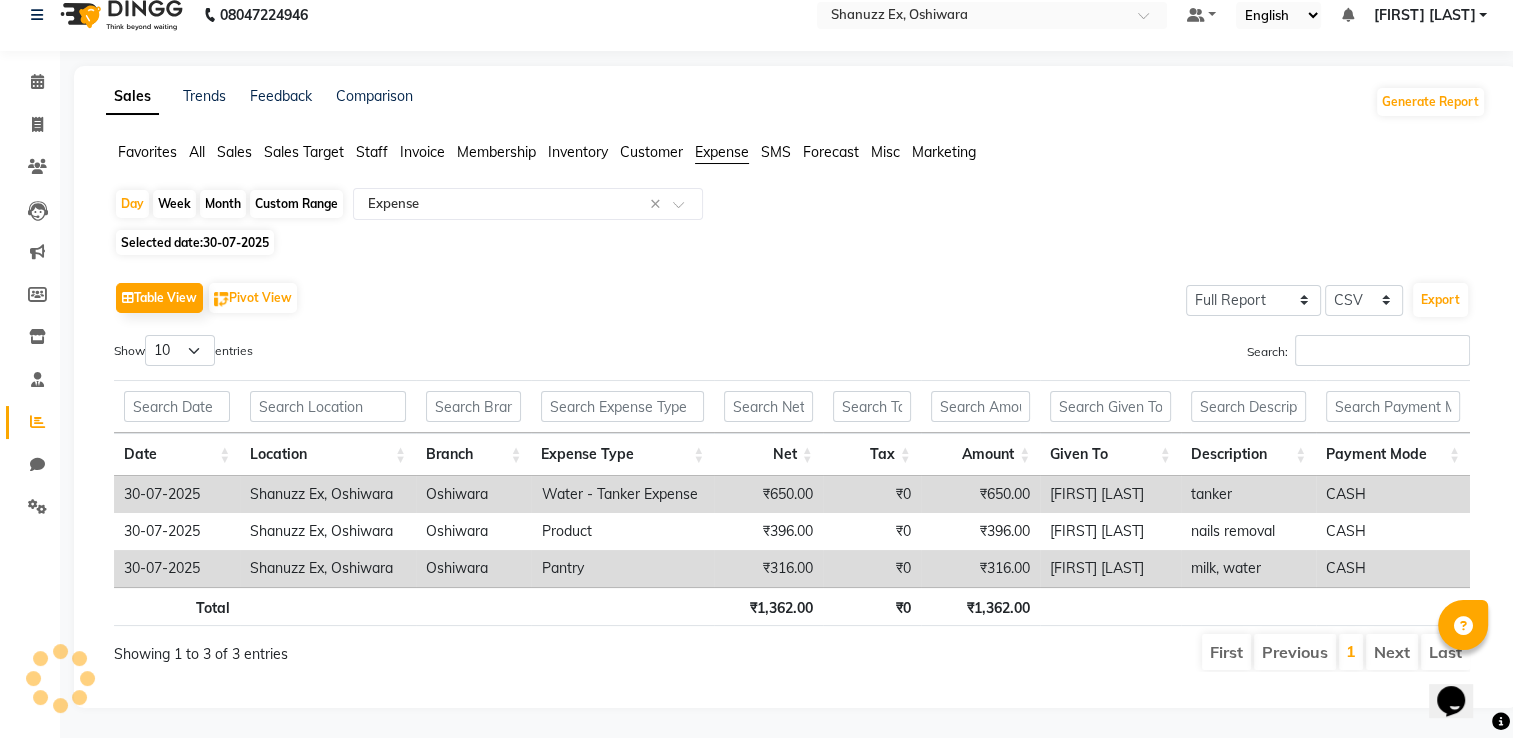 scroll, scrollTop: 0, scrollLeft: 0, axis: both 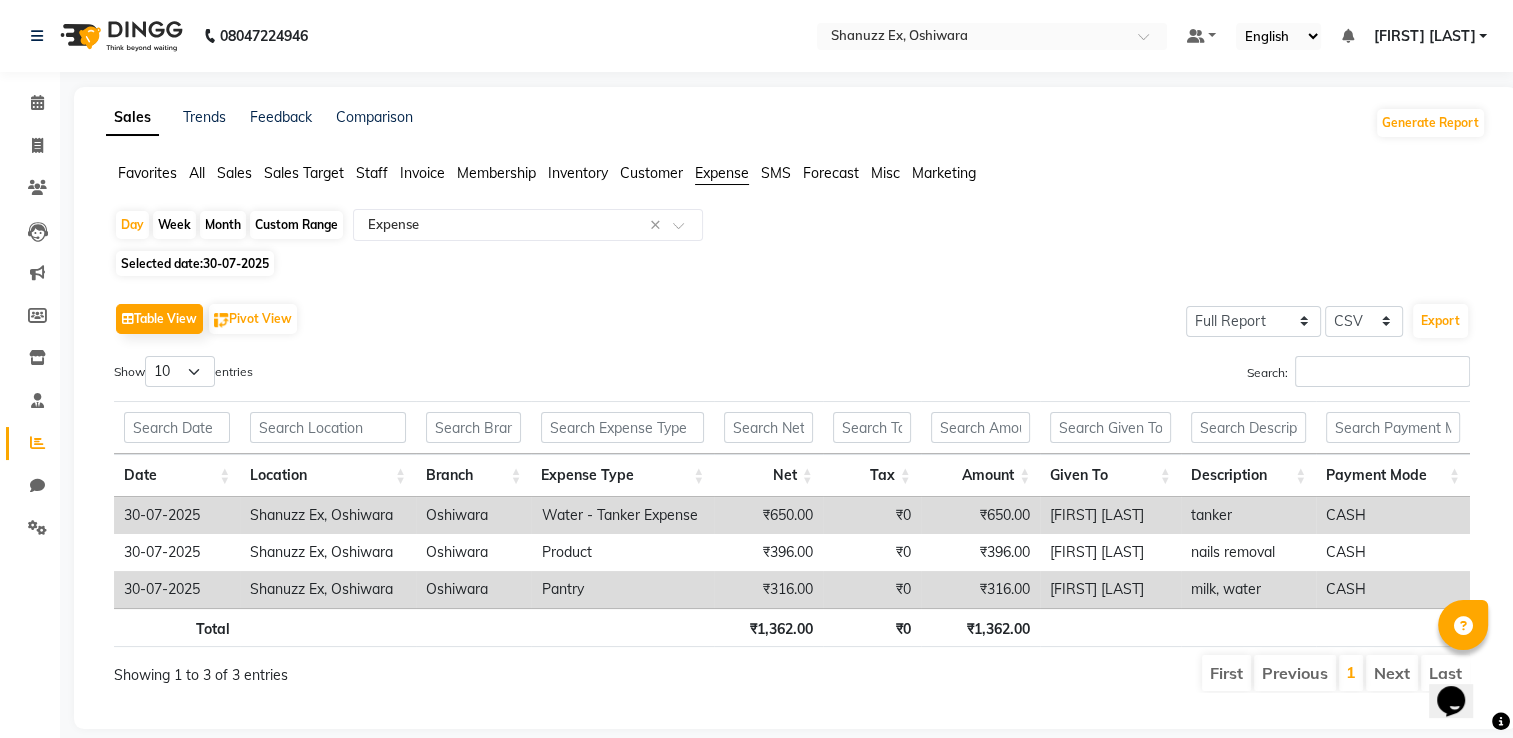 click on "All" 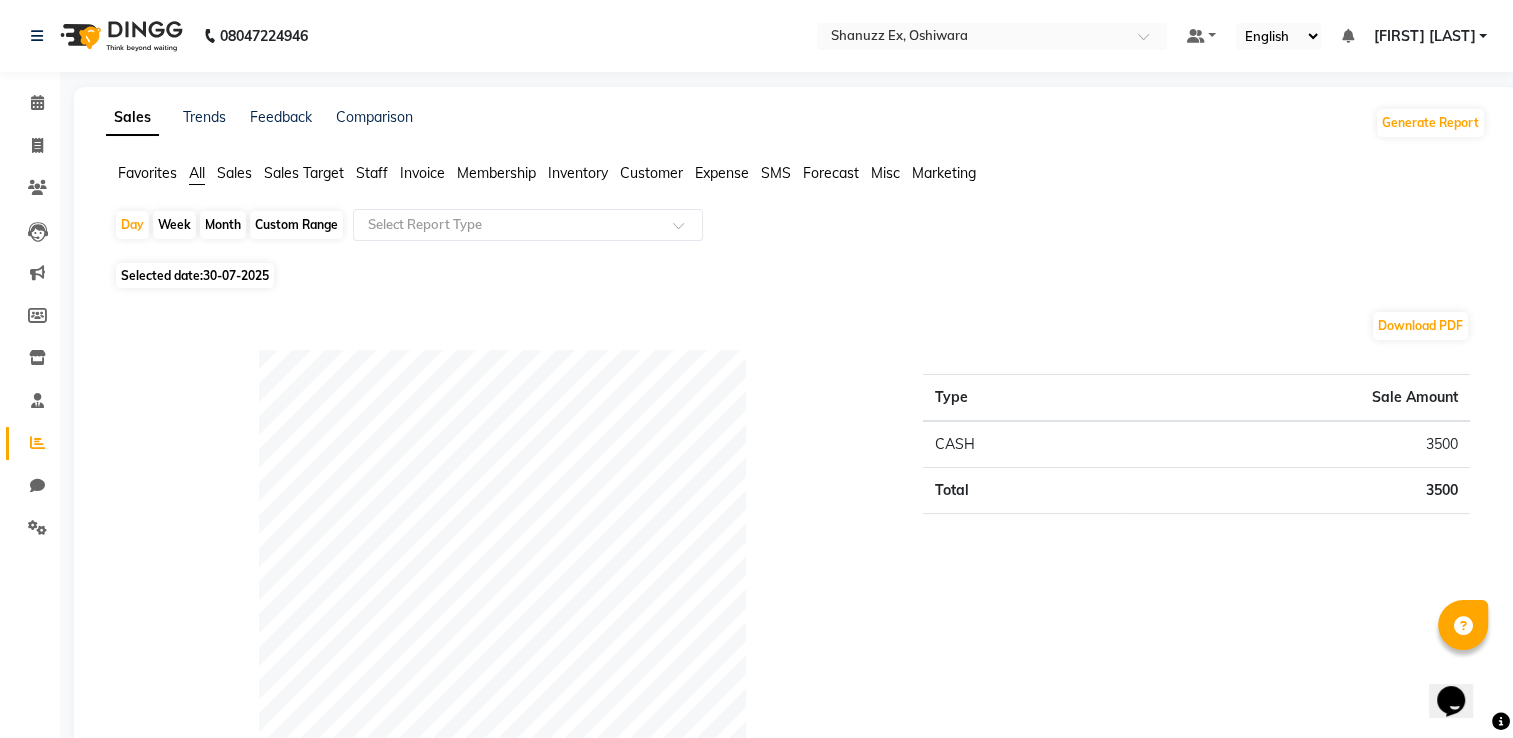click on "Selected date:  30-07-2025" 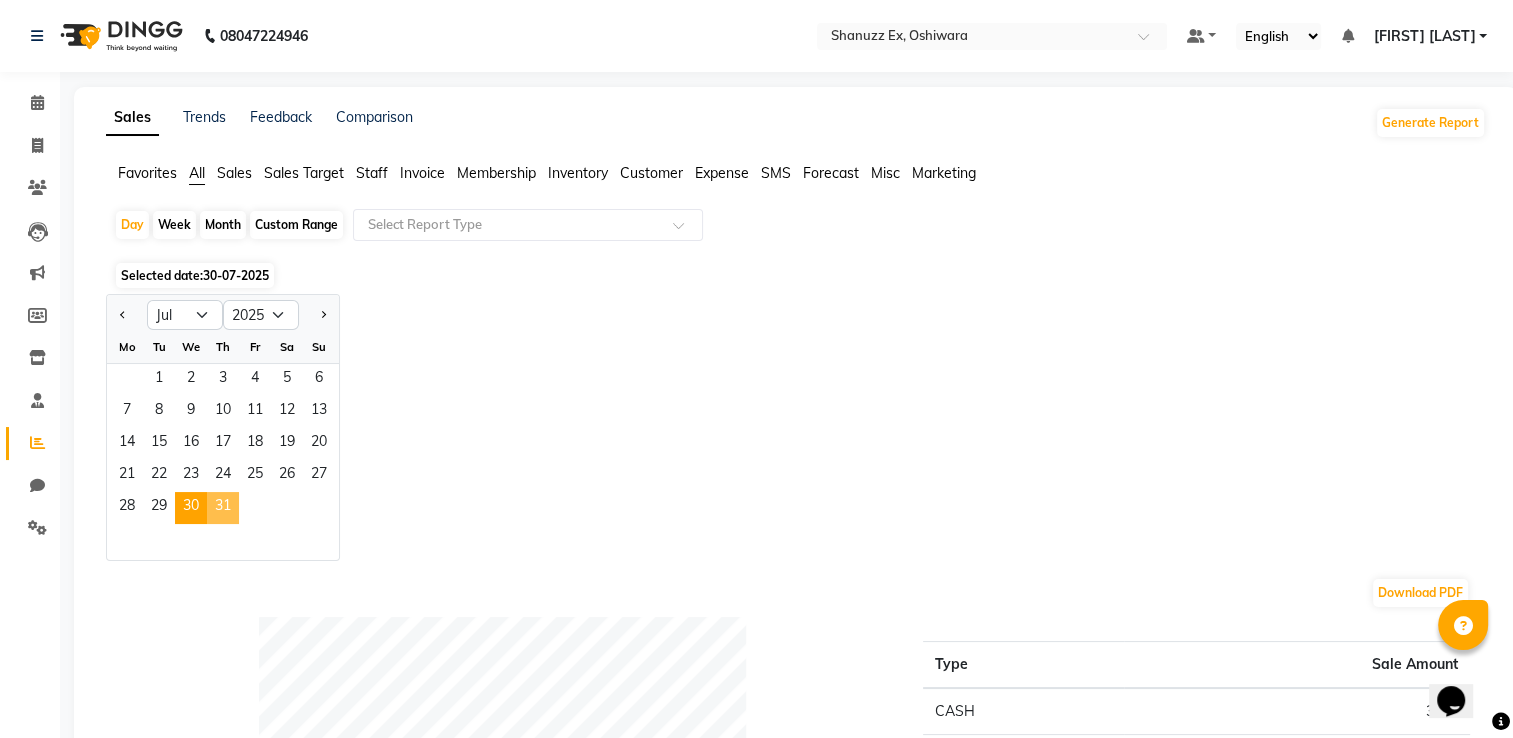 click on "31" 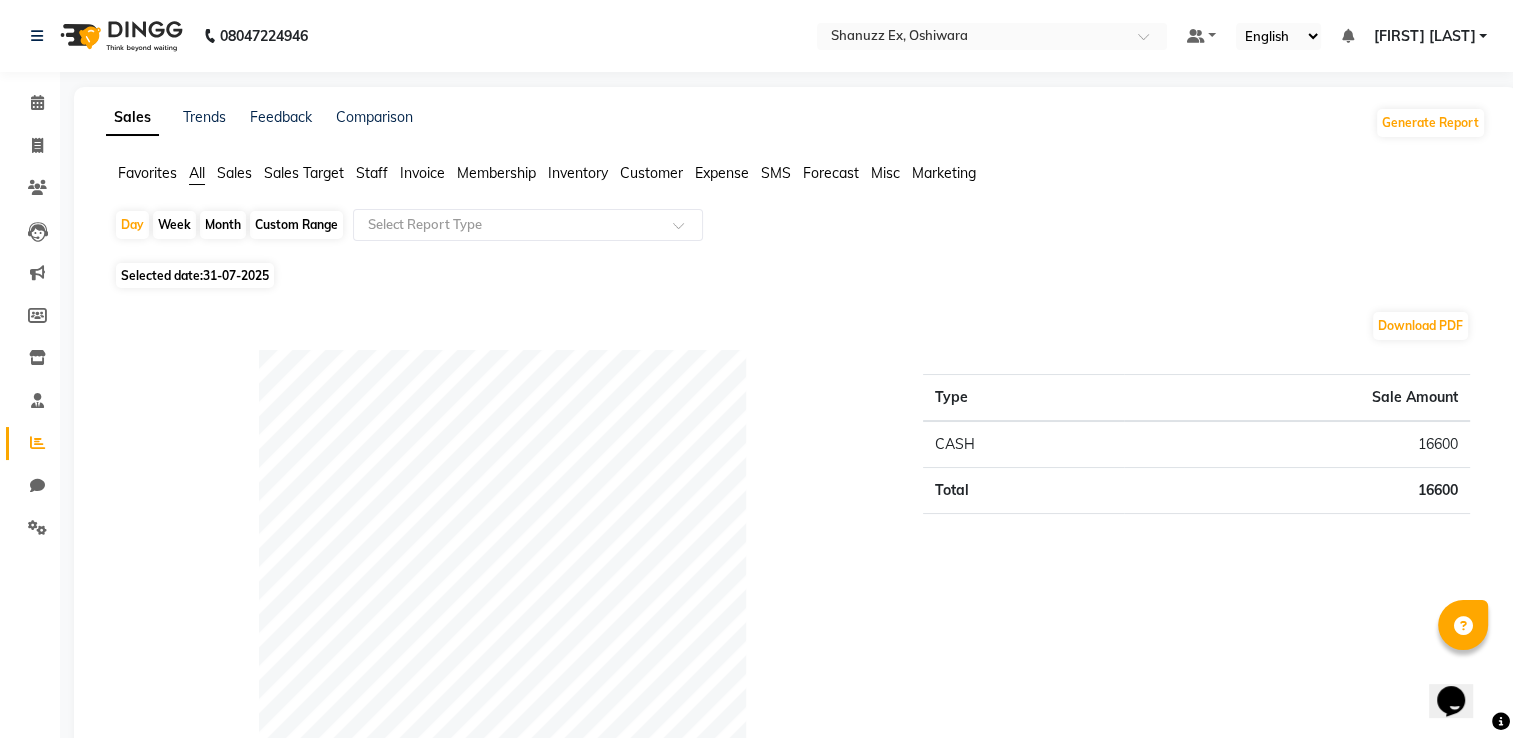 click on "Expense" 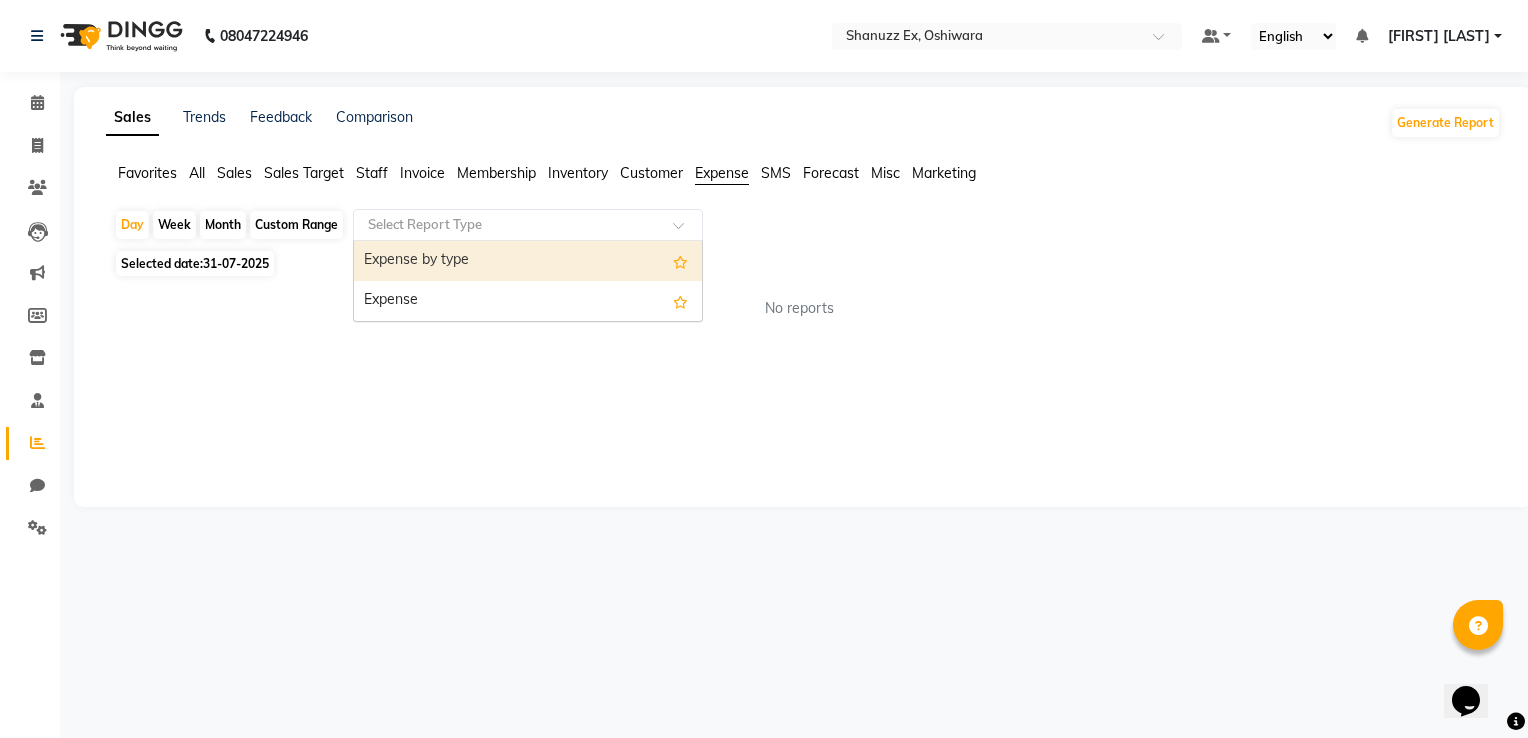 click 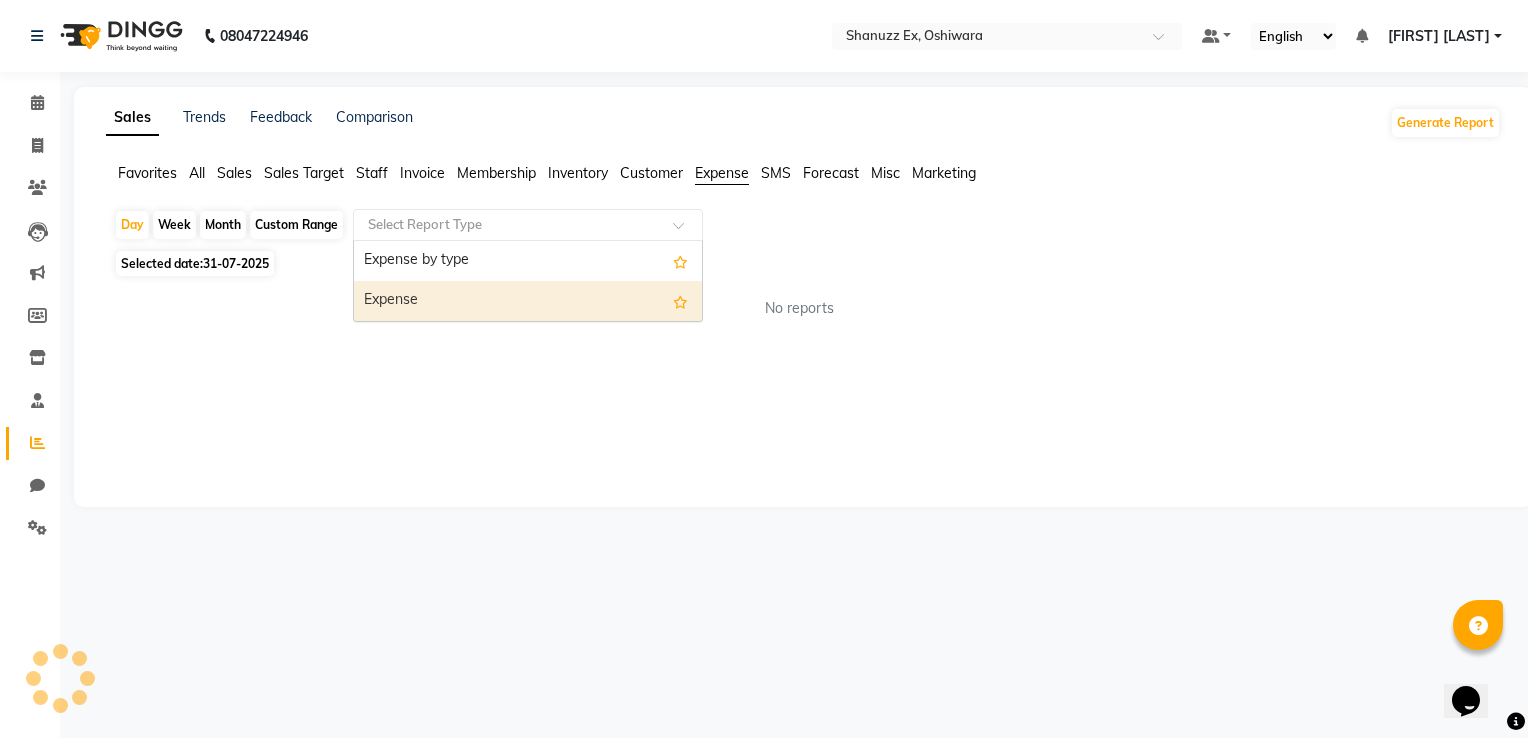 click on "Expense" at bounding box center [528, 301] 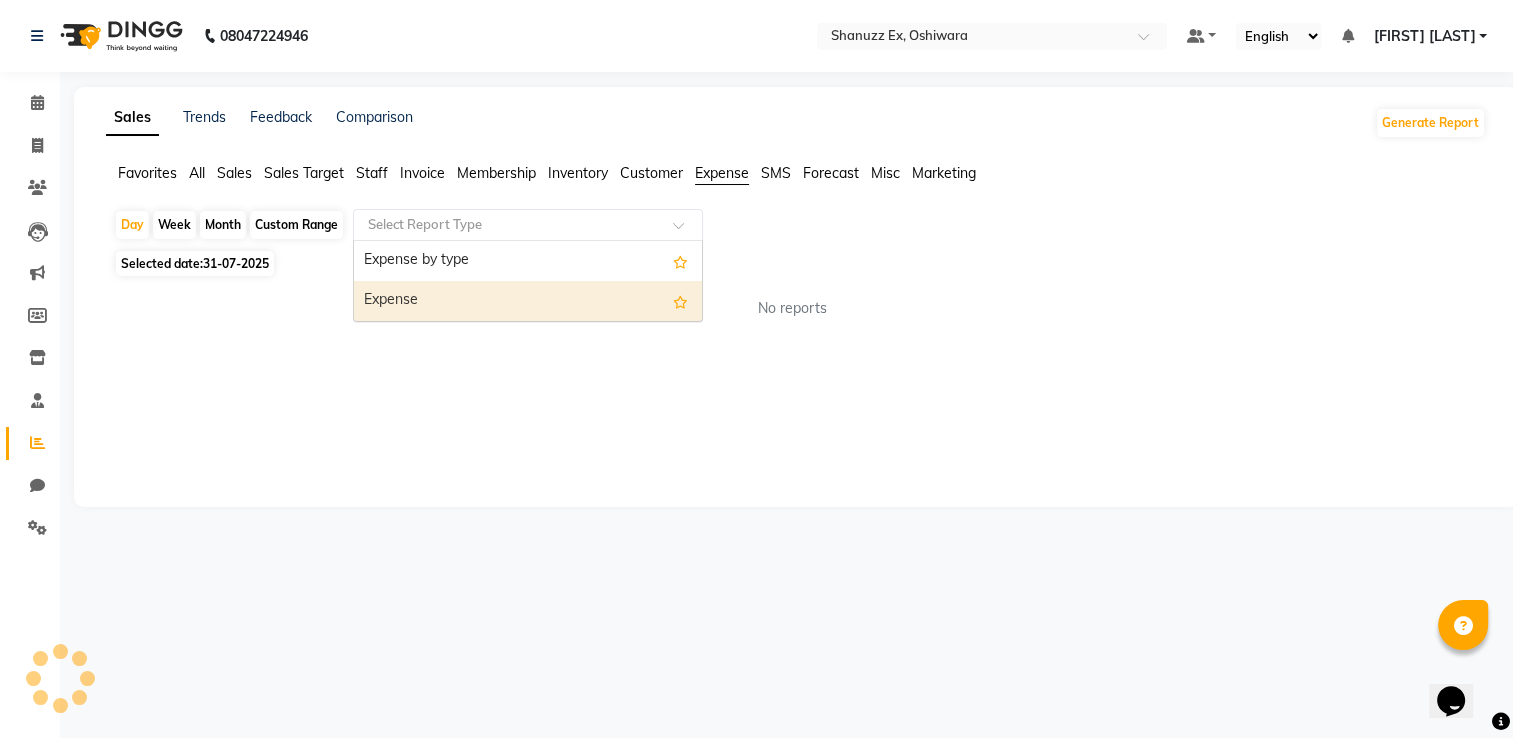 select on "full_report" 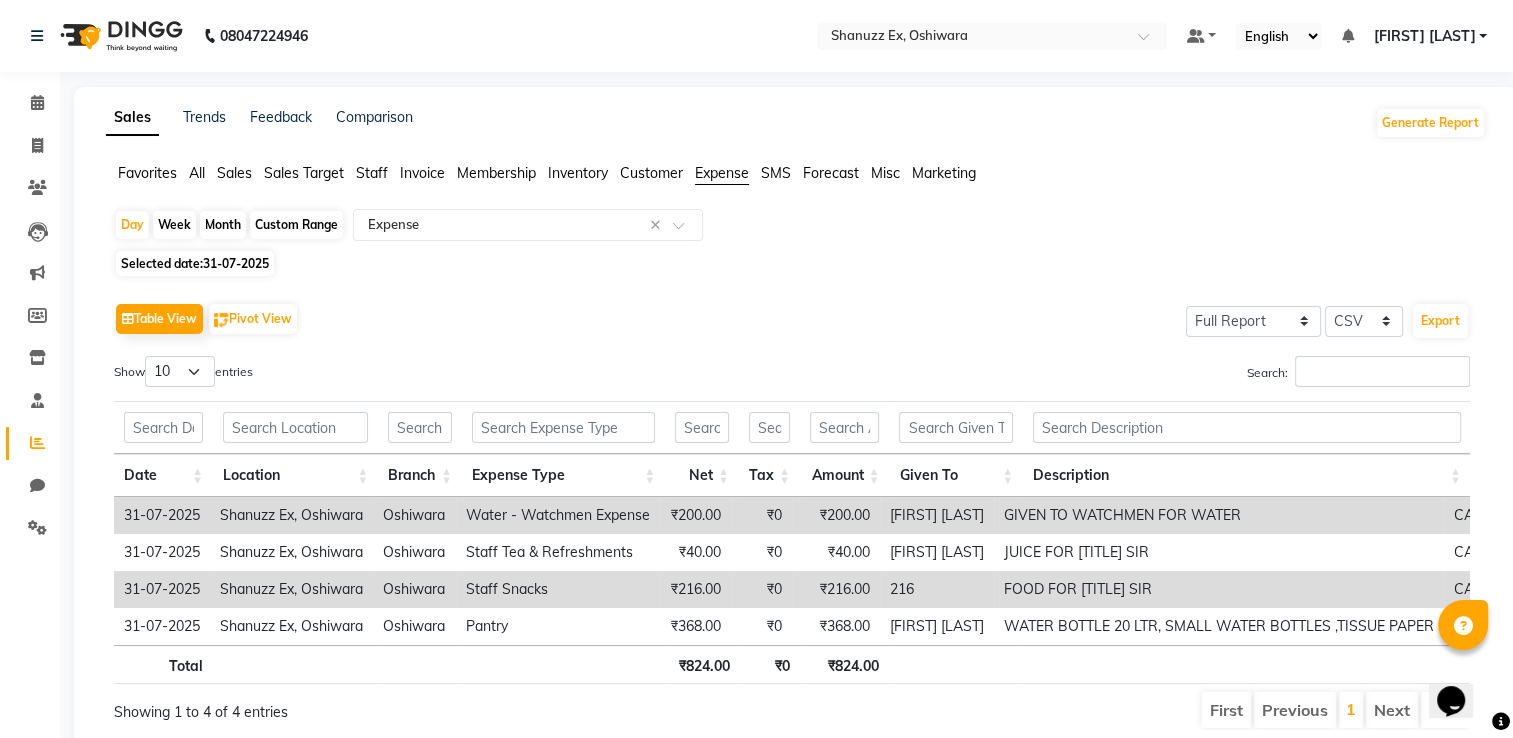 click on "31-07-2025" 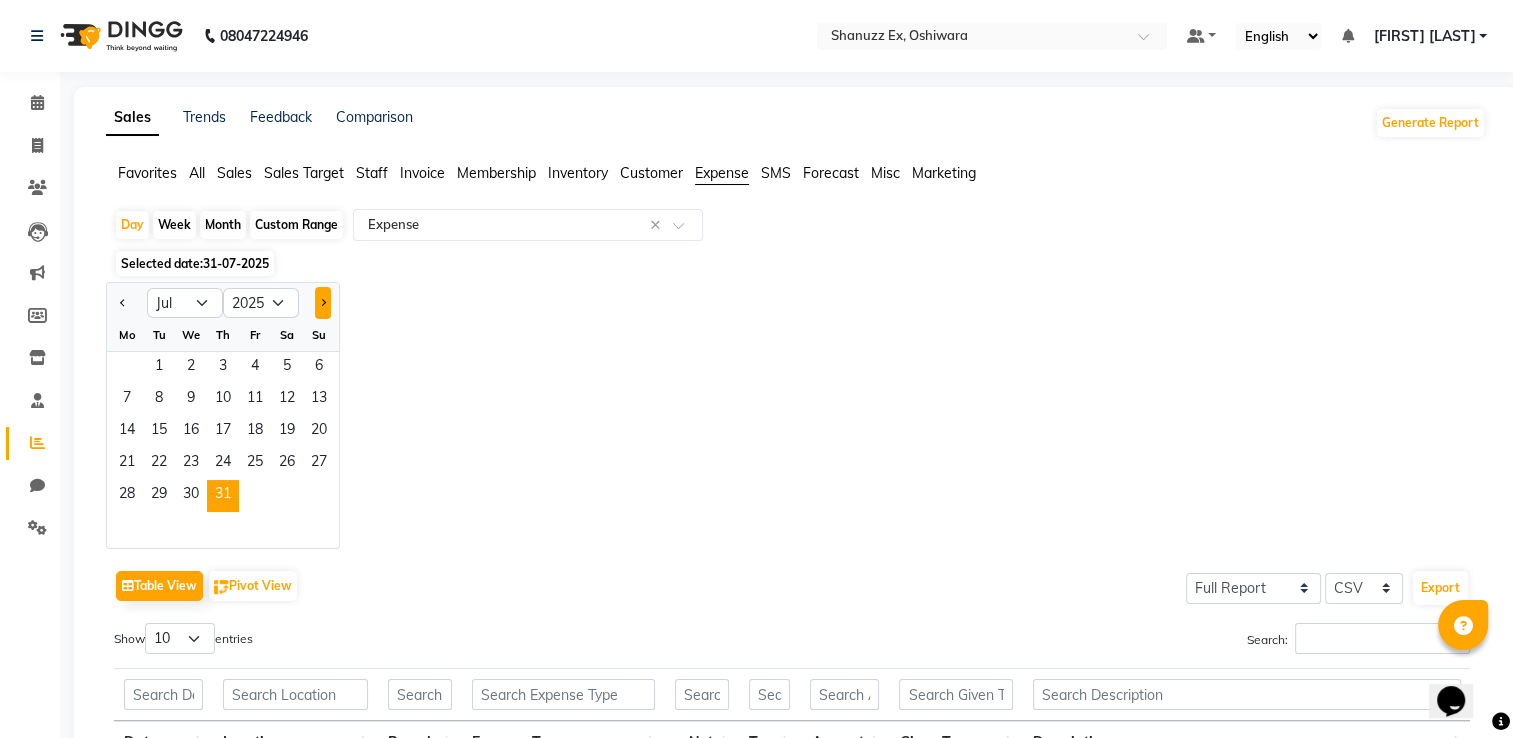 click 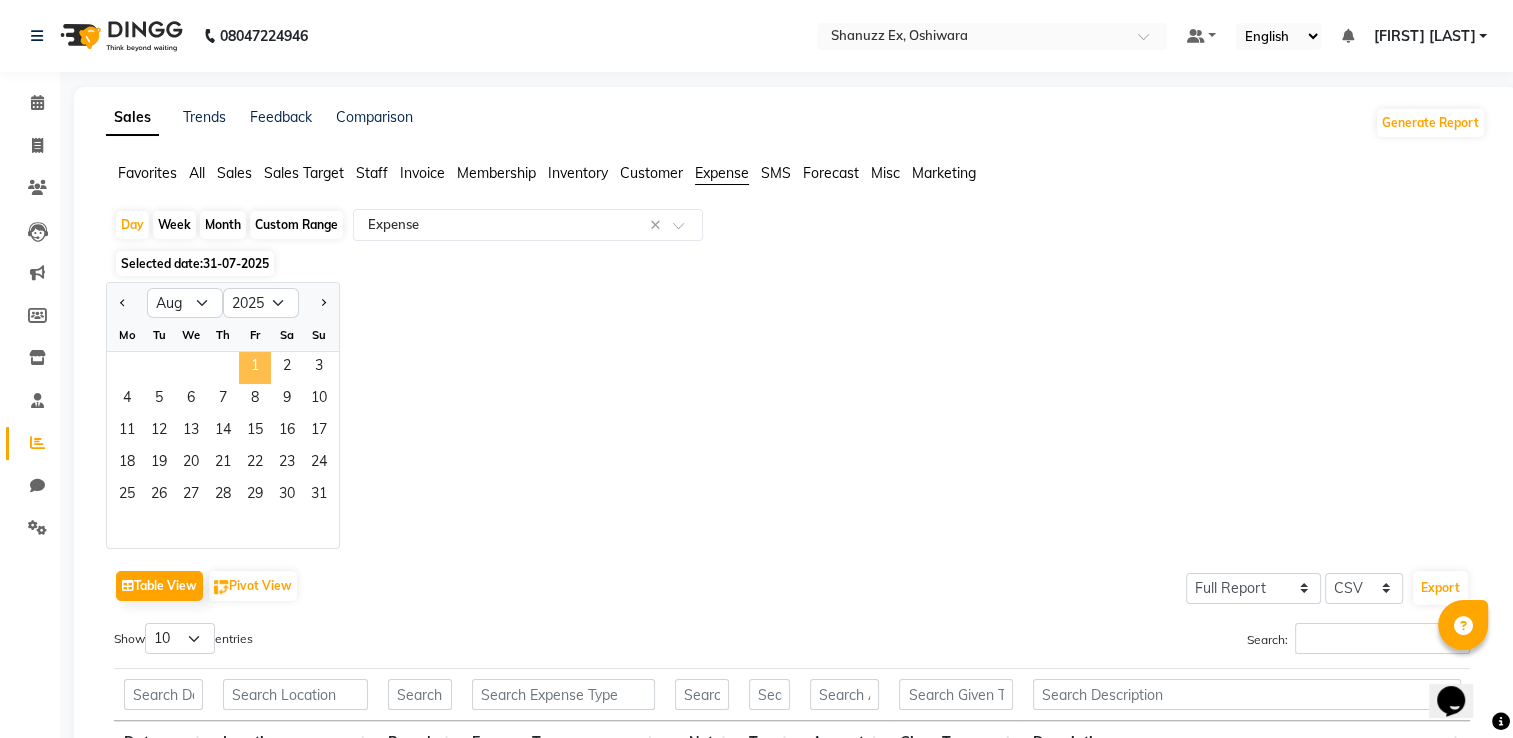 click on "1" 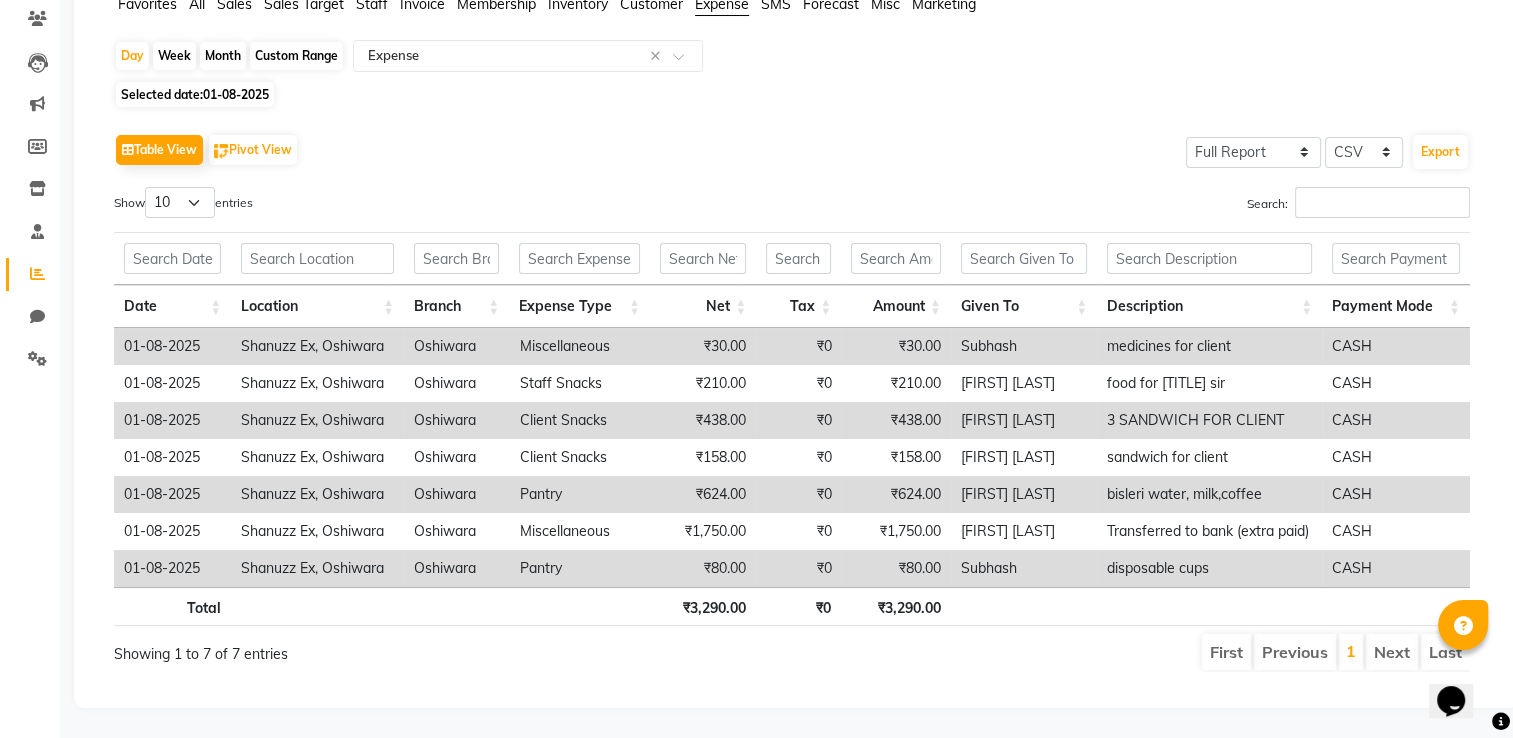 scroll, scrollTop: 0, scrollLeft: 0, axis: both 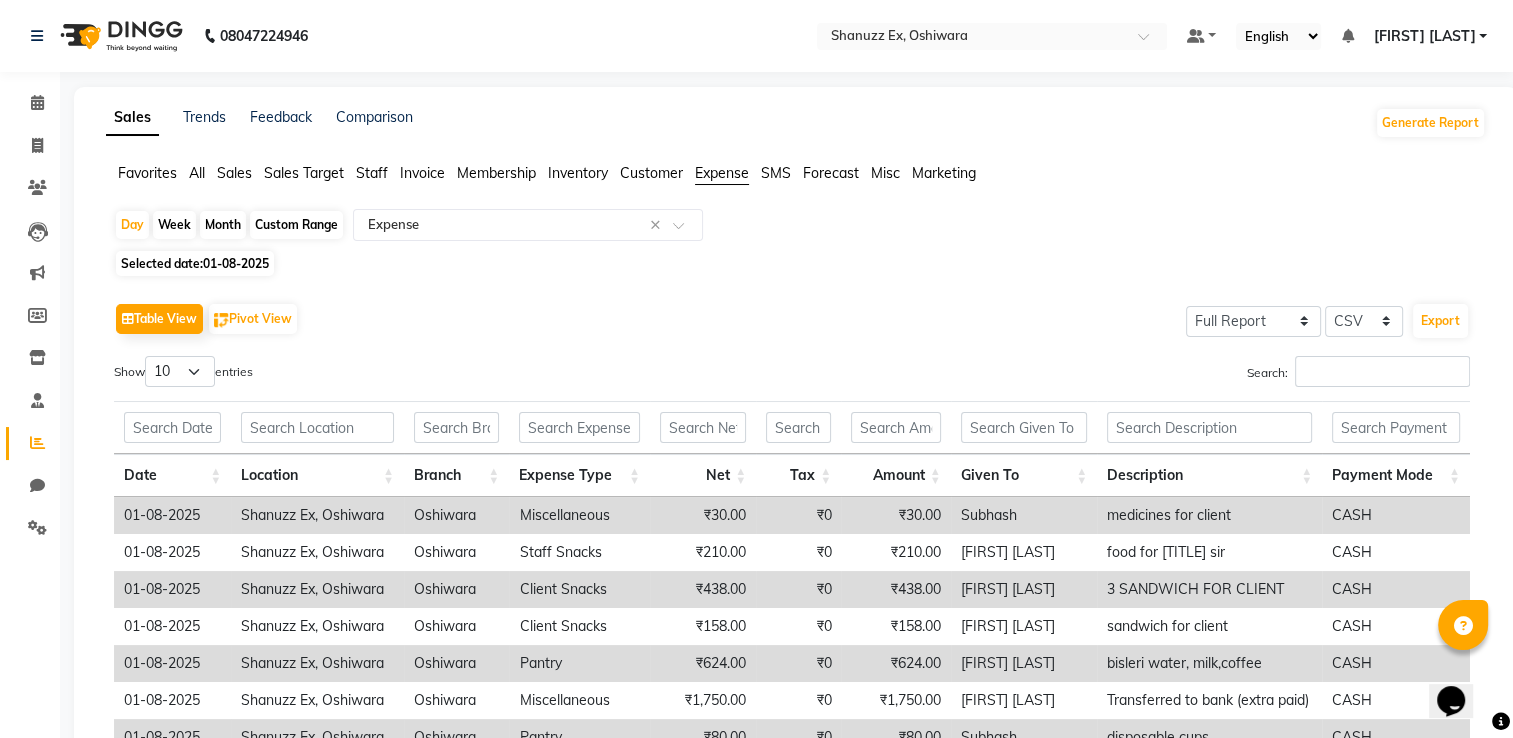 click on "All" 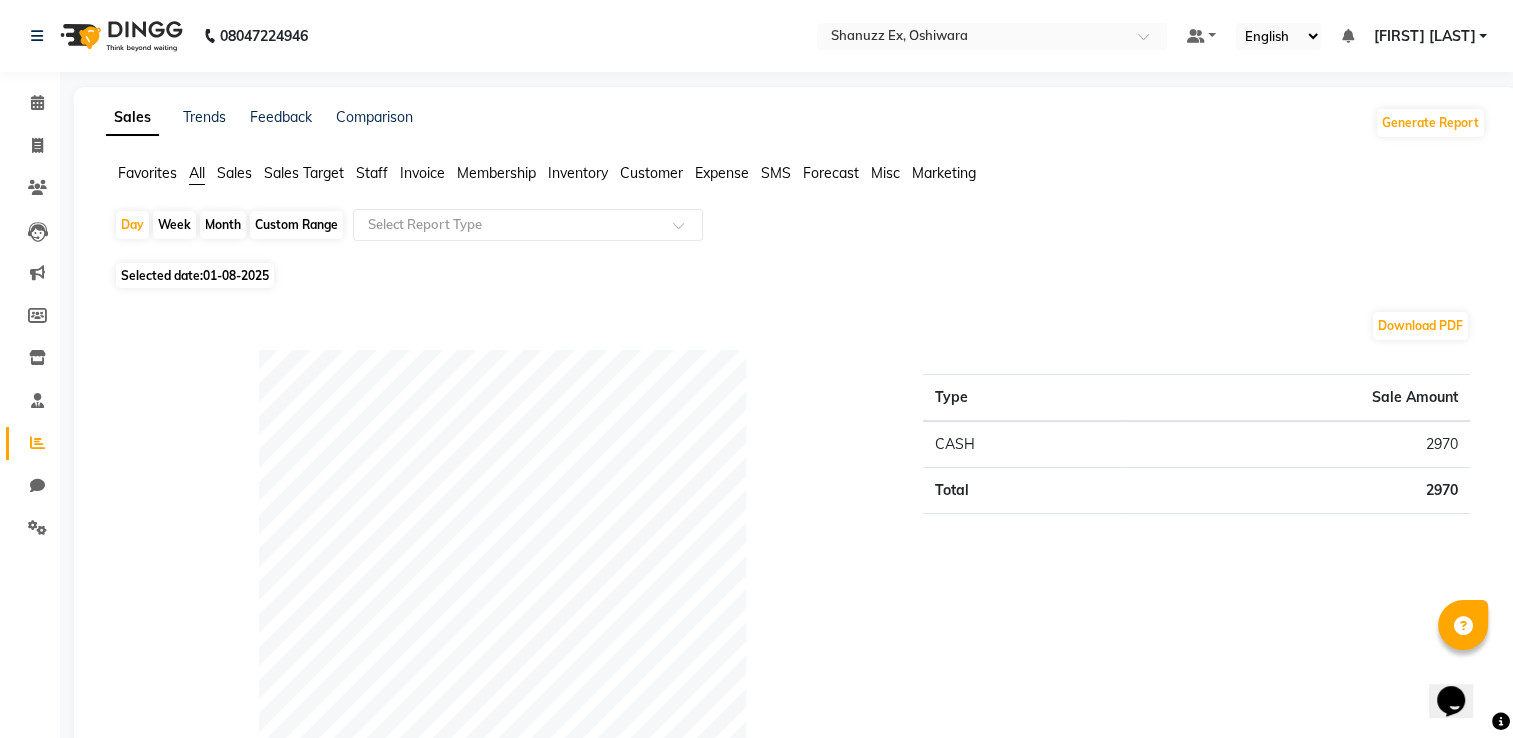 click on "01-08-2025" 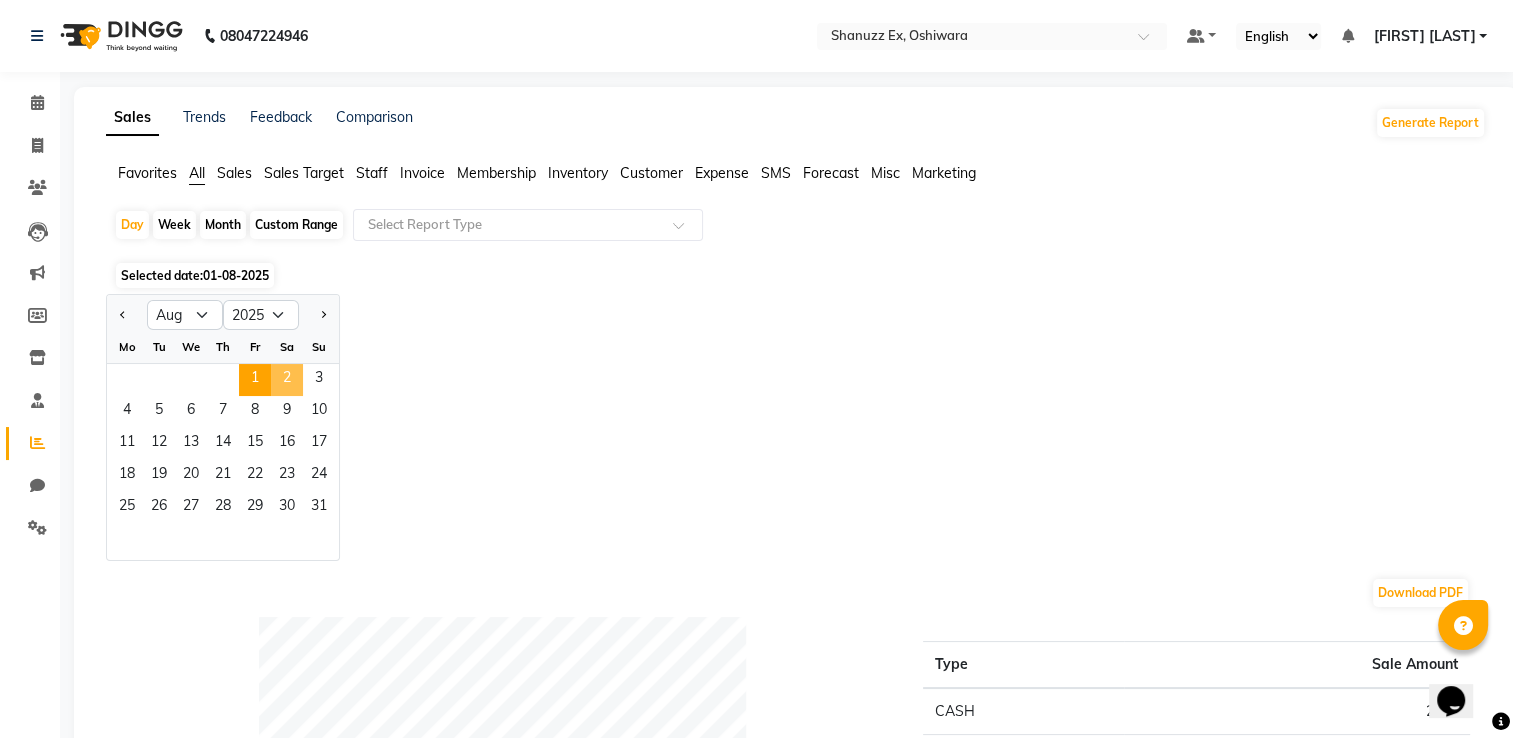 click on "2" 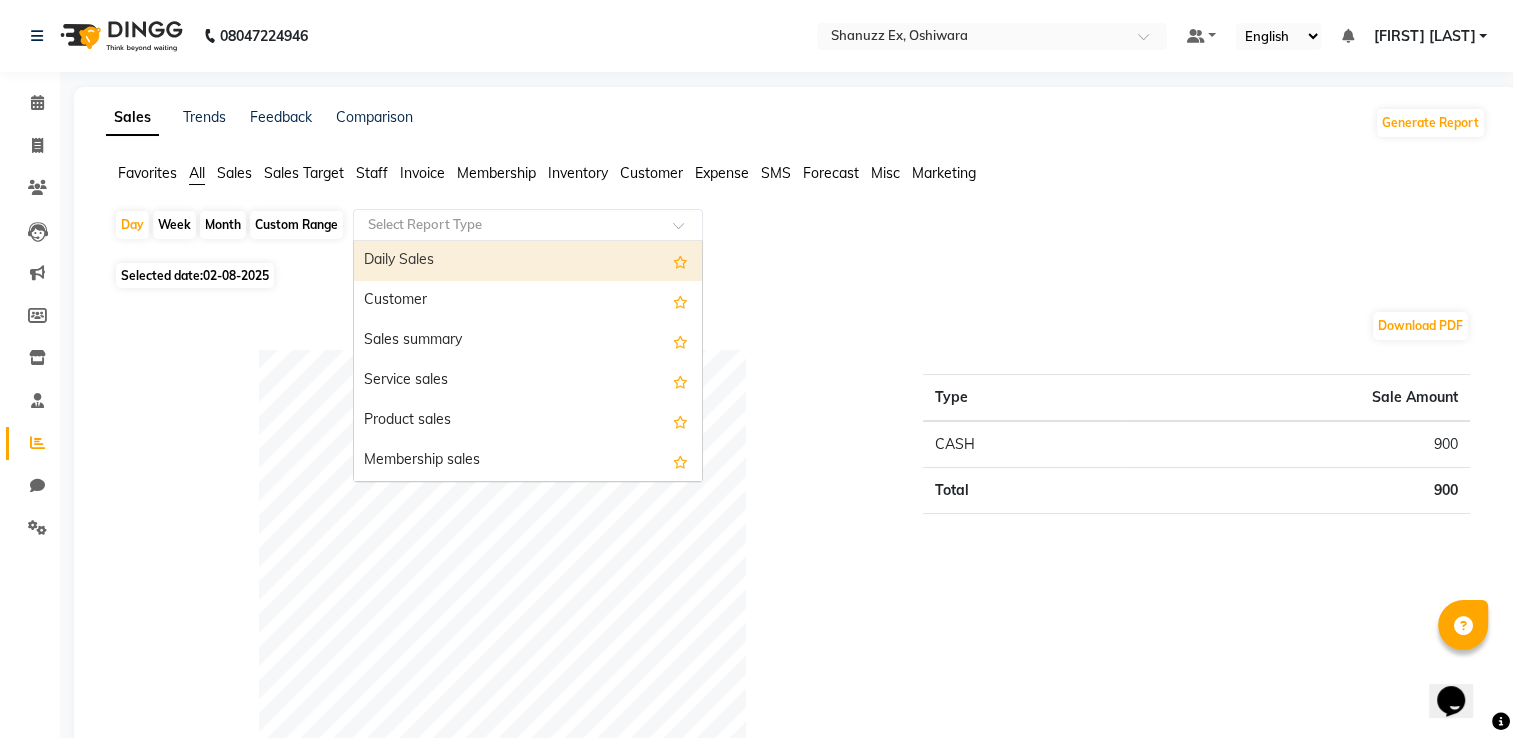 click 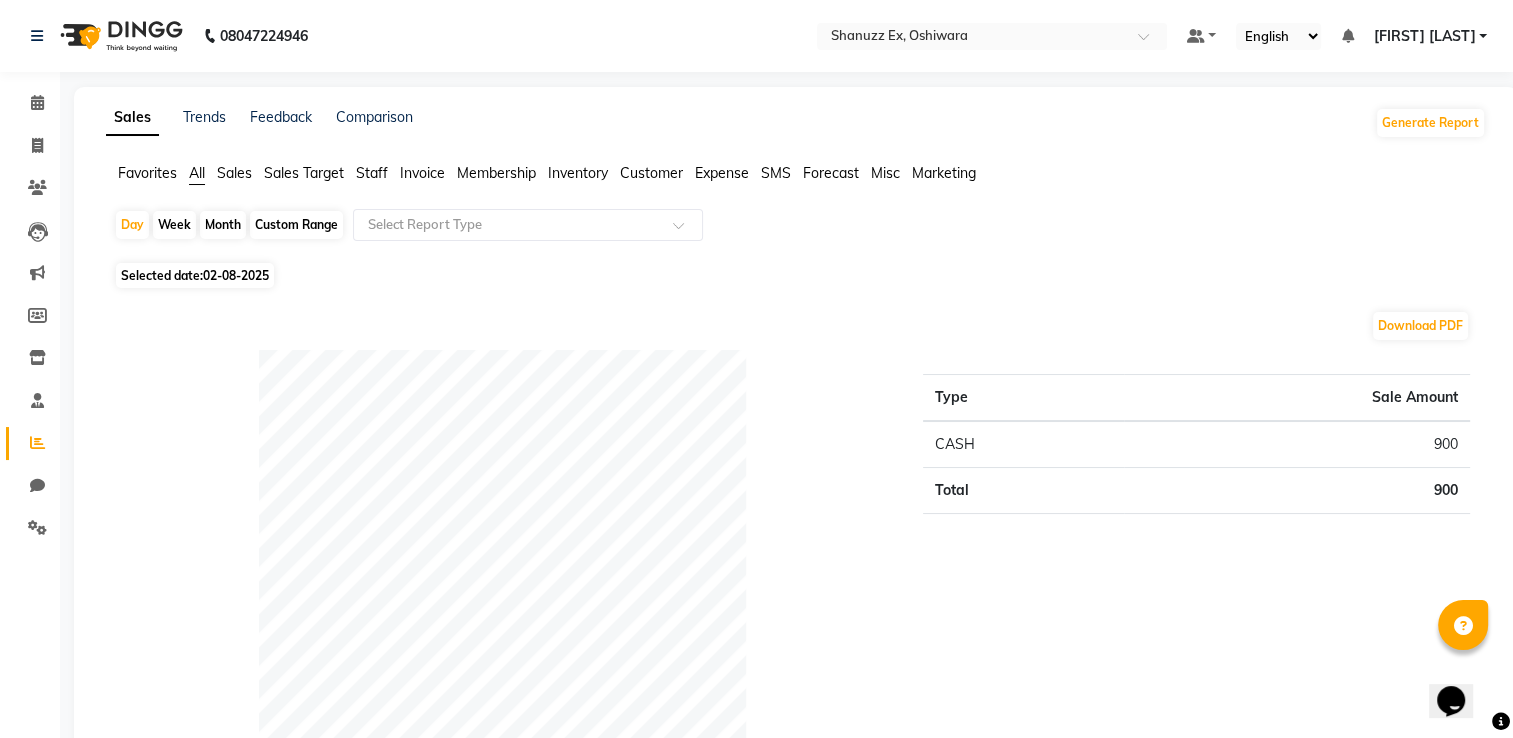 click on "Expense" 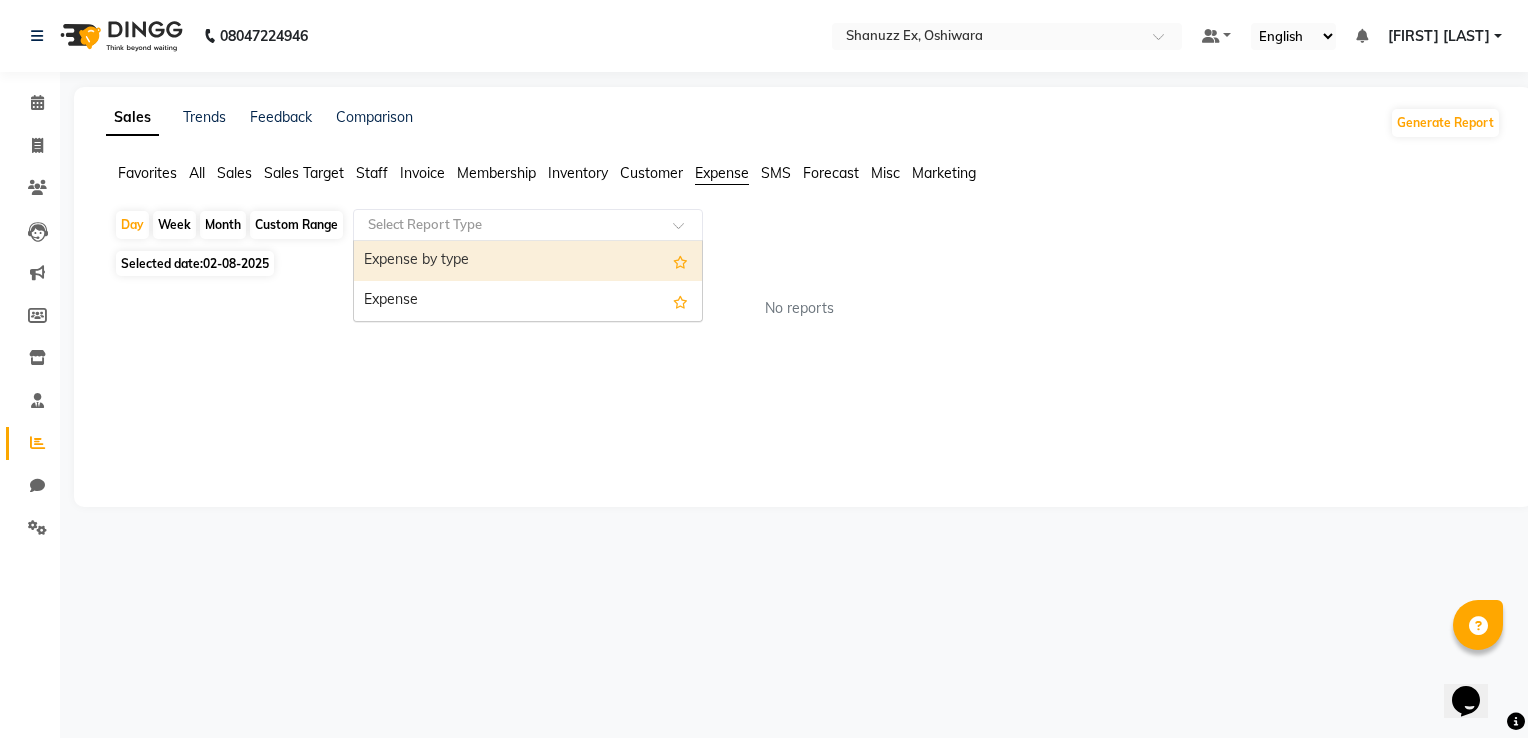 click 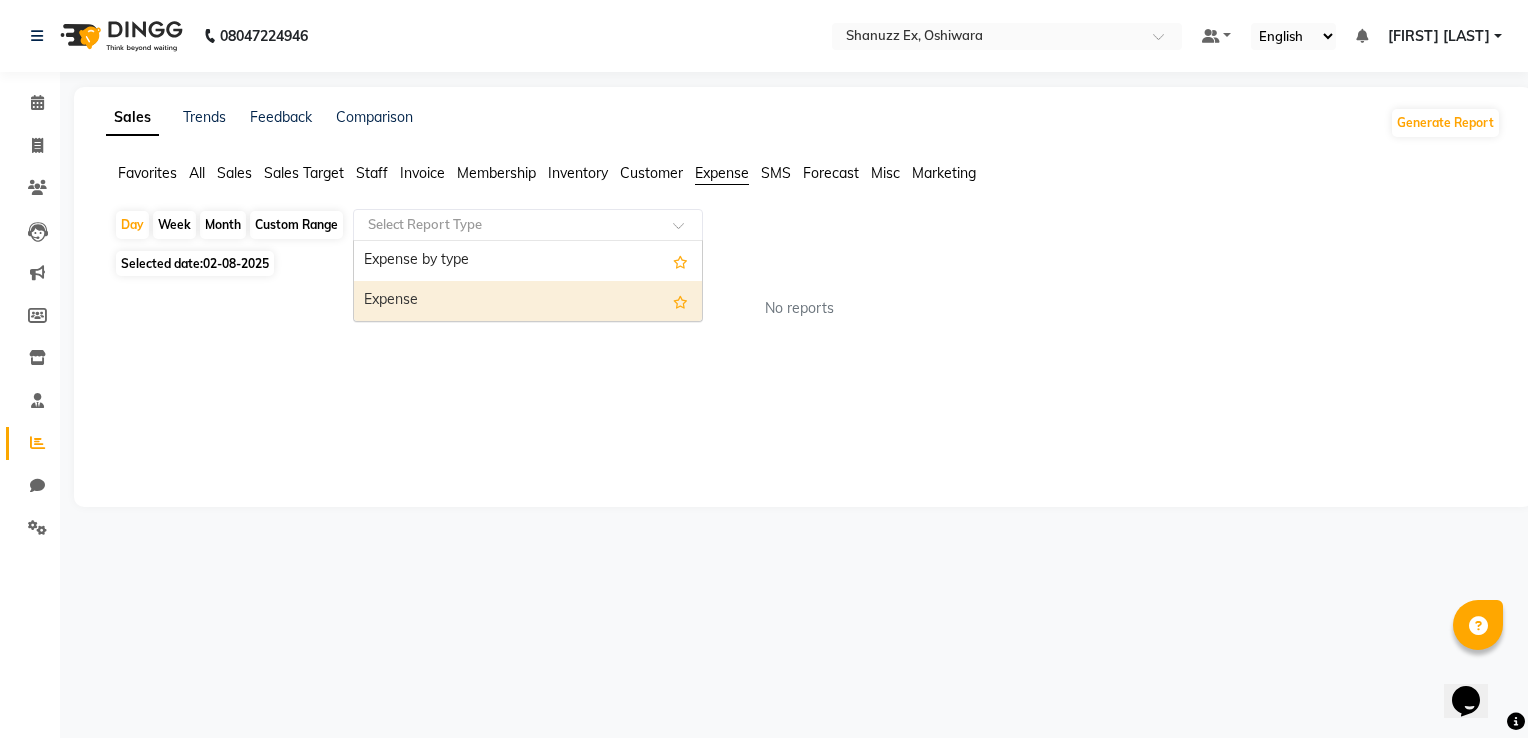 click on "Expense" at bounding box center (528, 301) 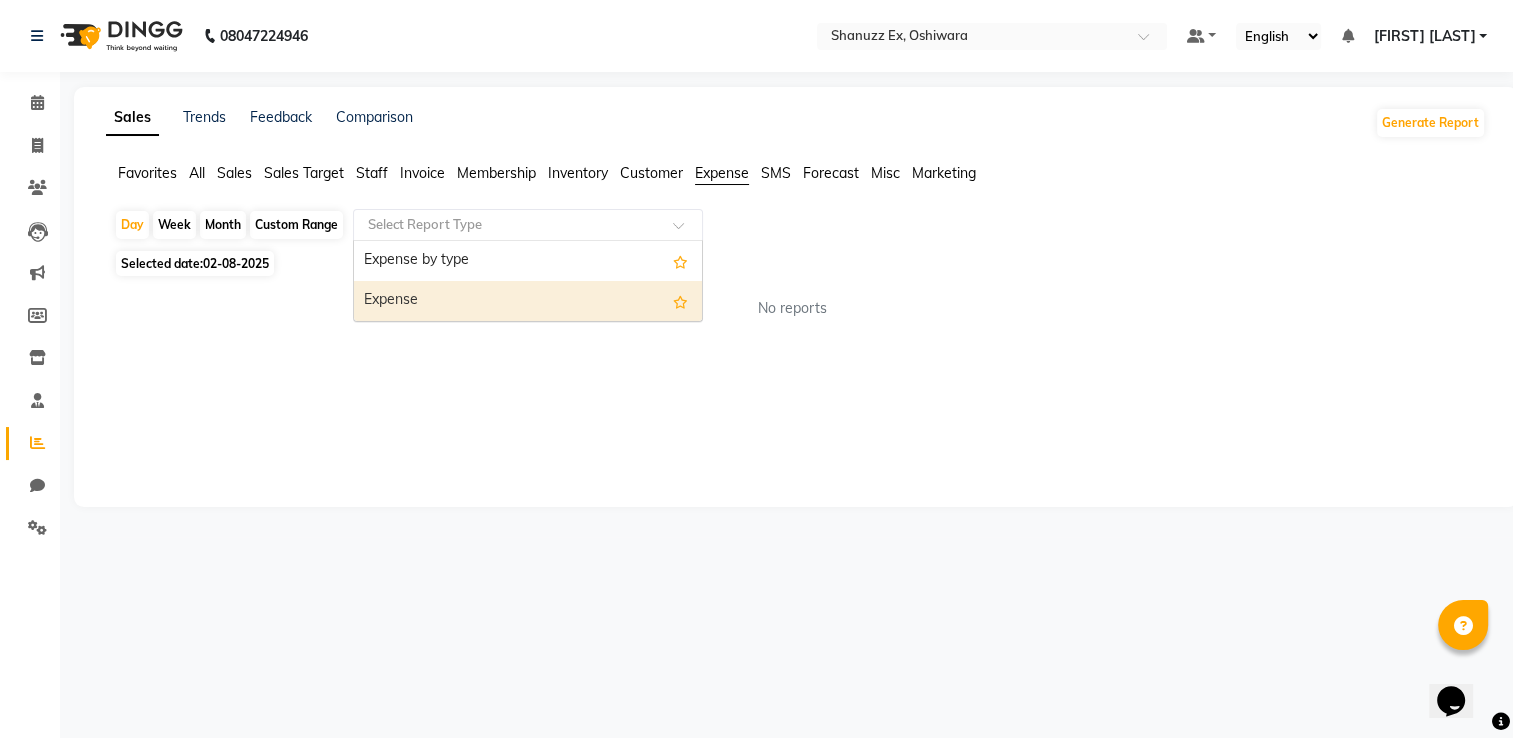 select on "full_report" 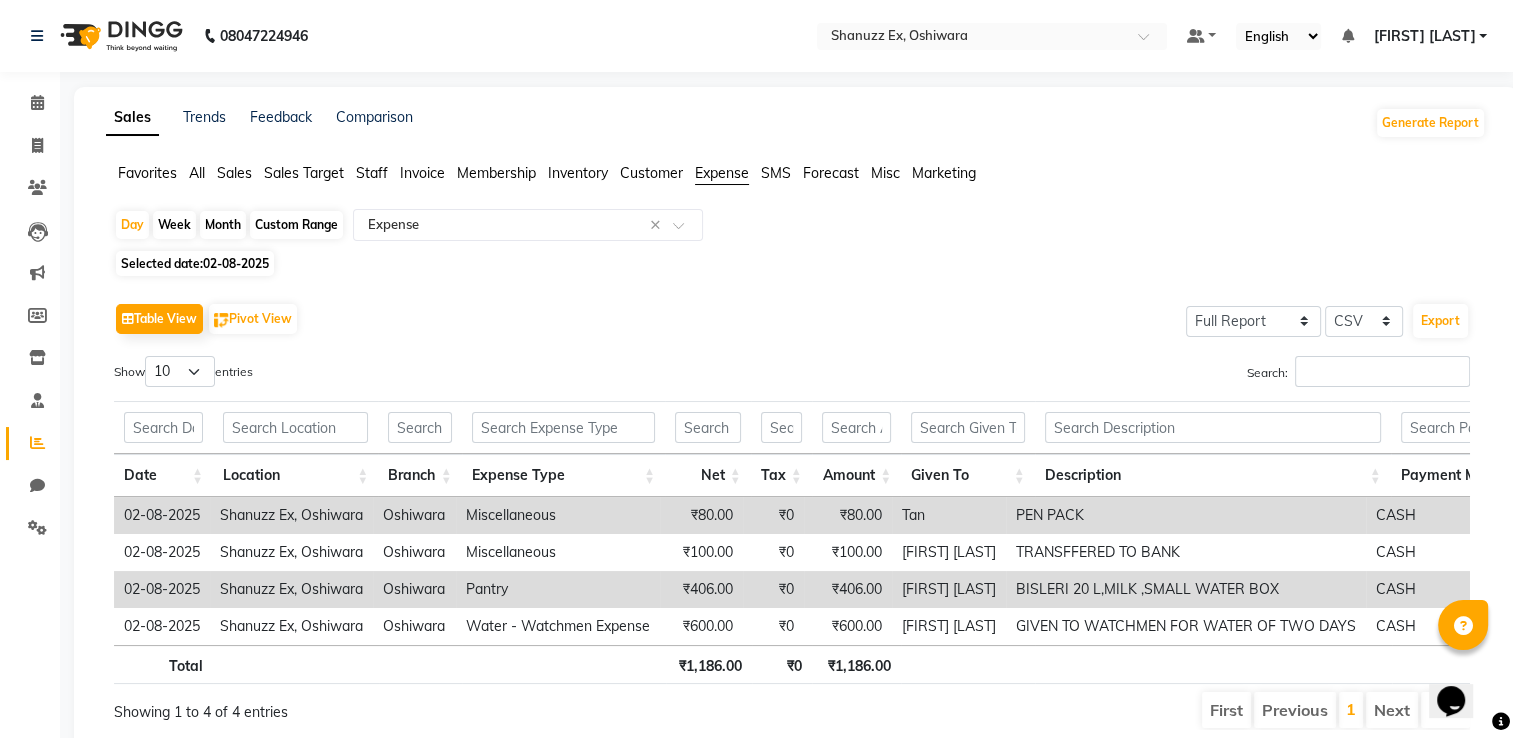click on "Selected date:  02-08-2025" 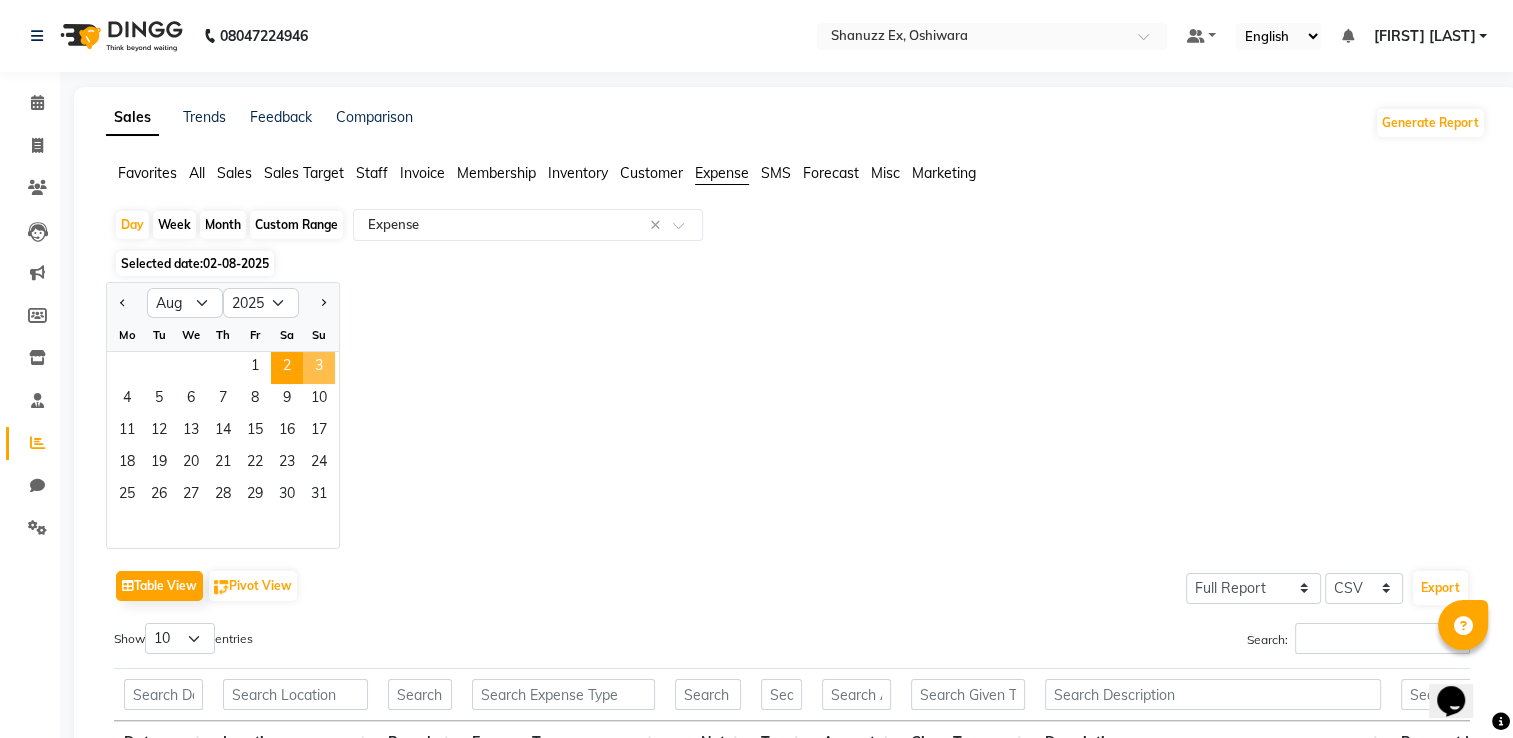 click on "3" 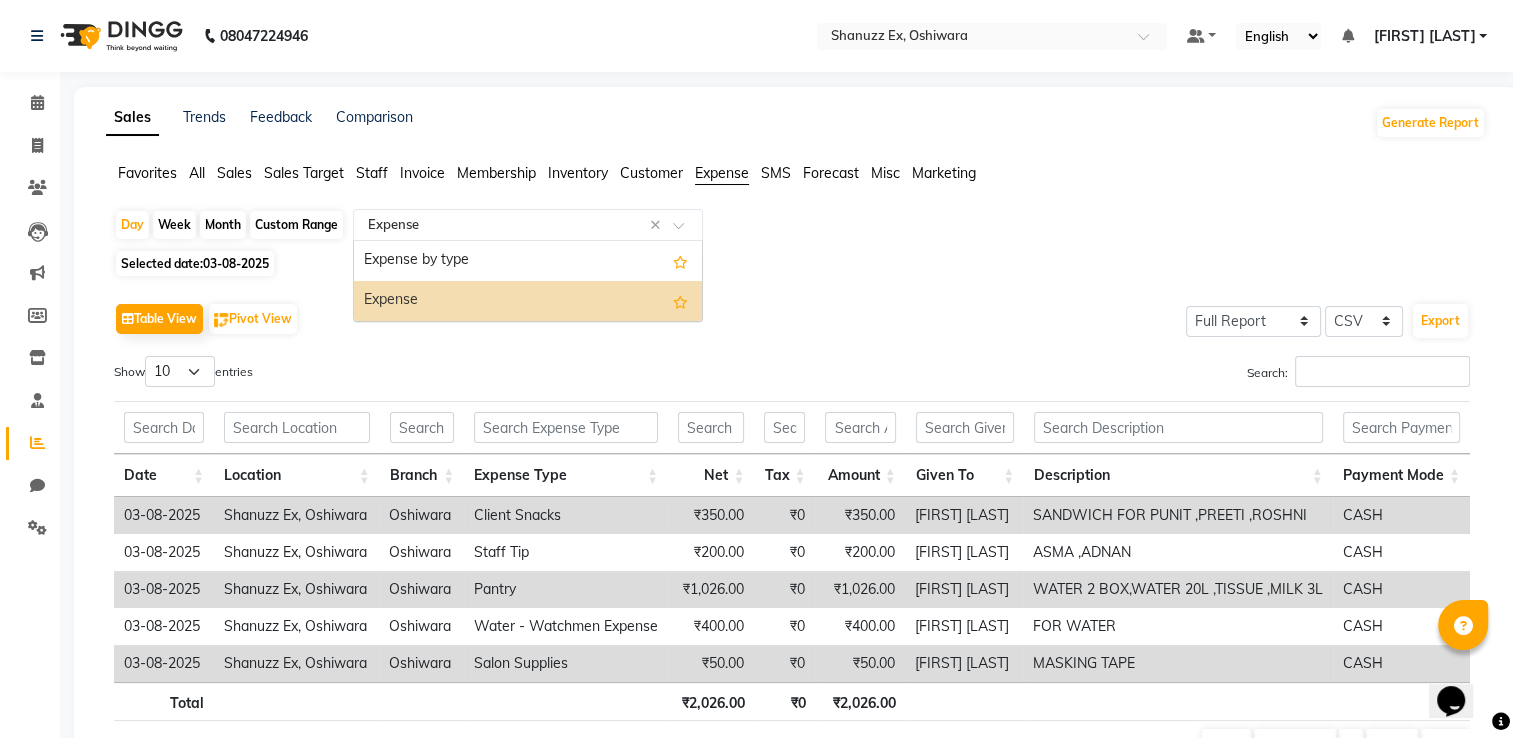 click 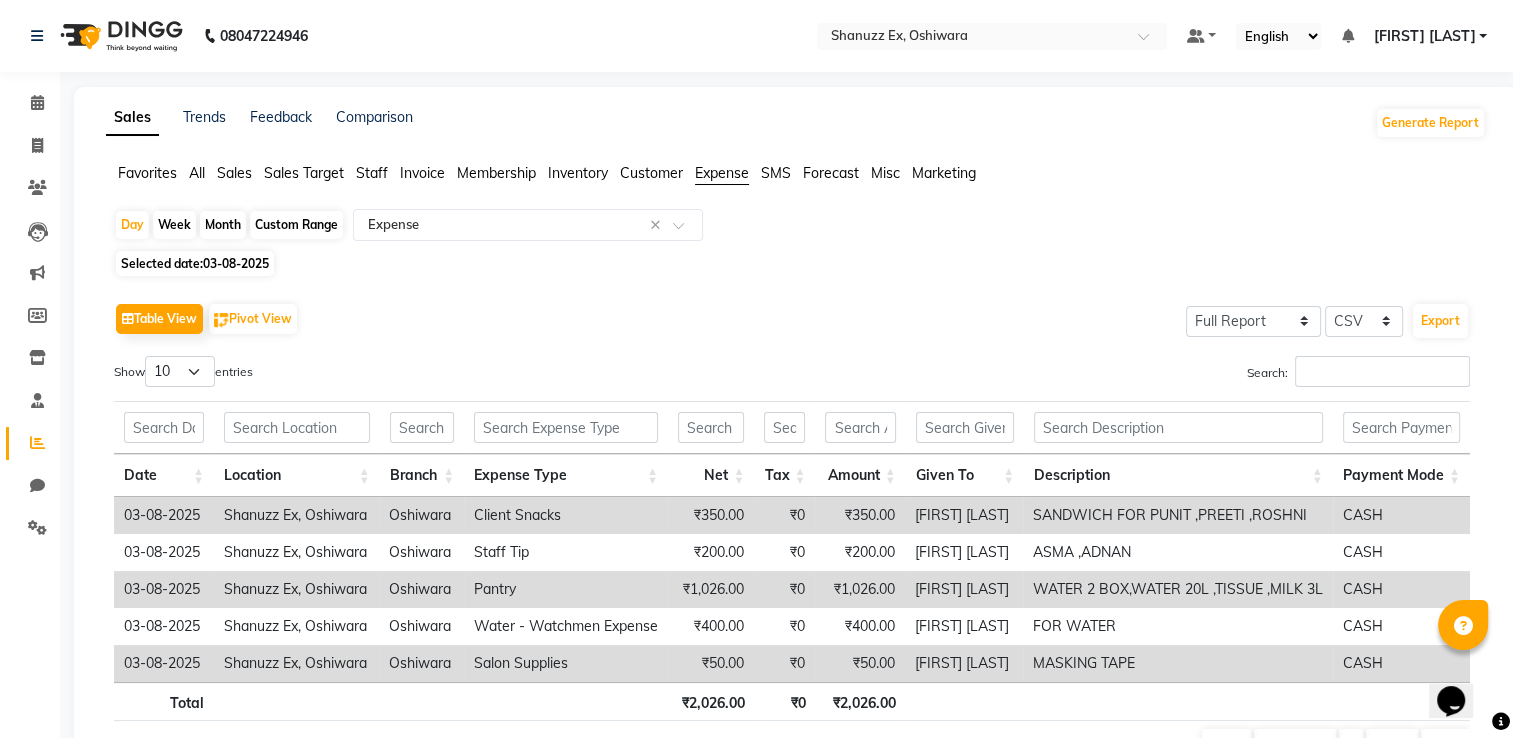 click on "Favorites All Sales Sales Target Staff Invoice Membership Inventory Customer Expense SMS Forecast Misc Marketing" 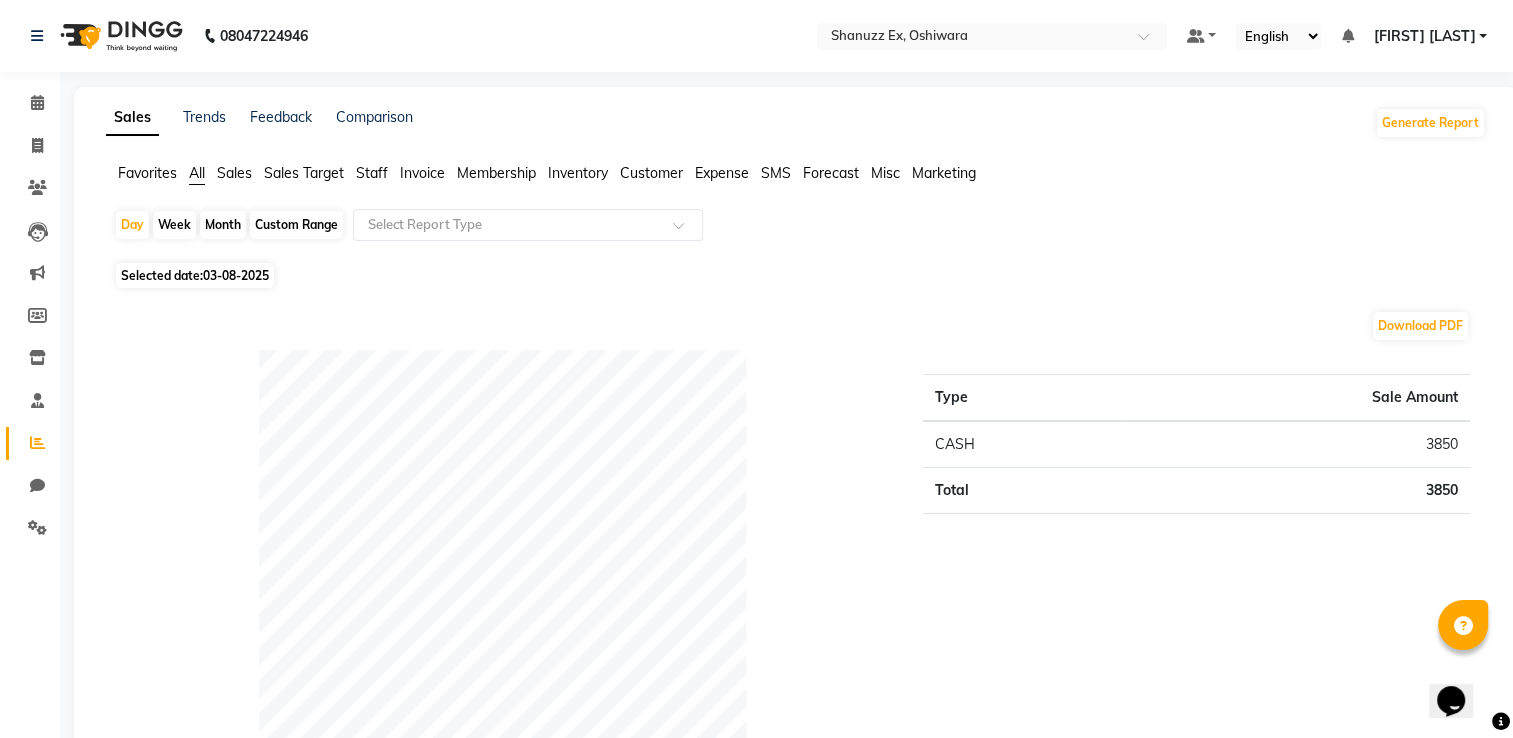 click on "Download PDF" 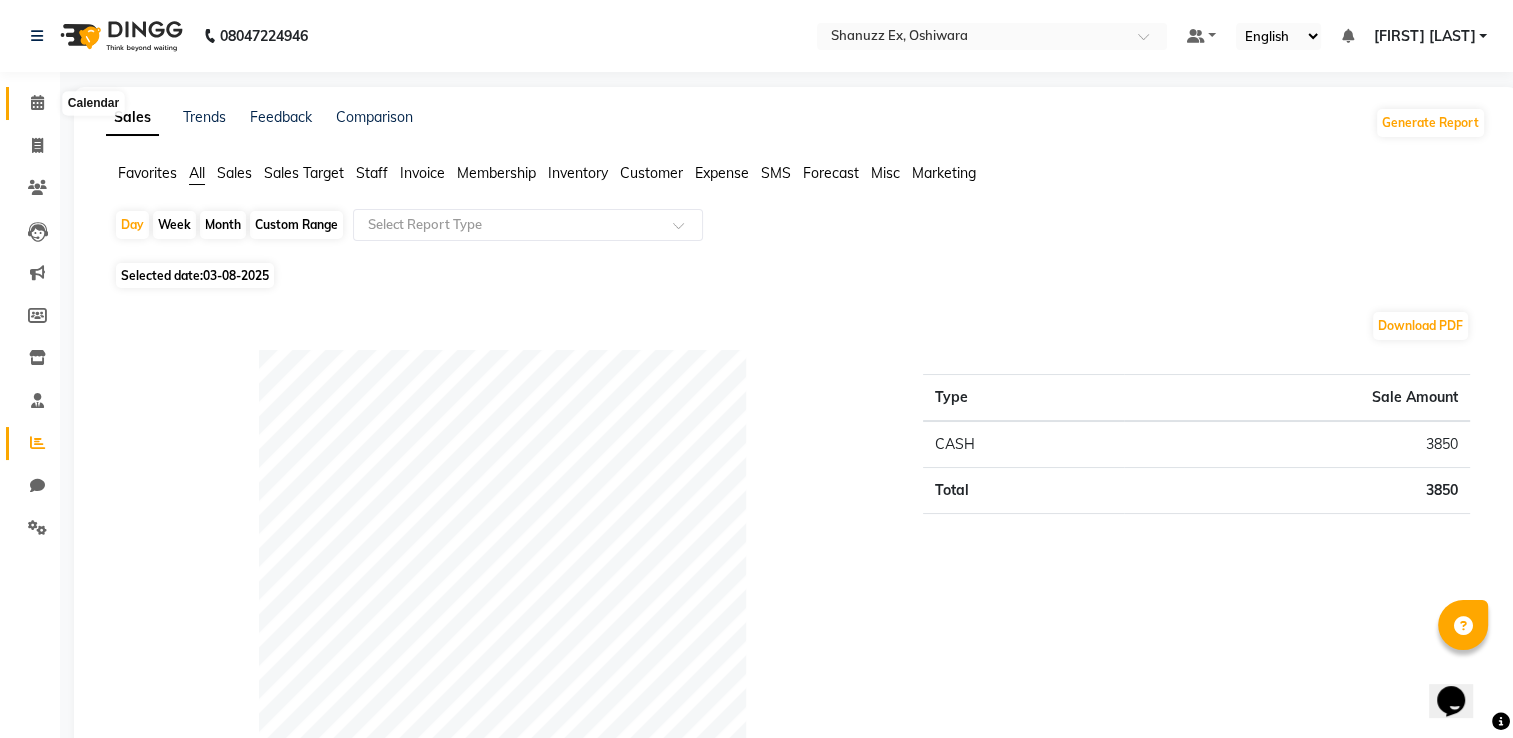 click 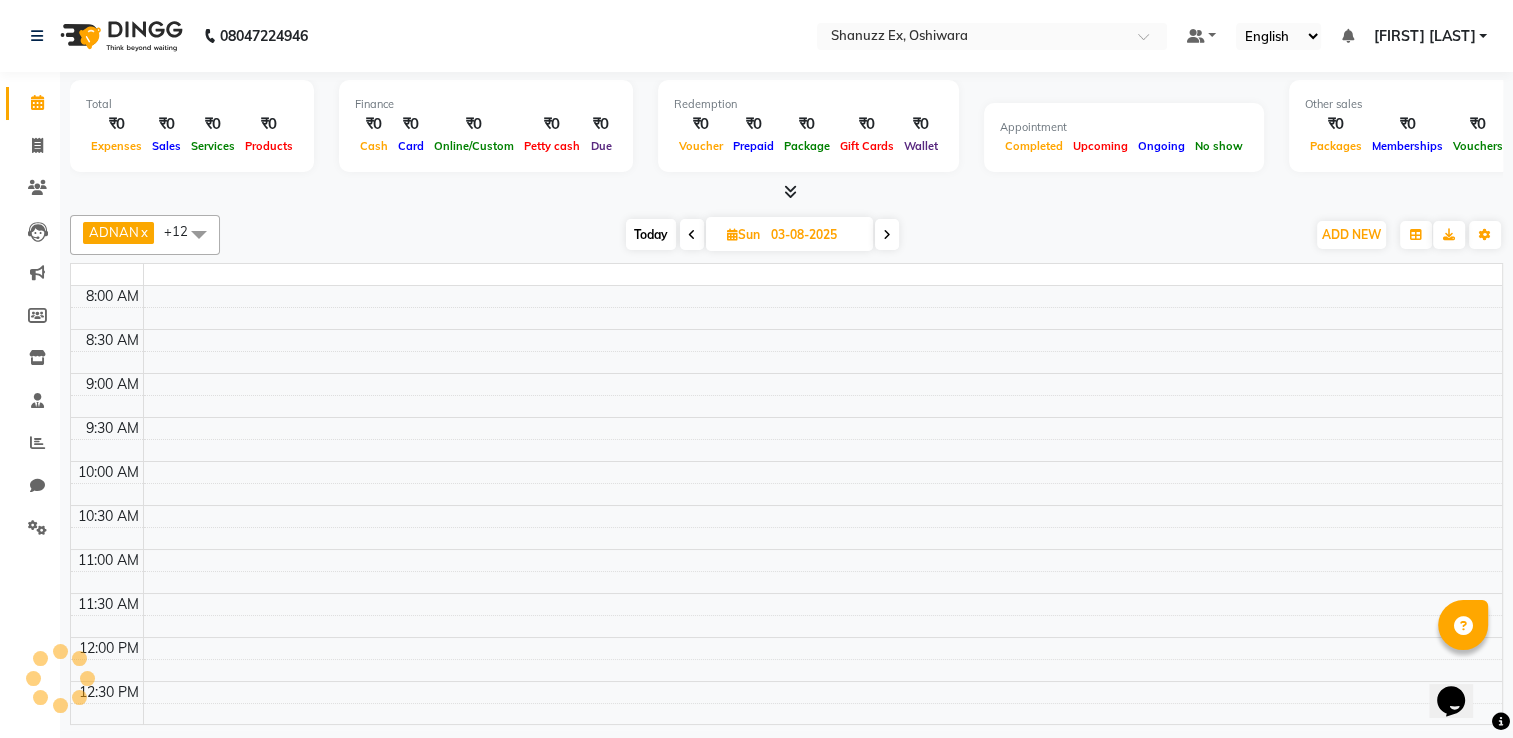 scroll, scrollTop: 0, scrollLeft: 0, axis: both 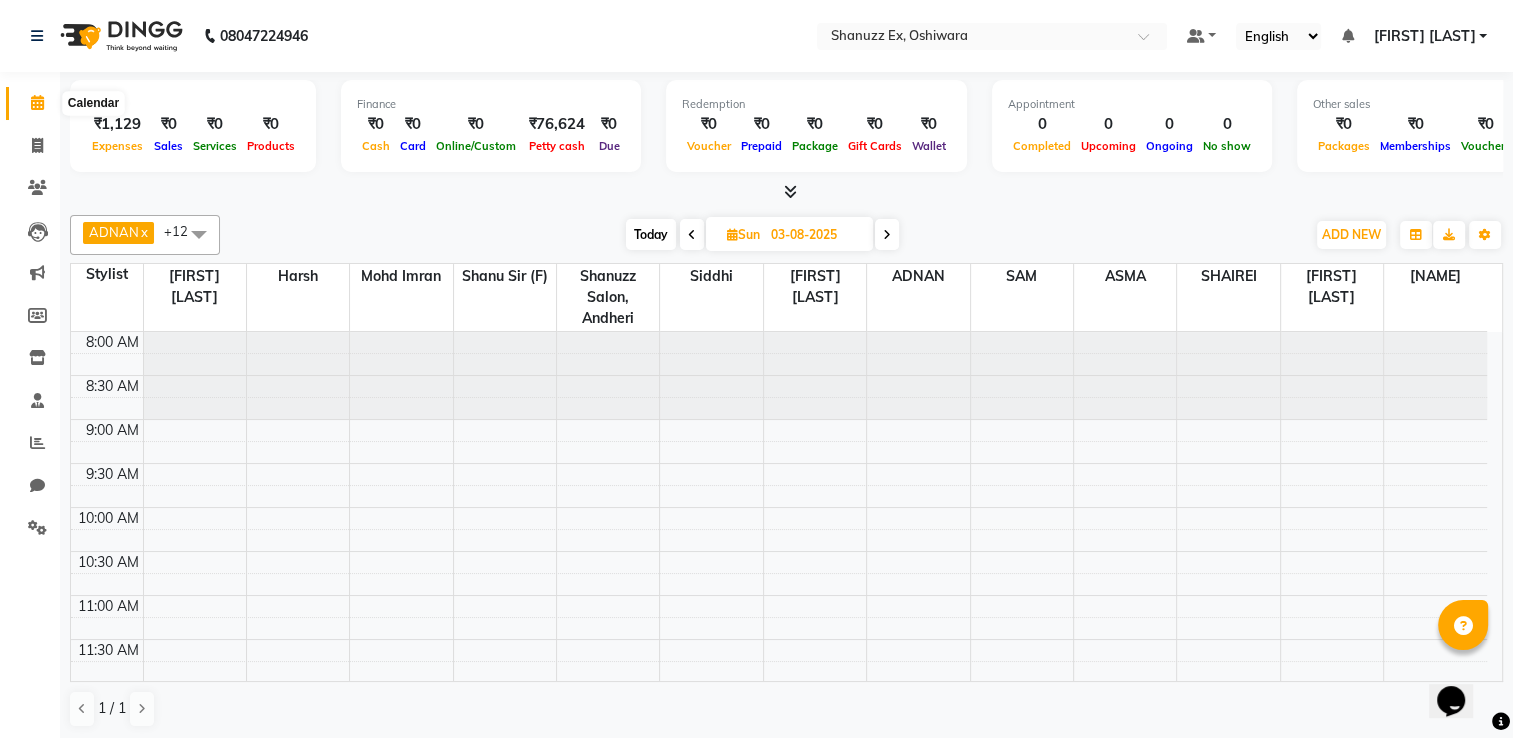 click 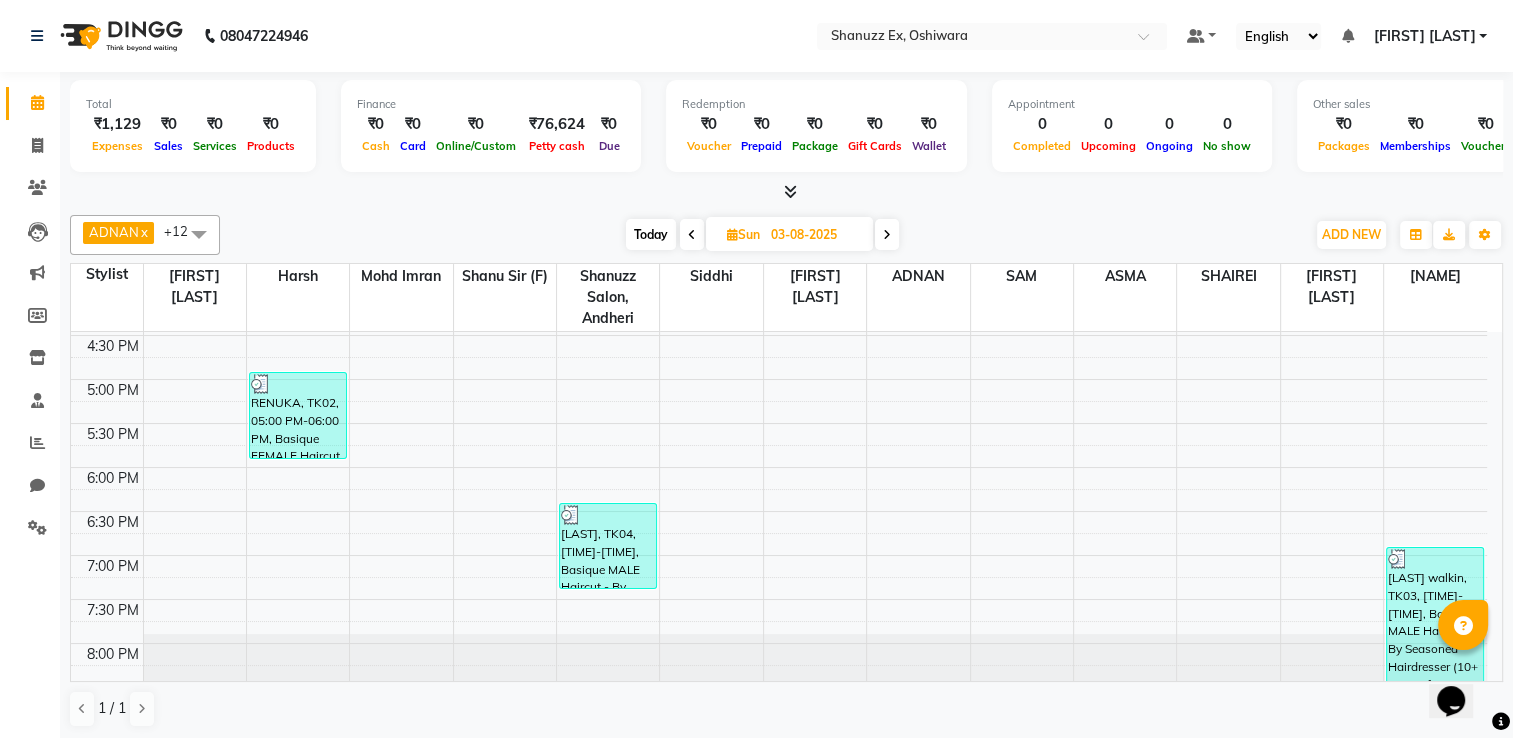 scroll, scrollTop: 783, scrollLeft: 0, axis: vertical 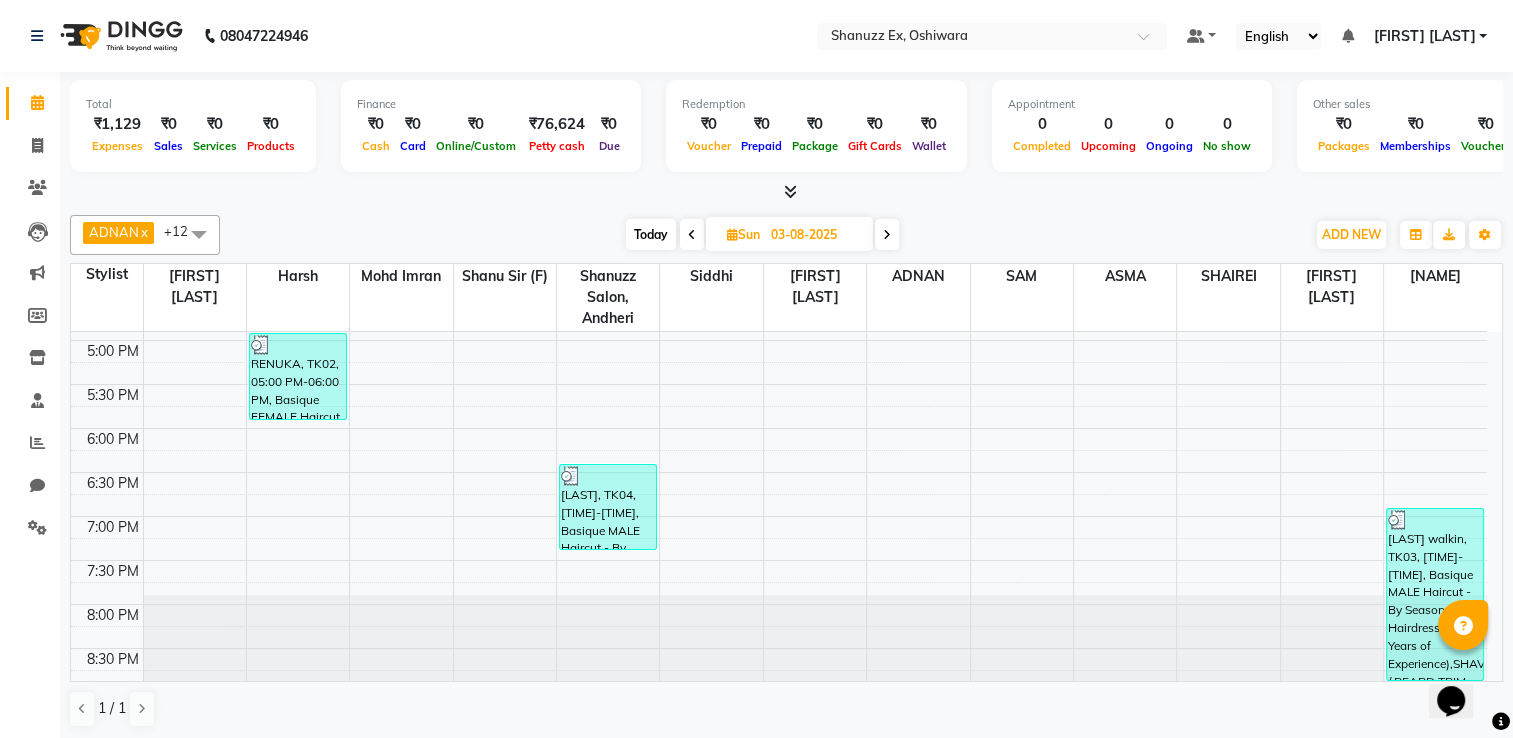 click on "Today" at bounding box center (651, 234) 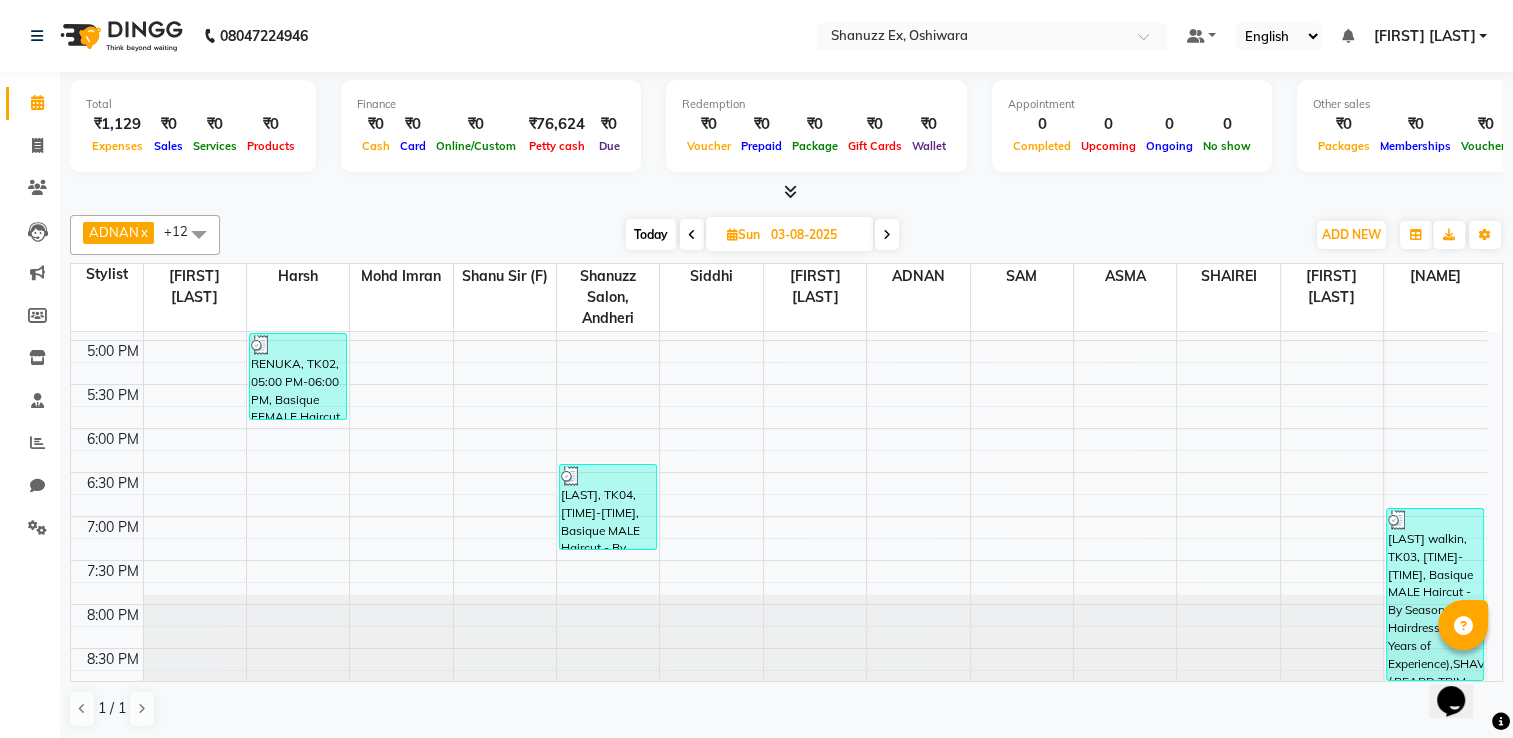type on "04-08-2025" 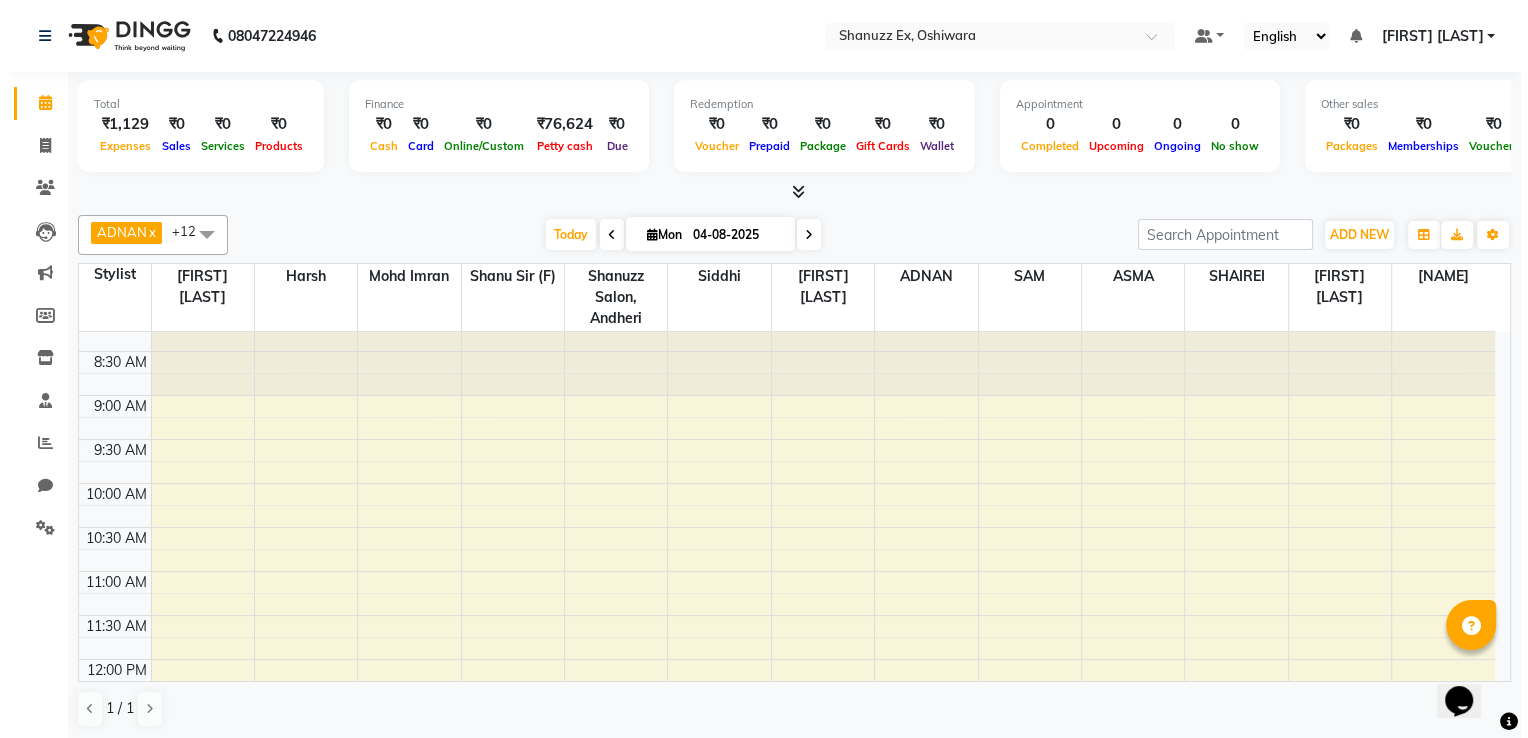 scroll, scrollTop: 0, scrollLeft: 0, axis: both 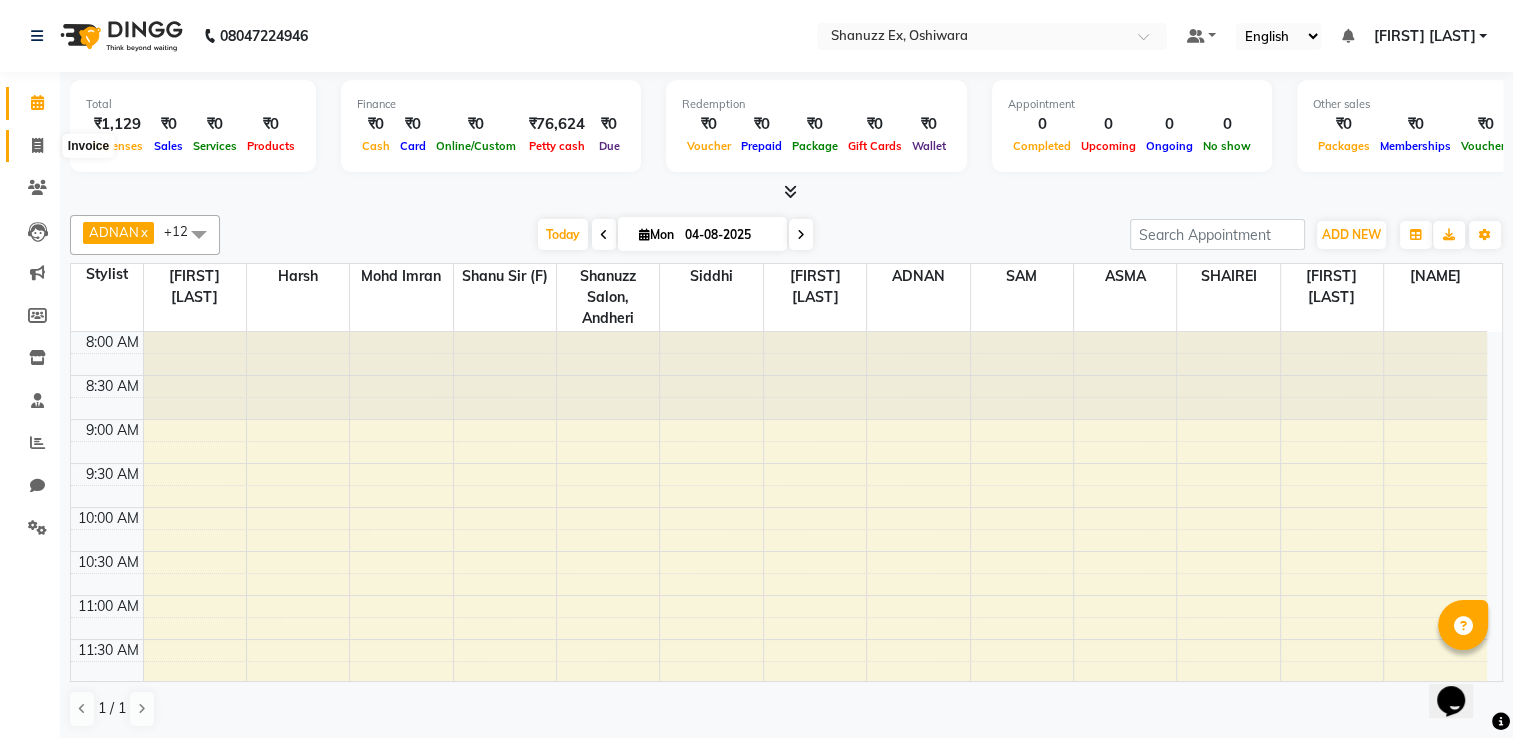 click 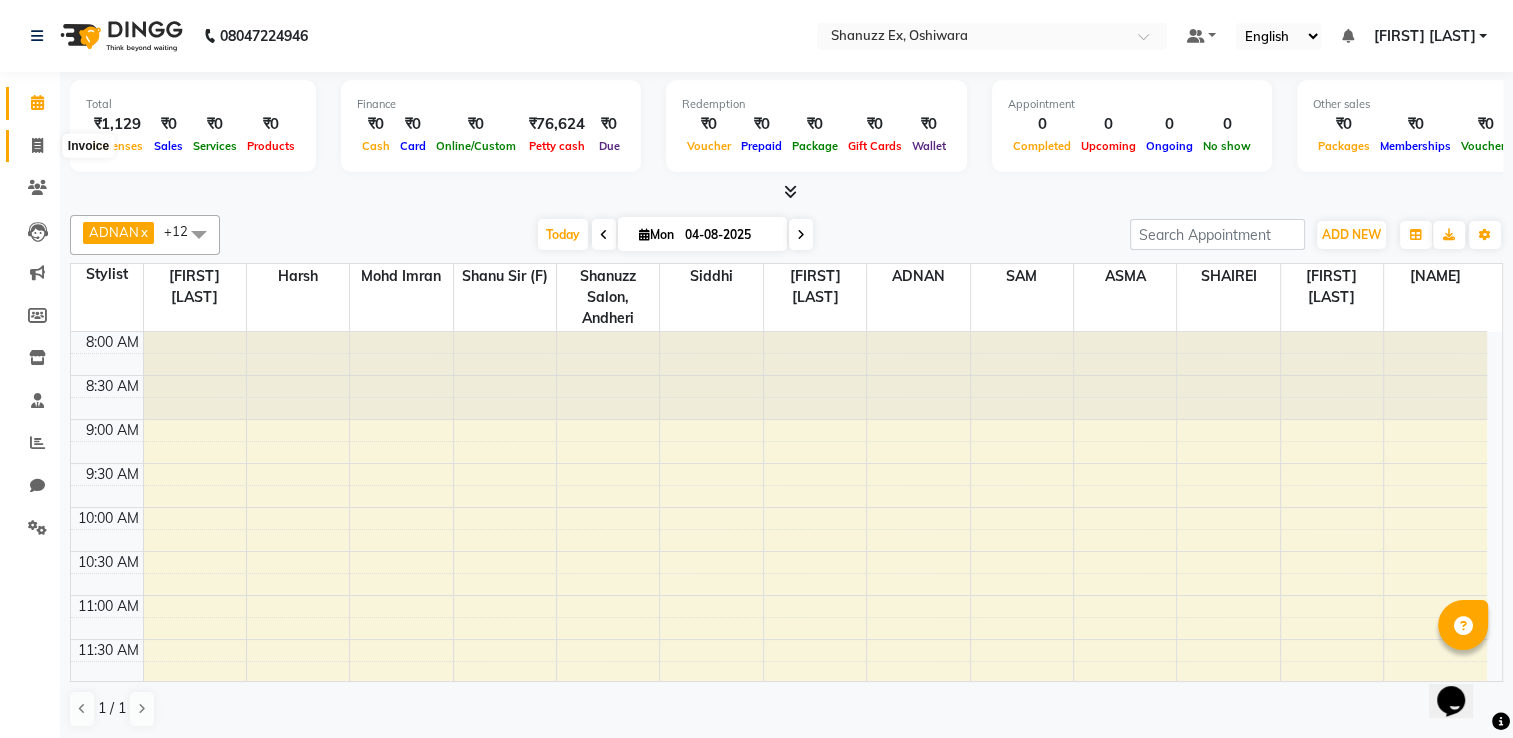 select on "service" 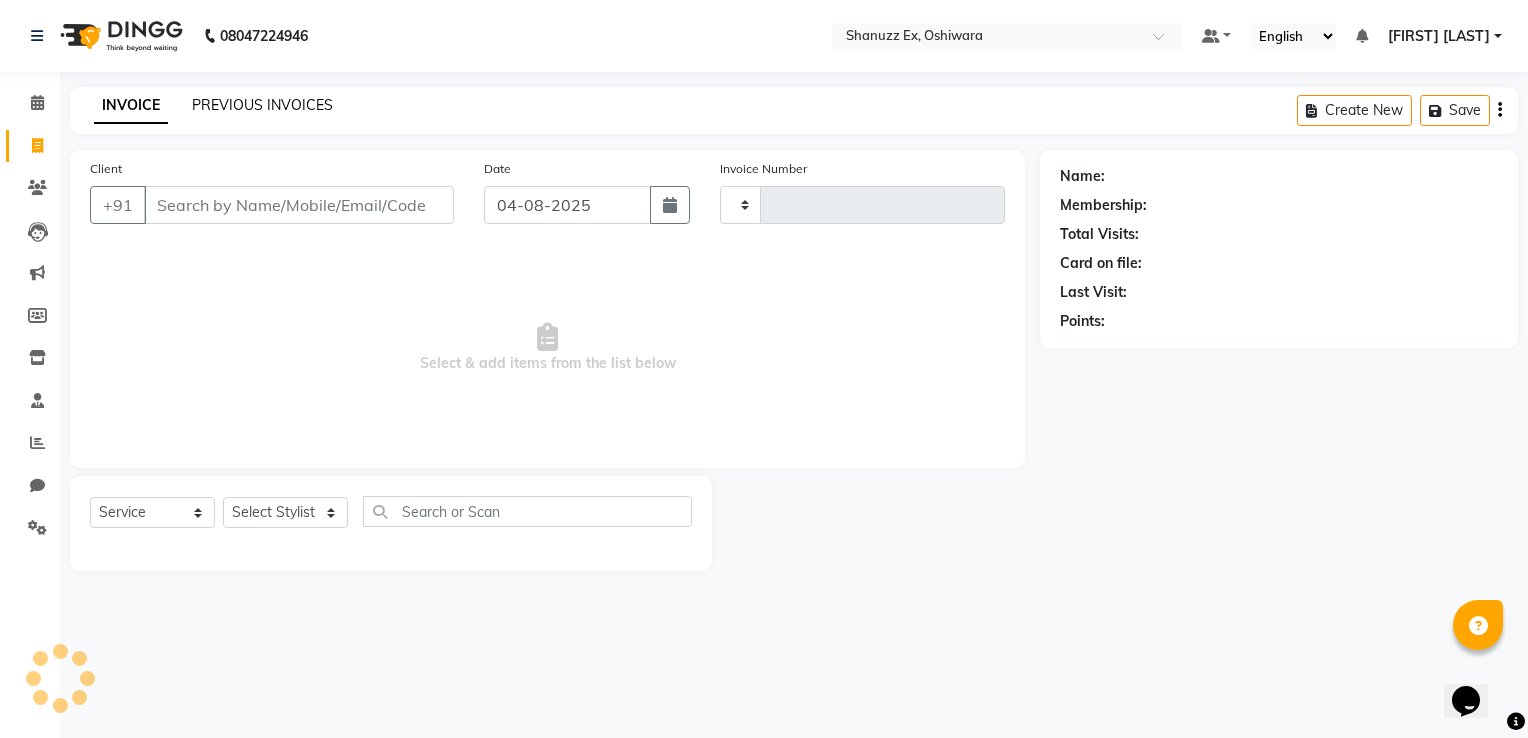 type on "0258" 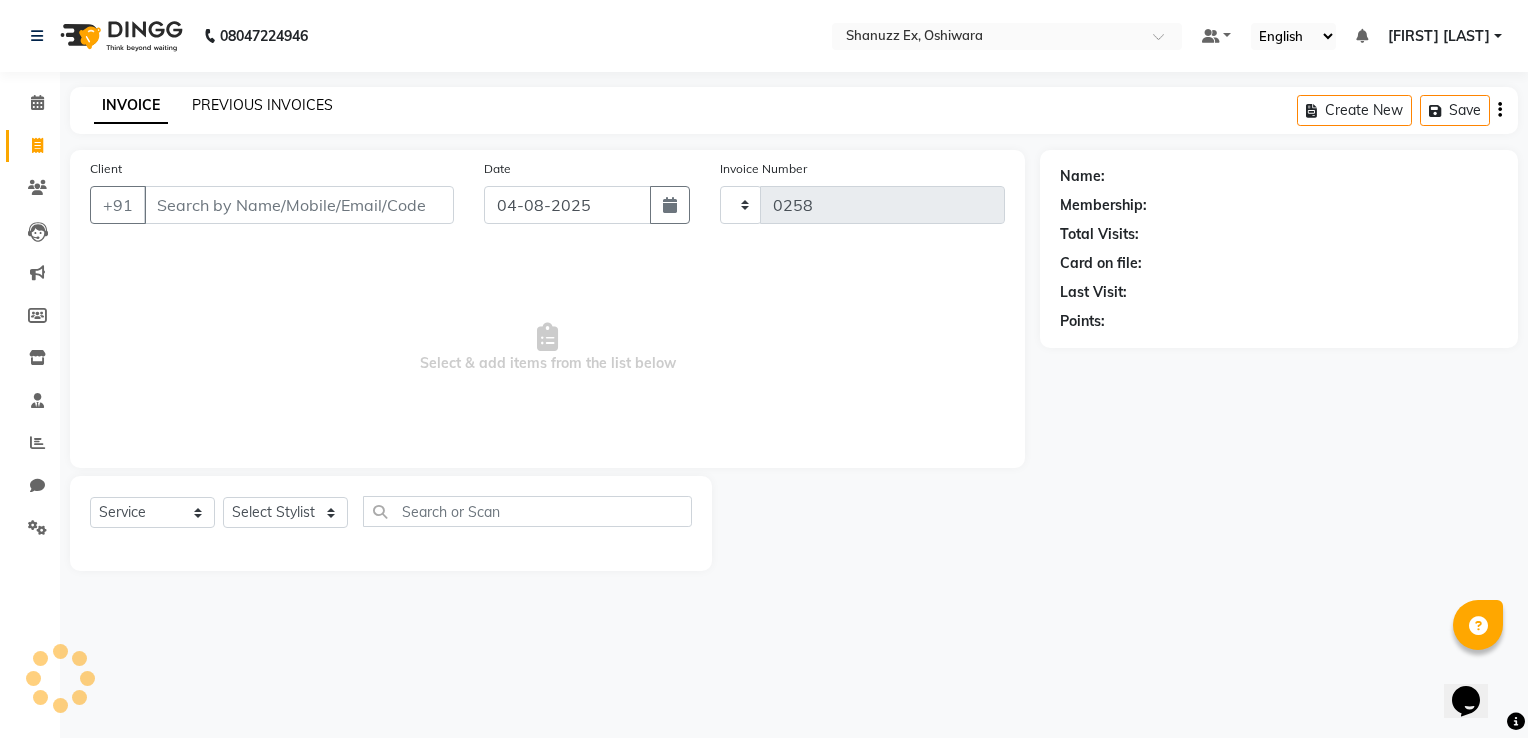 select on "8229" 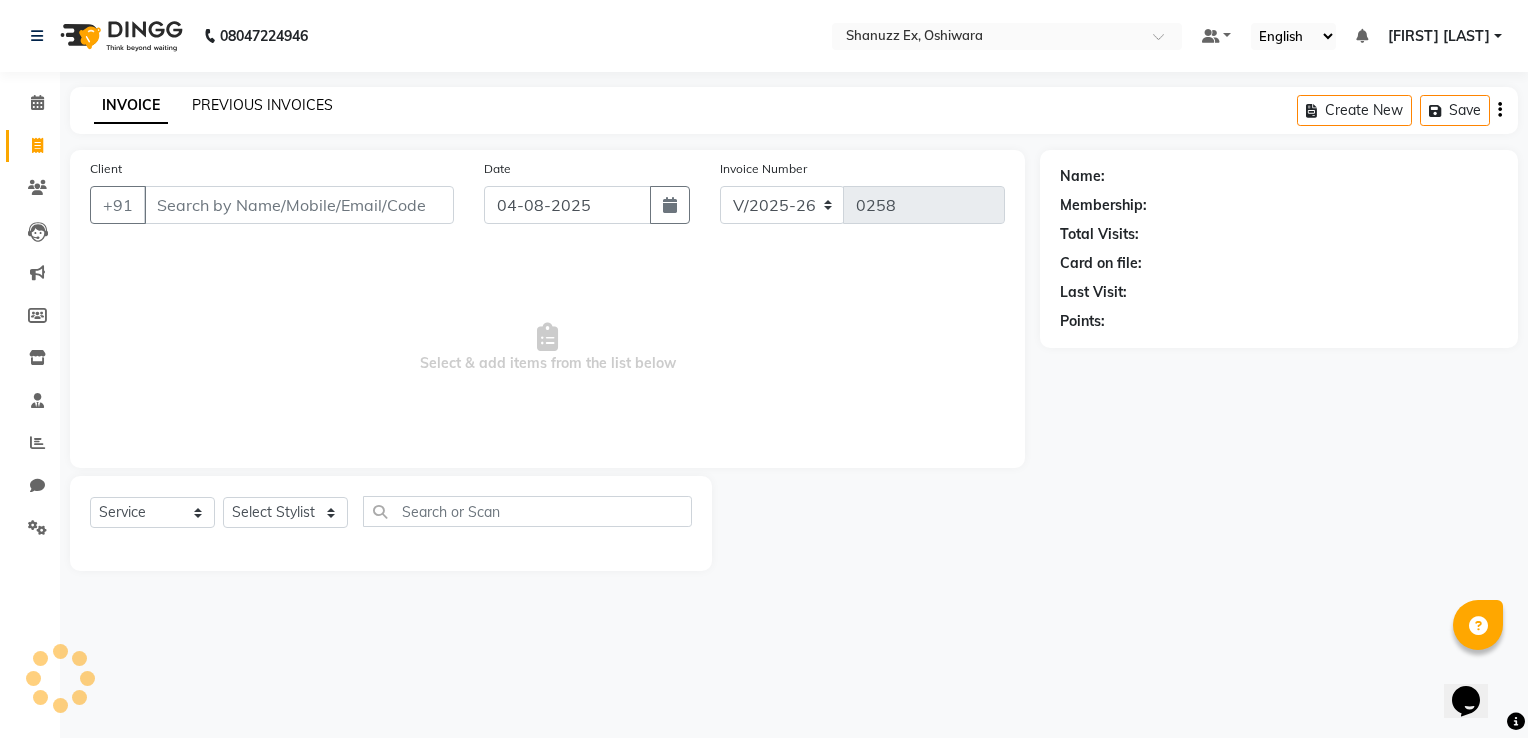 click on "PREVIOUS INVOICES" 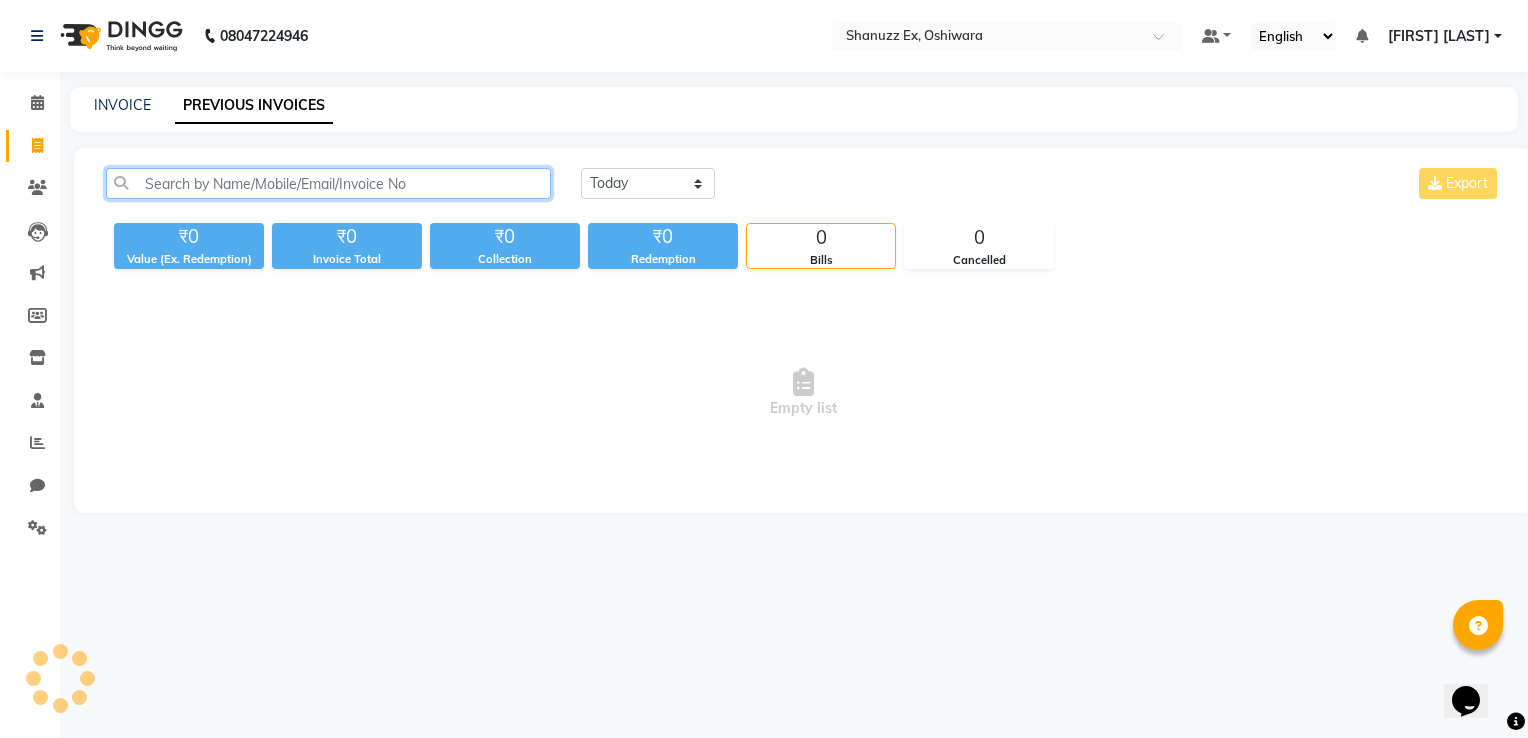 click 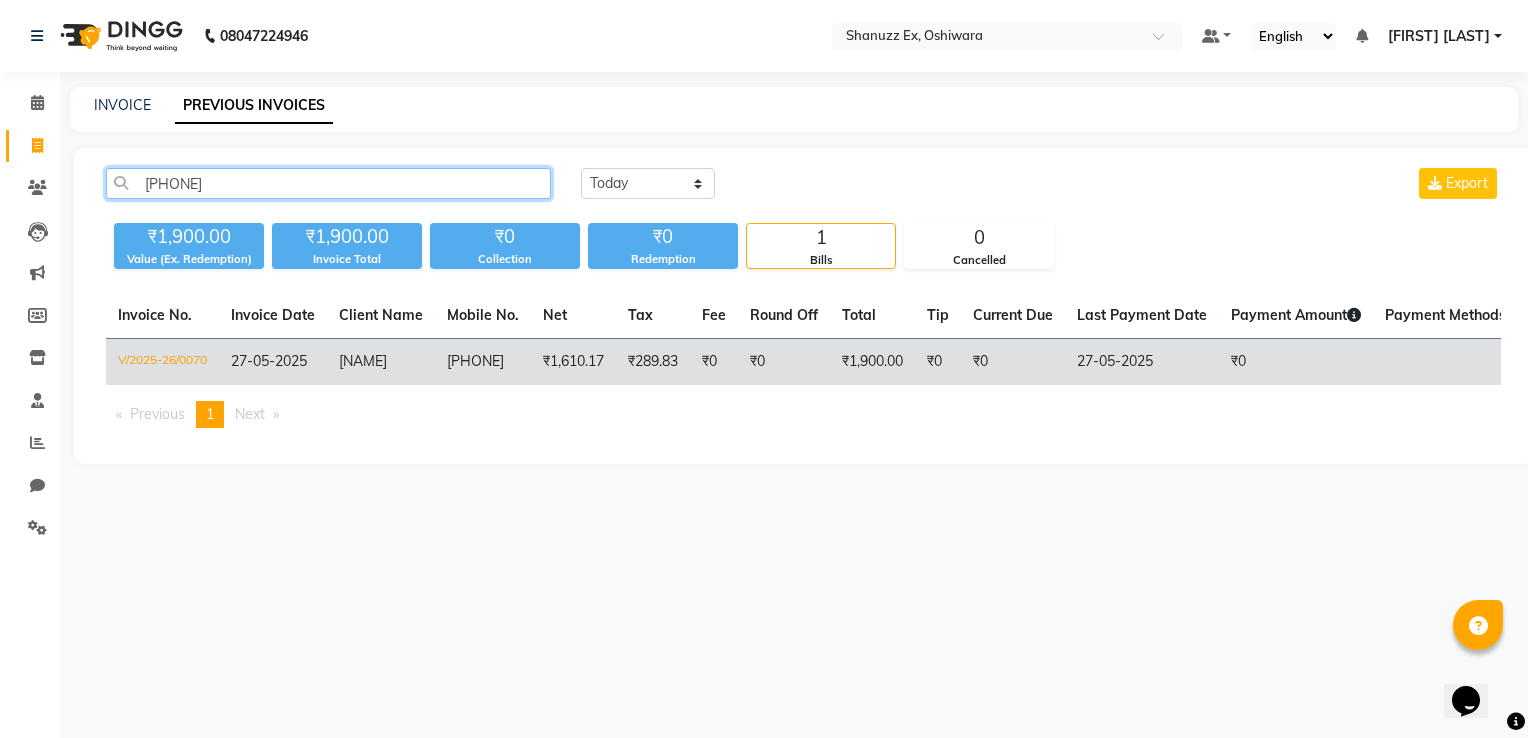 type on "[PHONE]" 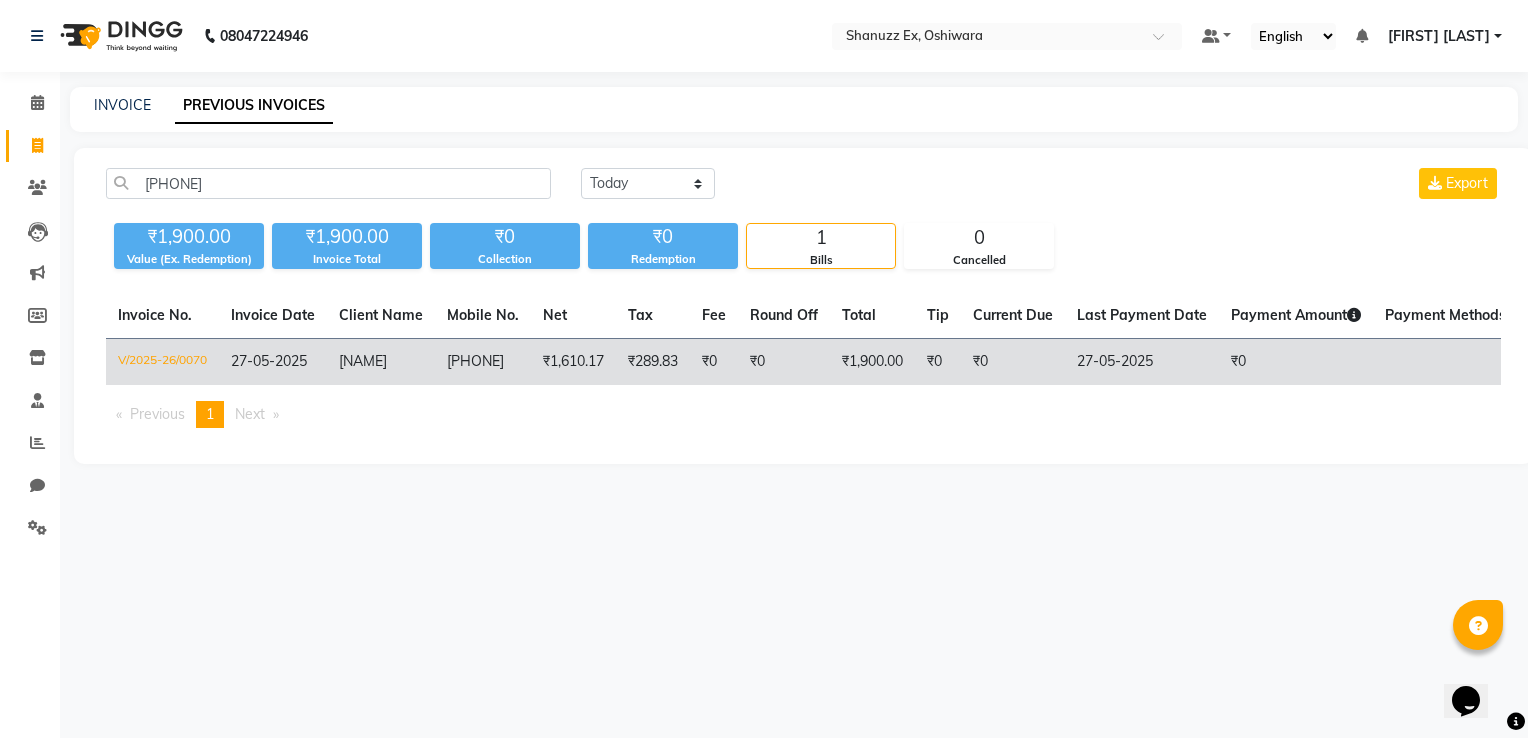 click on "[NAME]" 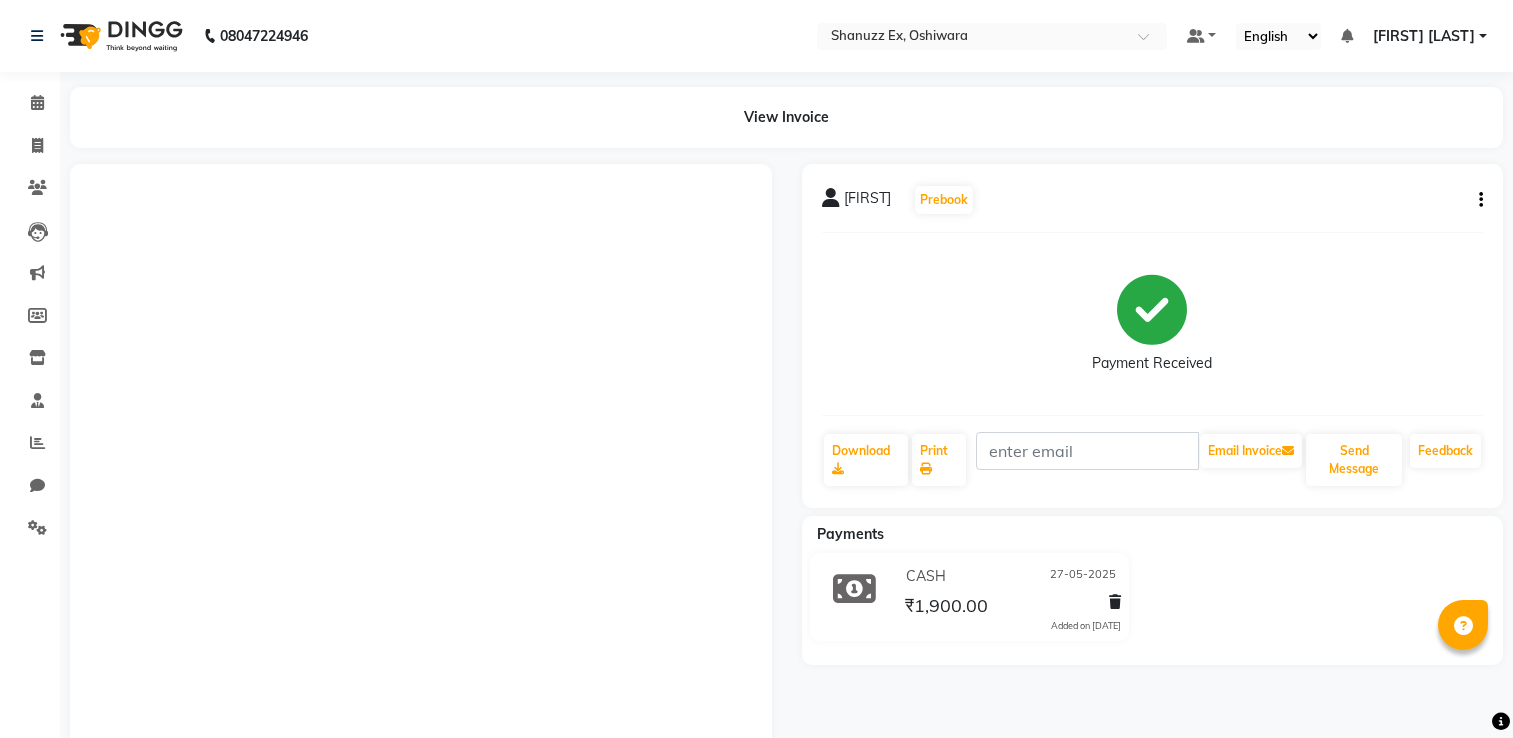 scroll, scrollTop: 0, scrollLeft: 0, axis: both 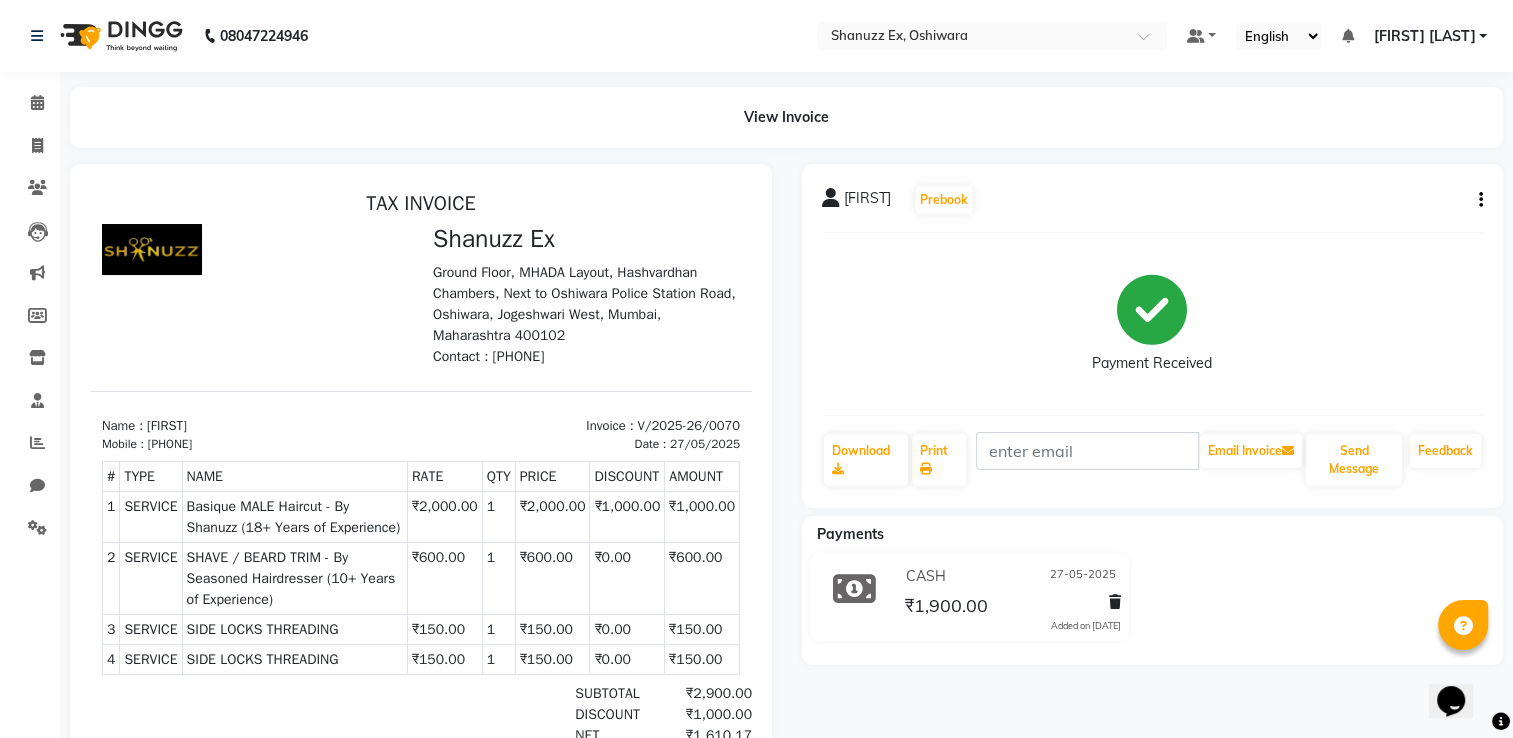 click 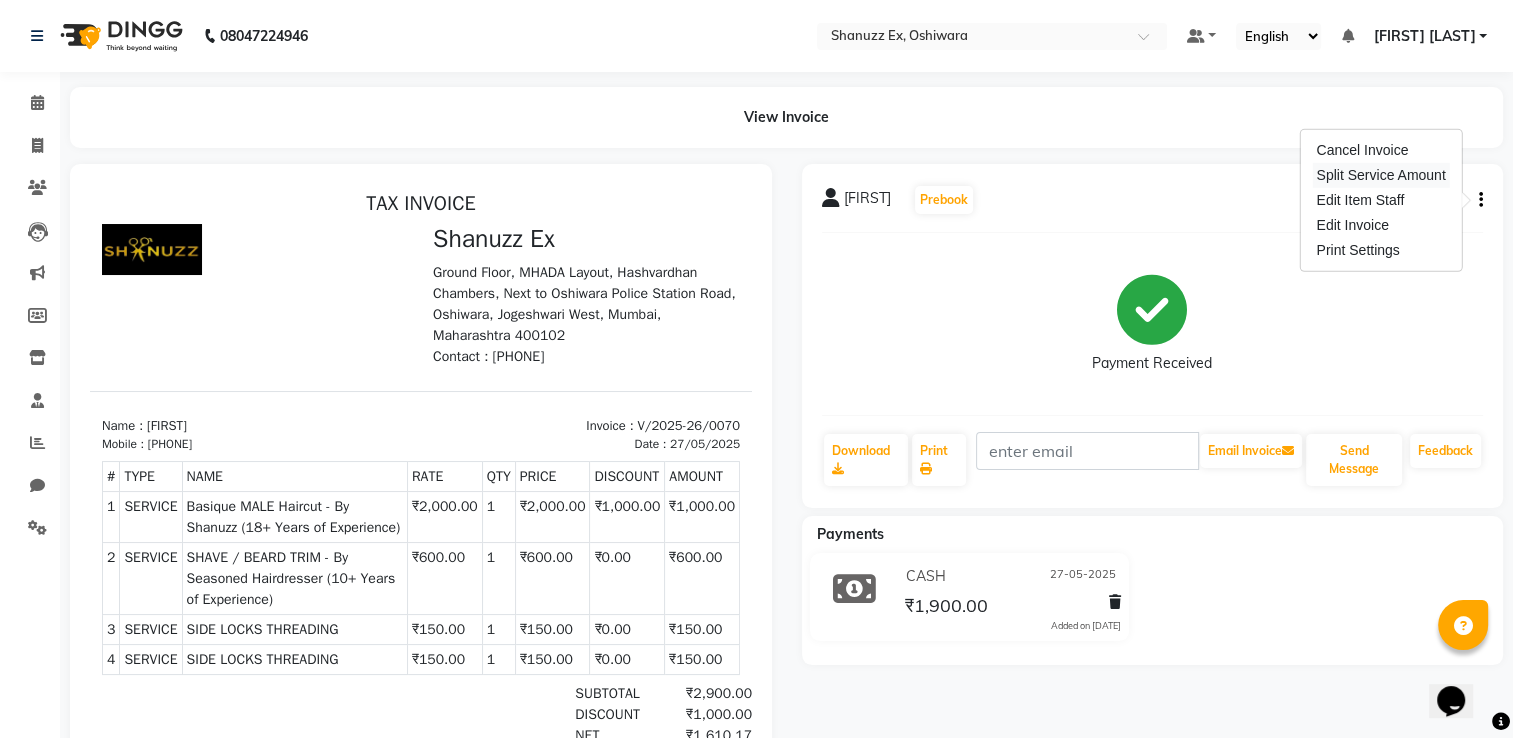 click on "Split Service Amount" at bounding box center (1380, 175) 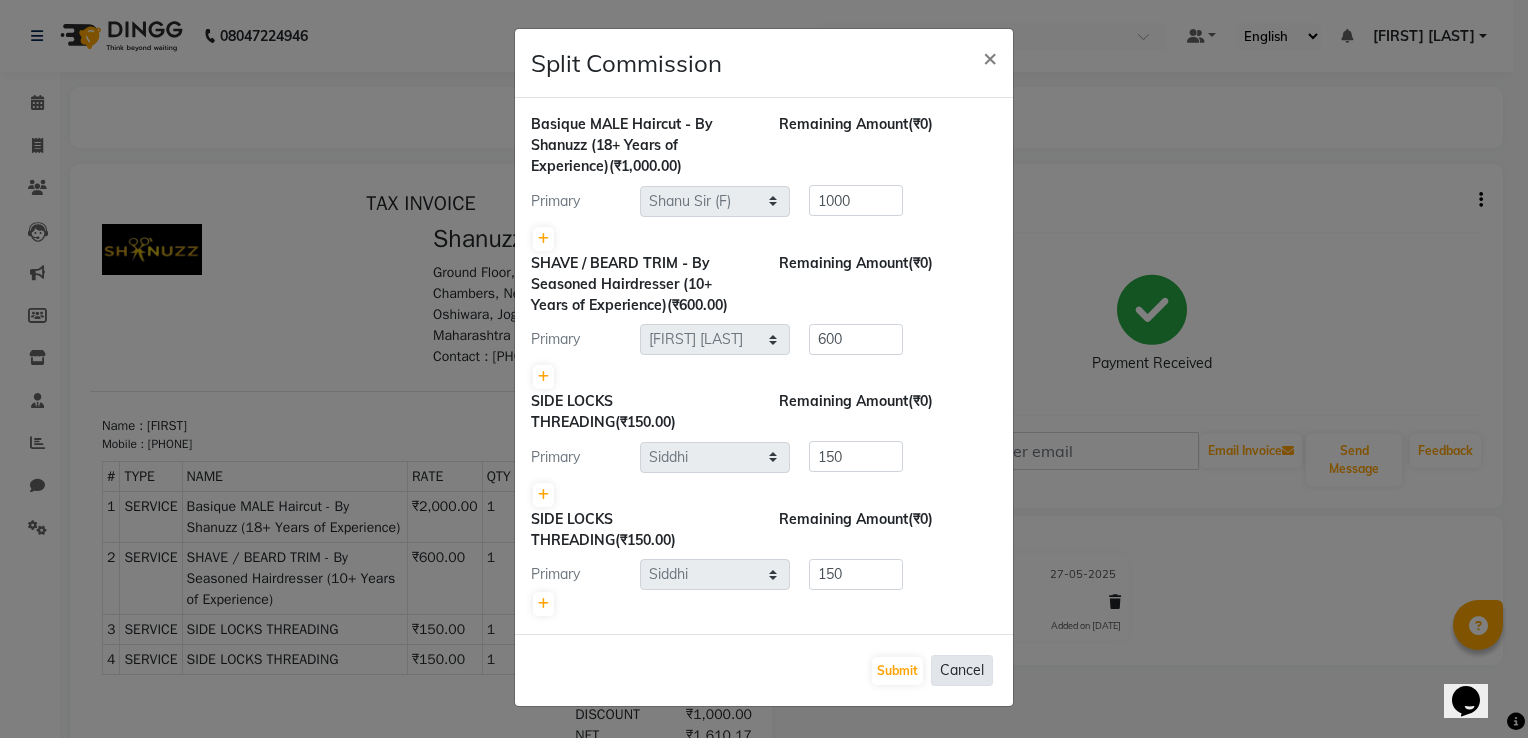 click on "Cancel" 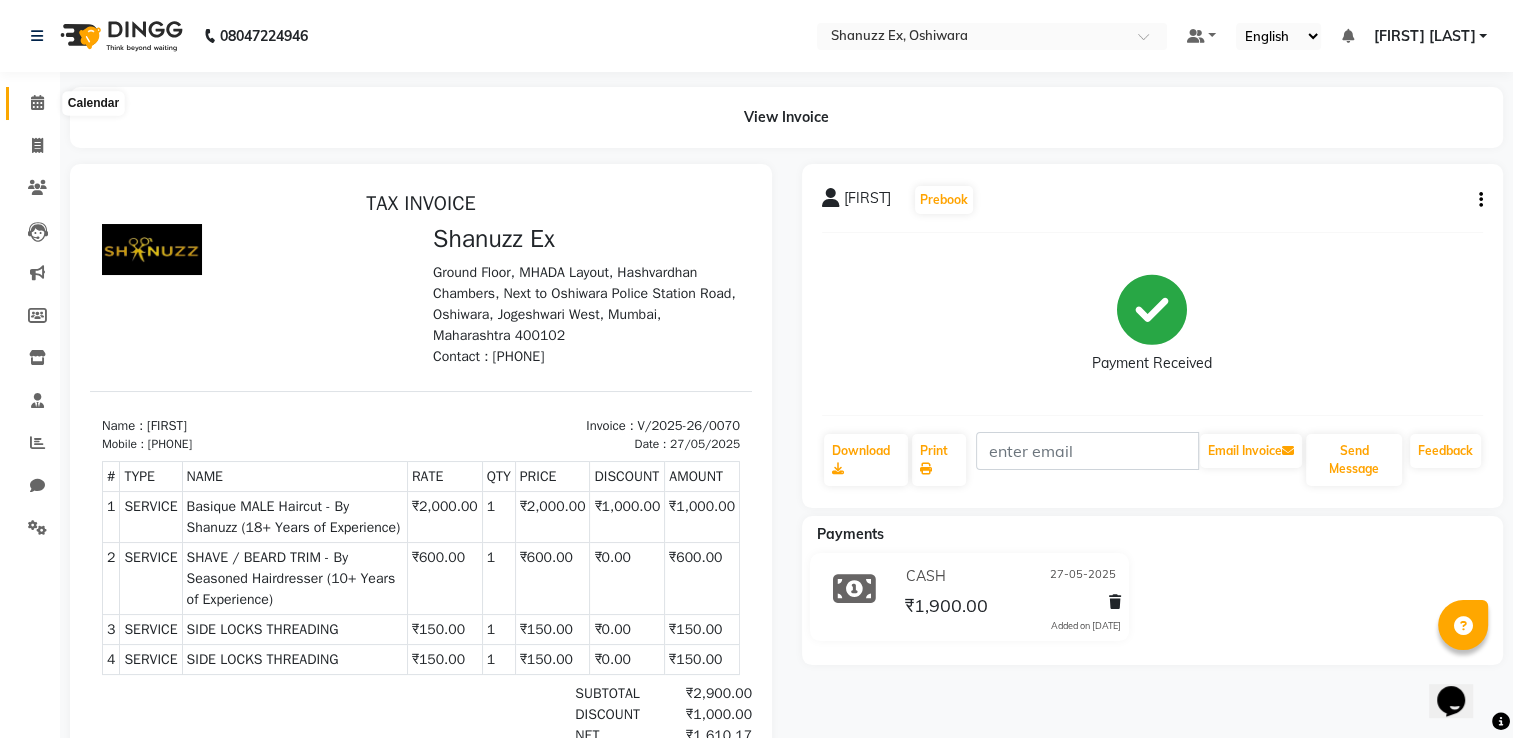 click 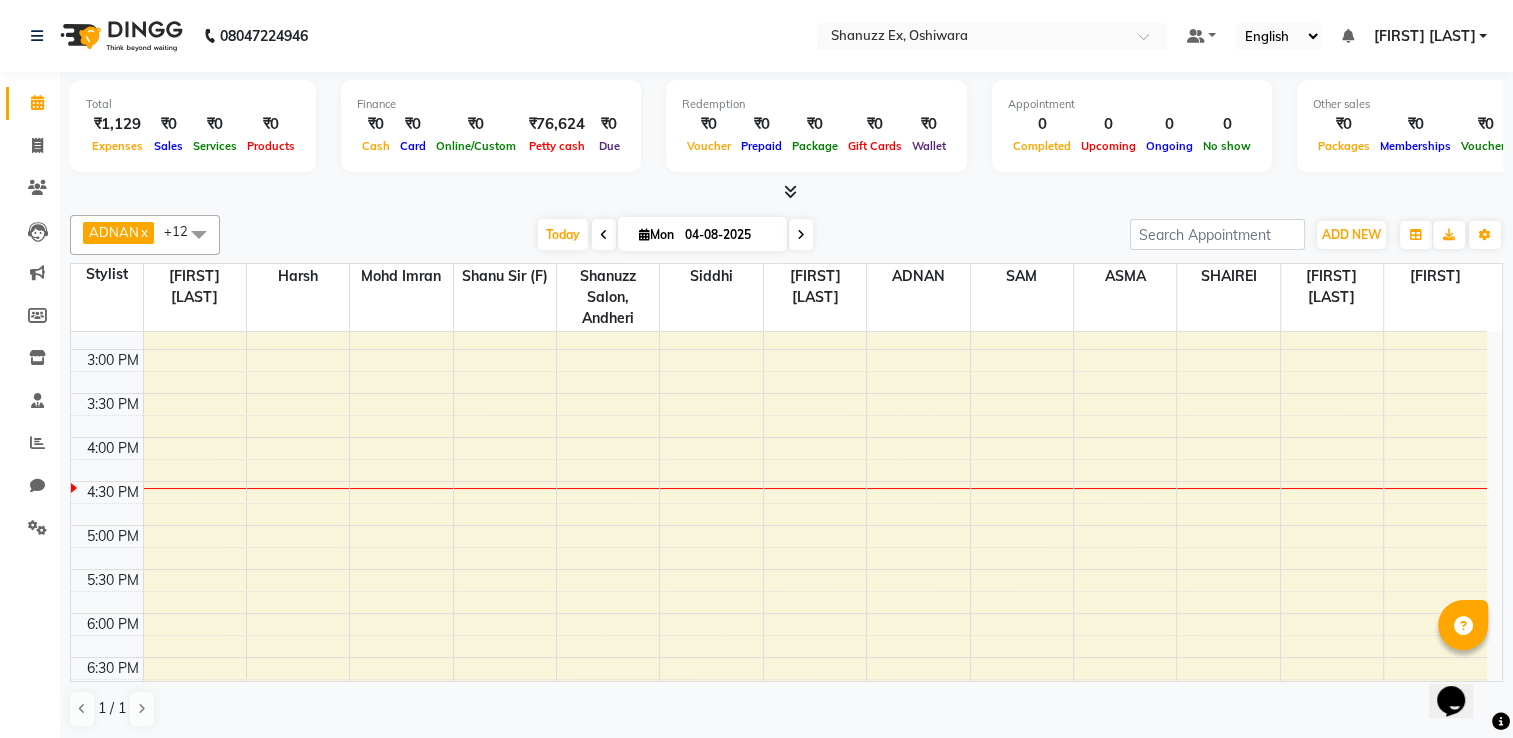 scroll, scrollTop: 0, scrollLeft: 0, axis: both 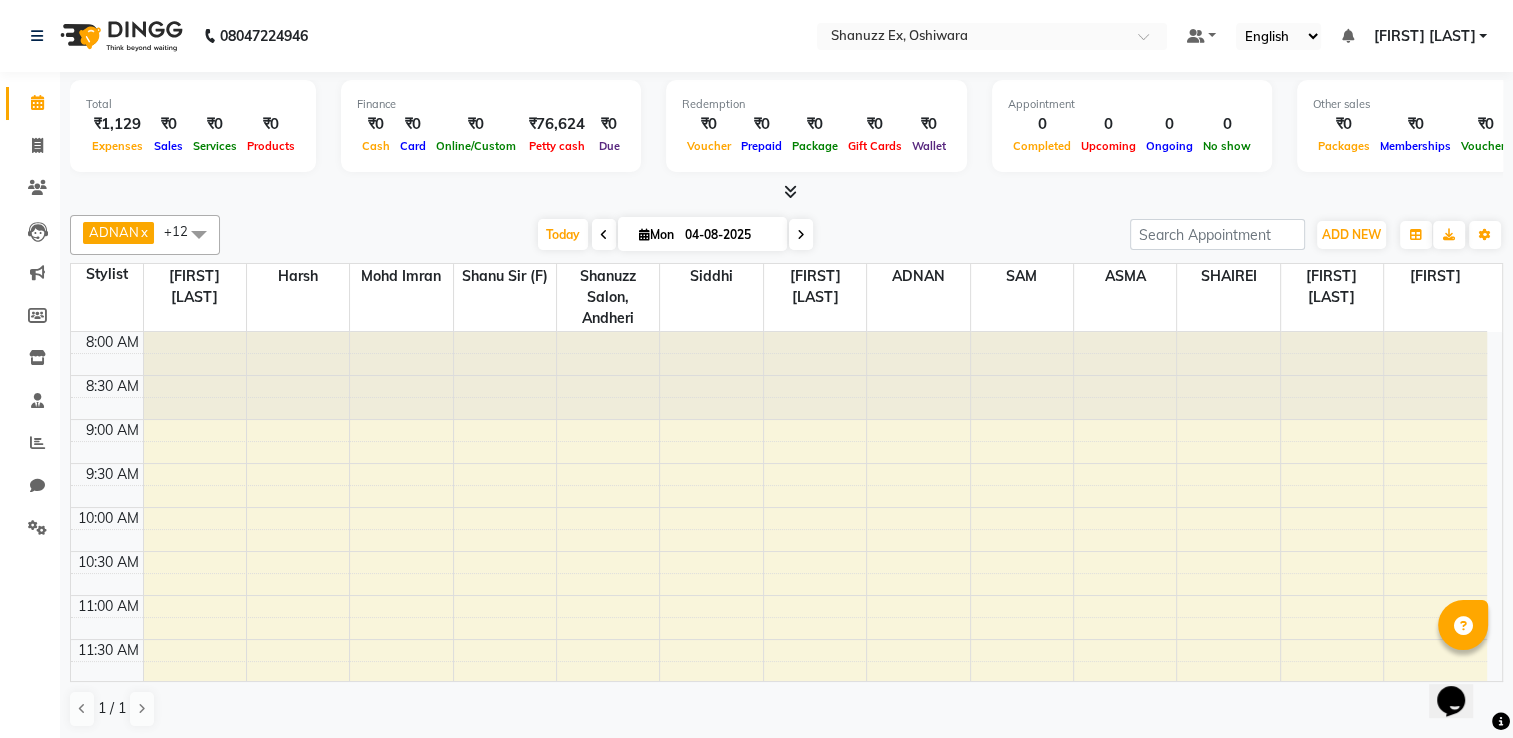 click on "Mon" at bounding box center (656, 234) 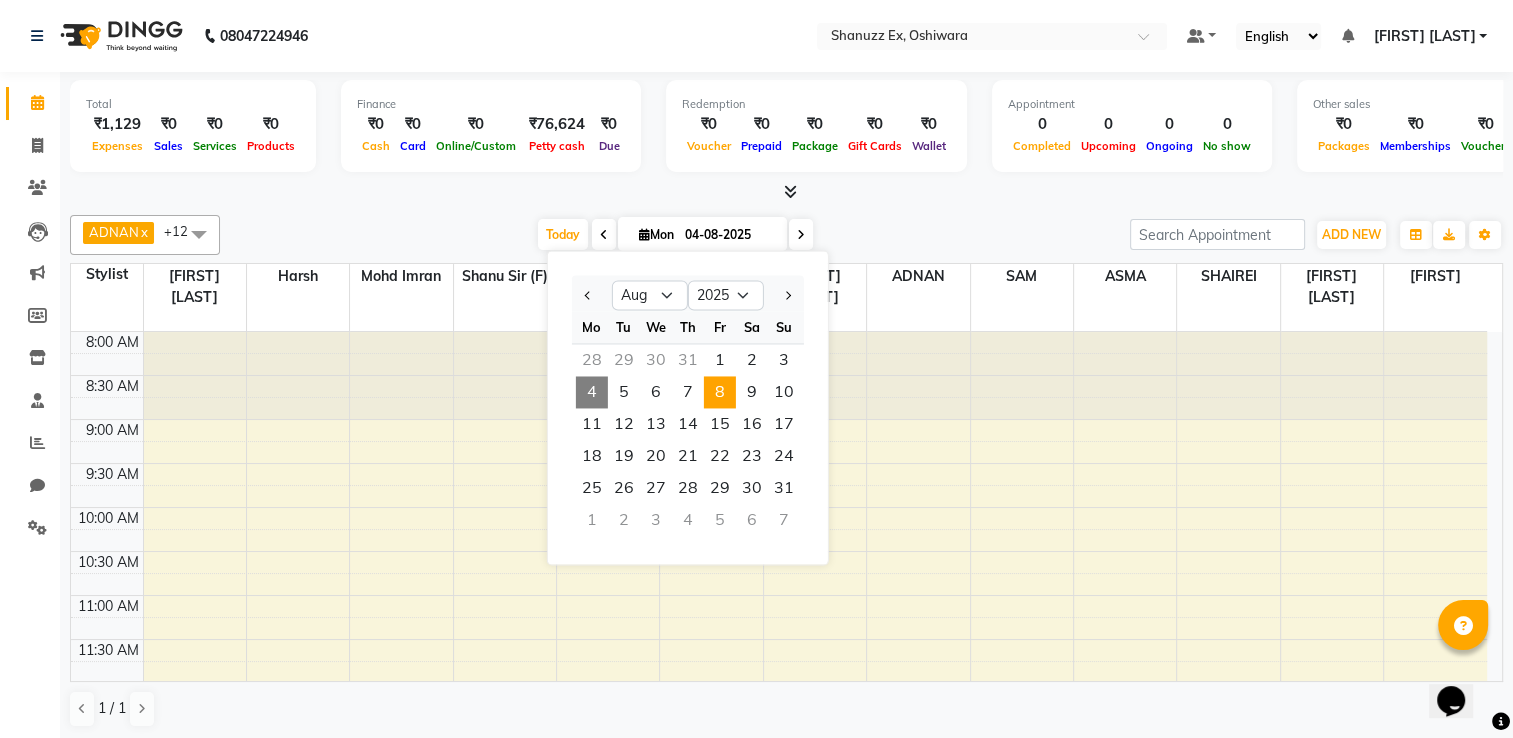click on "8" at bounding box center [720, 392] 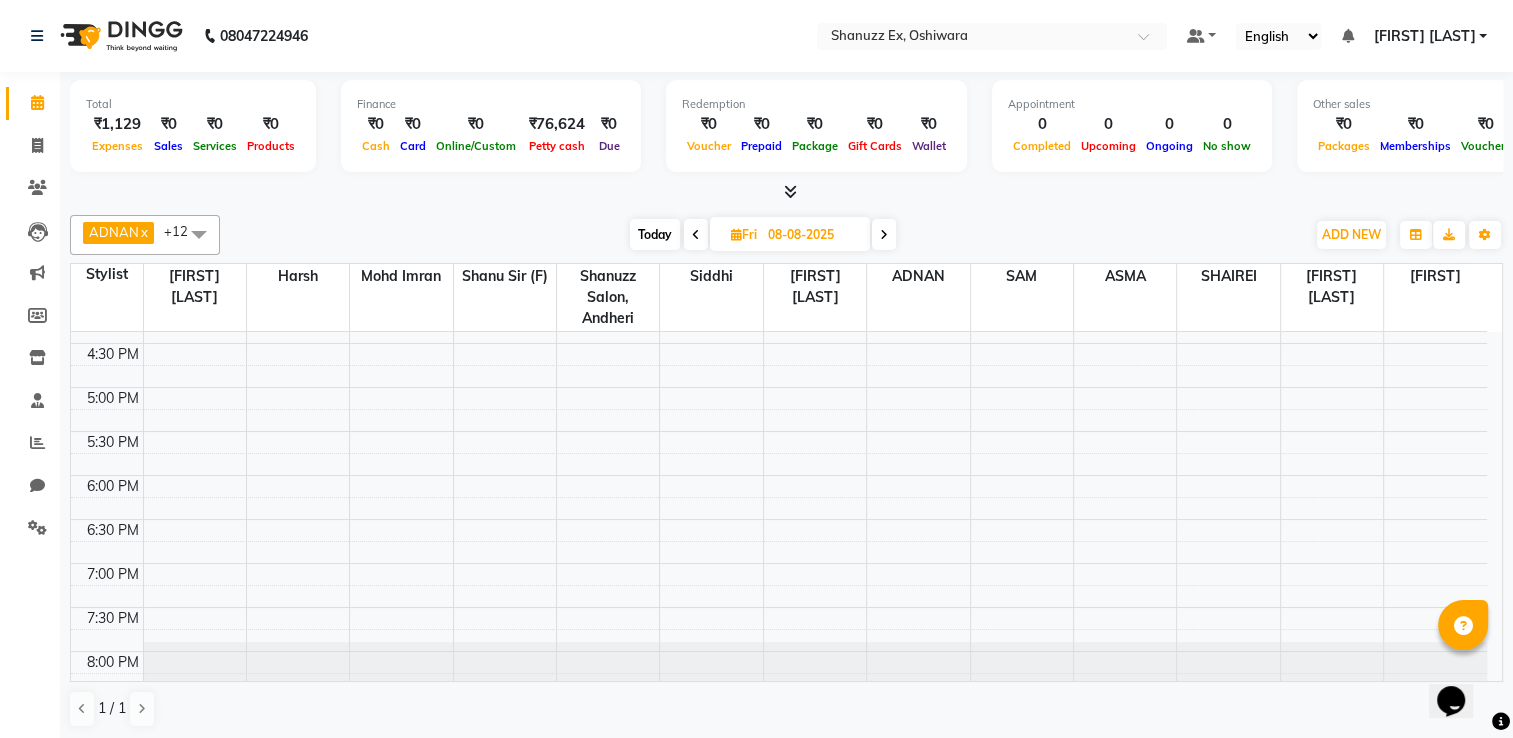 scroll, scrollTop: 783, scrollLeft: 0, axis: vertical 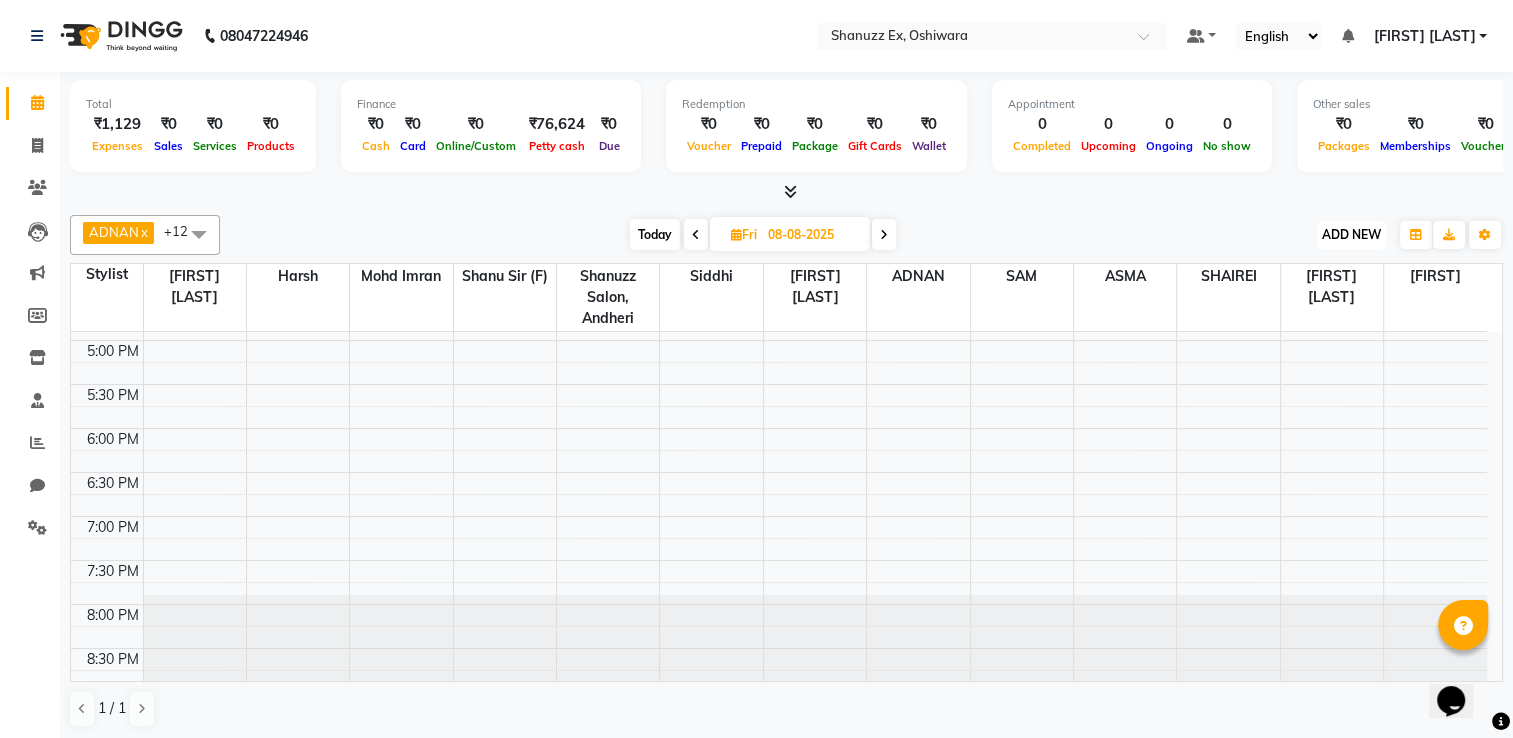 click on "ADD NEW" at bounding box center [1351, 234] 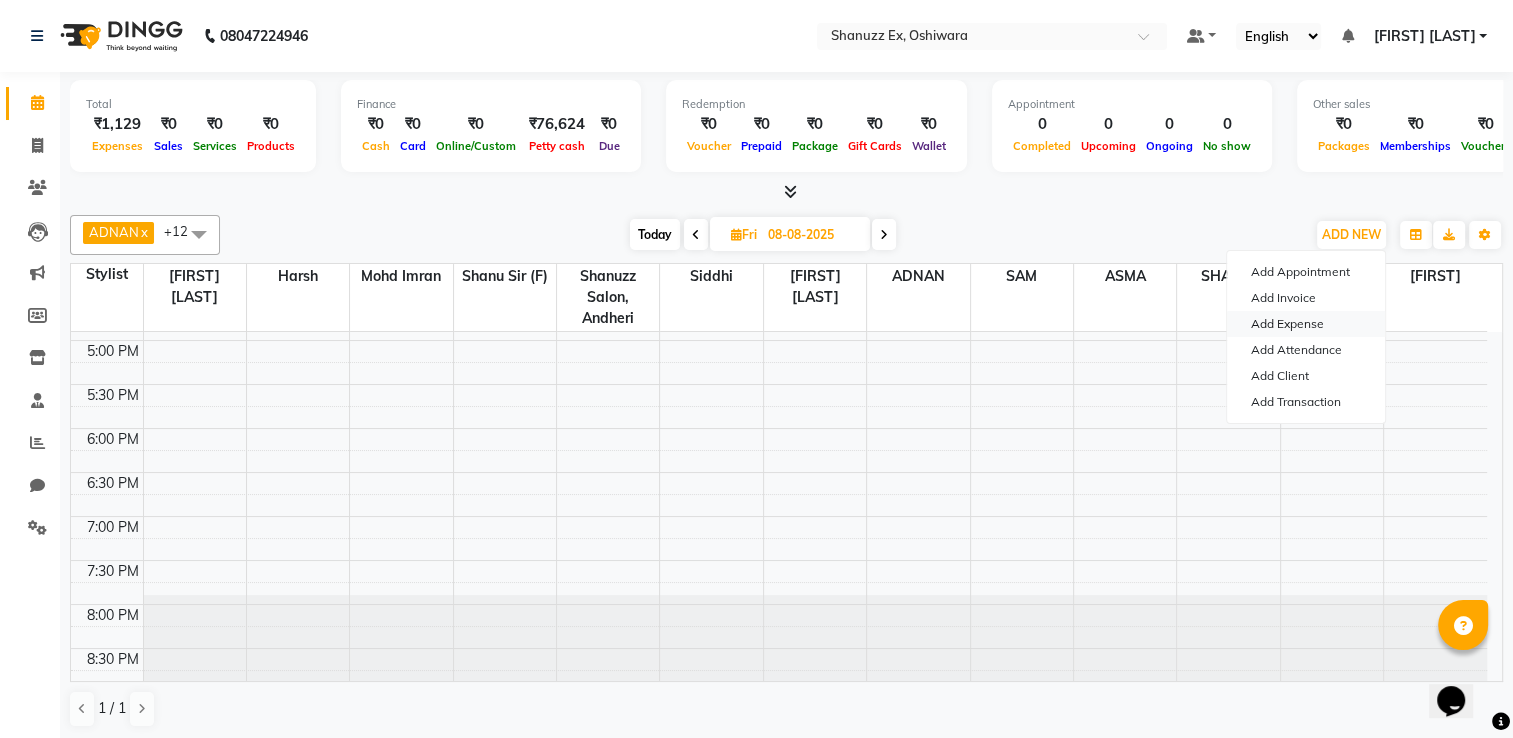 click on "Add Expense" at bounding box center [1306, 324] 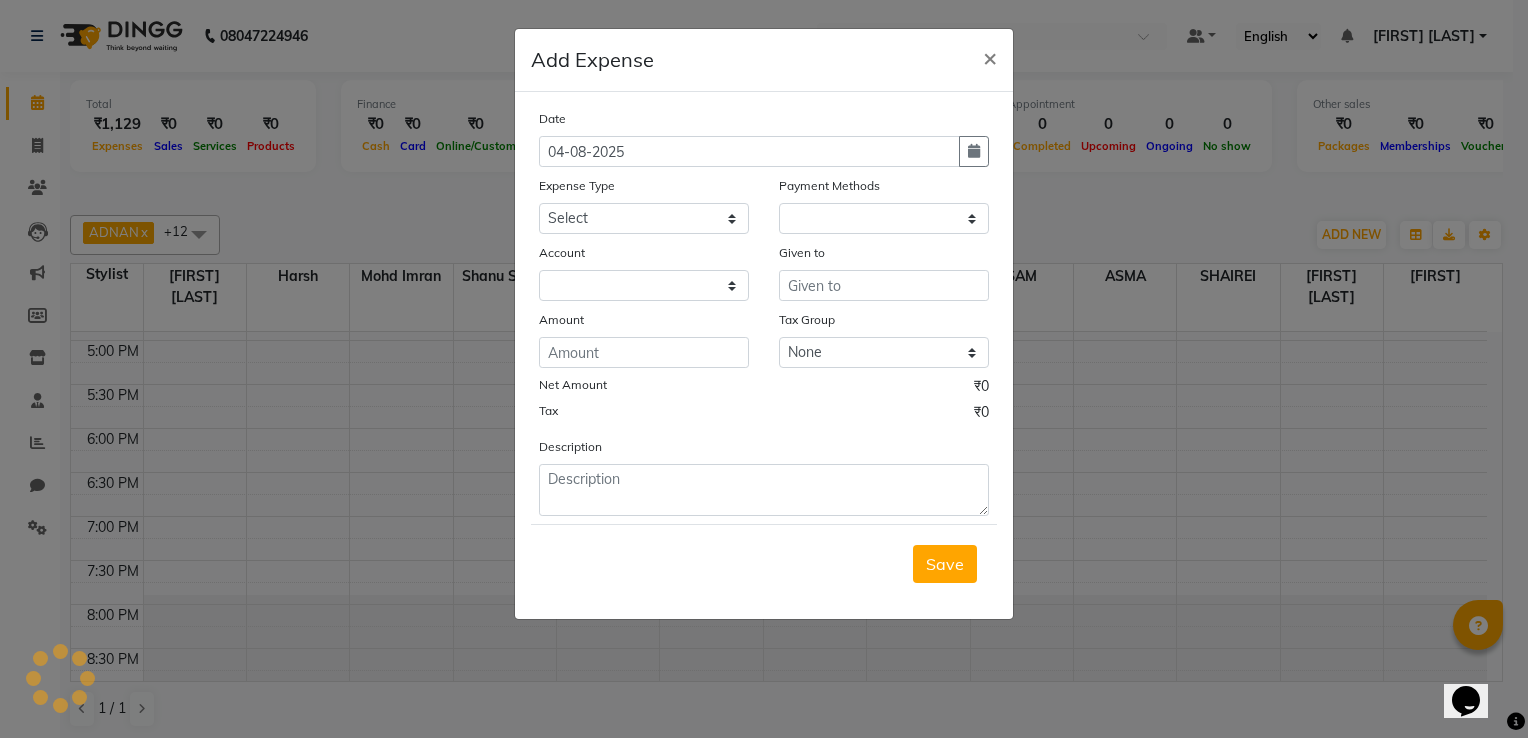 select on "1" 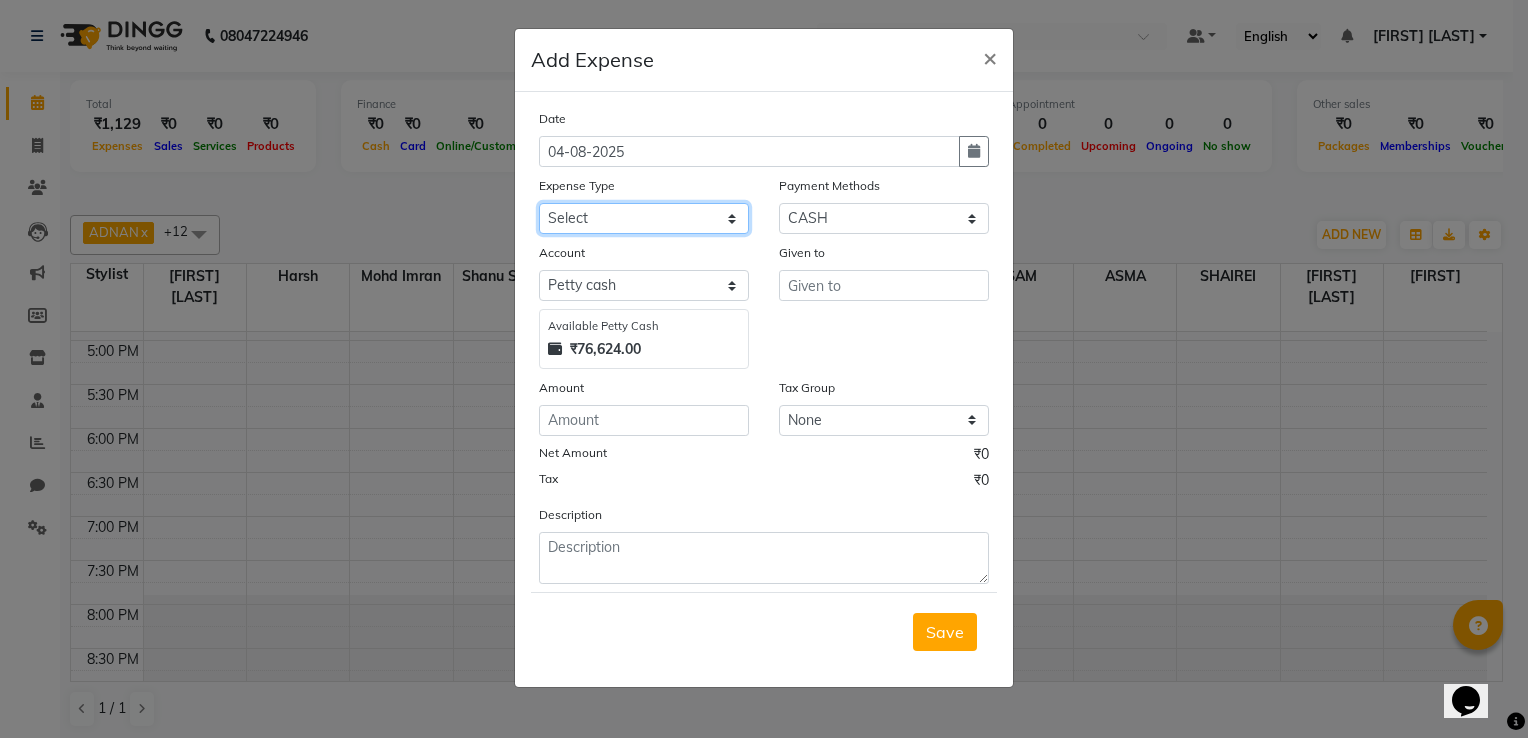 click on "Select Advance Salary Client Snacks Electricity Bill Marketing Maintenance Miscellaneous Pantry Product Salon Laundry Salon Maintenance Salon Rent Salon Supplies Salon Supplies EMI Shanu Sir Incentive Staff Bonus Staff Incentive Staff Quarters Deposit Staff Quarters Rent Staff Salary Staff Snacks Staff Tea & Refreshments Staff Tip Water - Tanker Expense Water - Watchmen Expense" 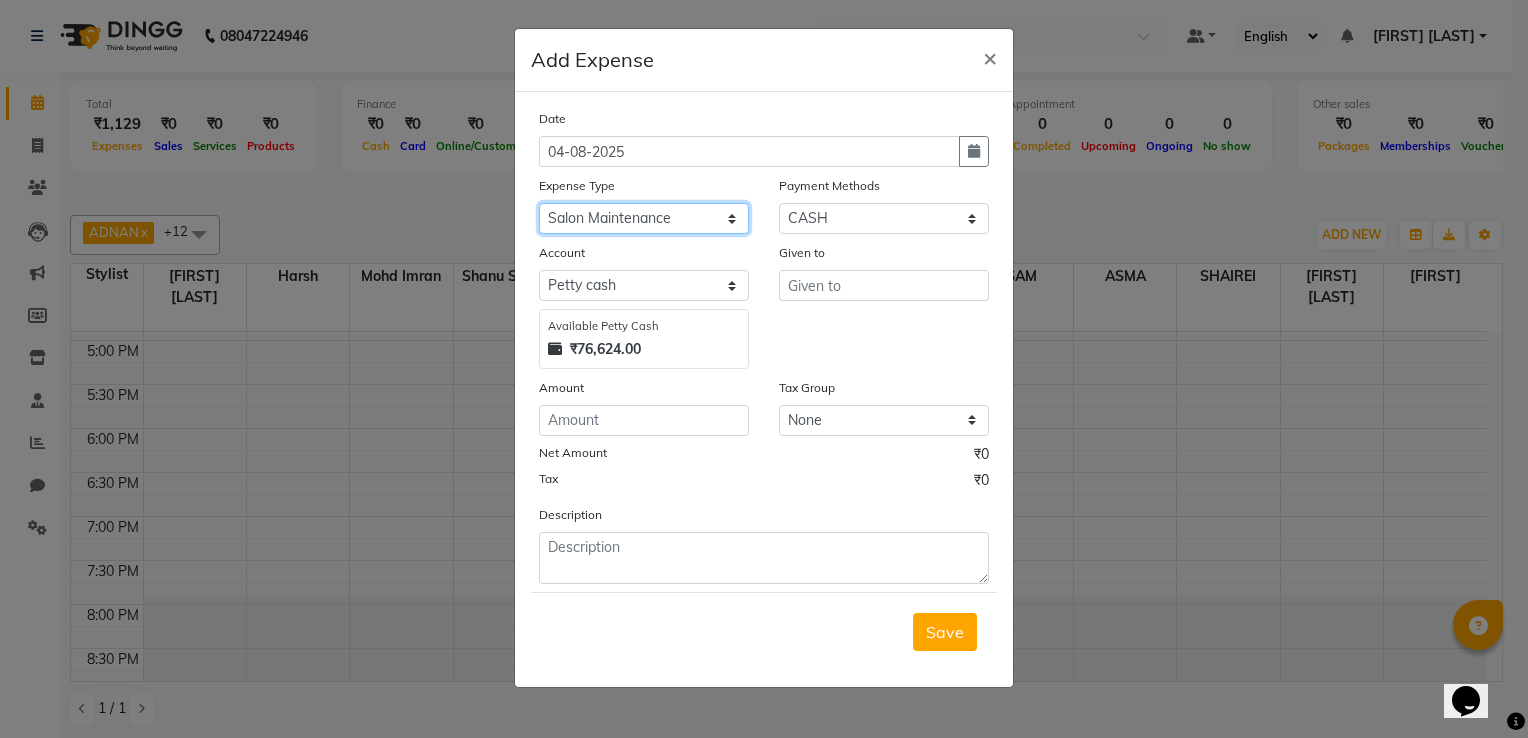 click on "Select Advance Salary Client Snacks Electricity Bill Marketing Maintenance Miscellaneous Pantry Product Salon Laundry Salon Maintenance Salon Rent Salon Supplies Salon Supplies EMI Shanu Sir Incentive Staff Bonus Staff Incentive Staff Quarters Deposit Staff Quarters Rent Staff Salary Staff Snacks Staff Tea & Refreshments Staff Tip Water - Tanker Expense Water - Watchmen Expense" 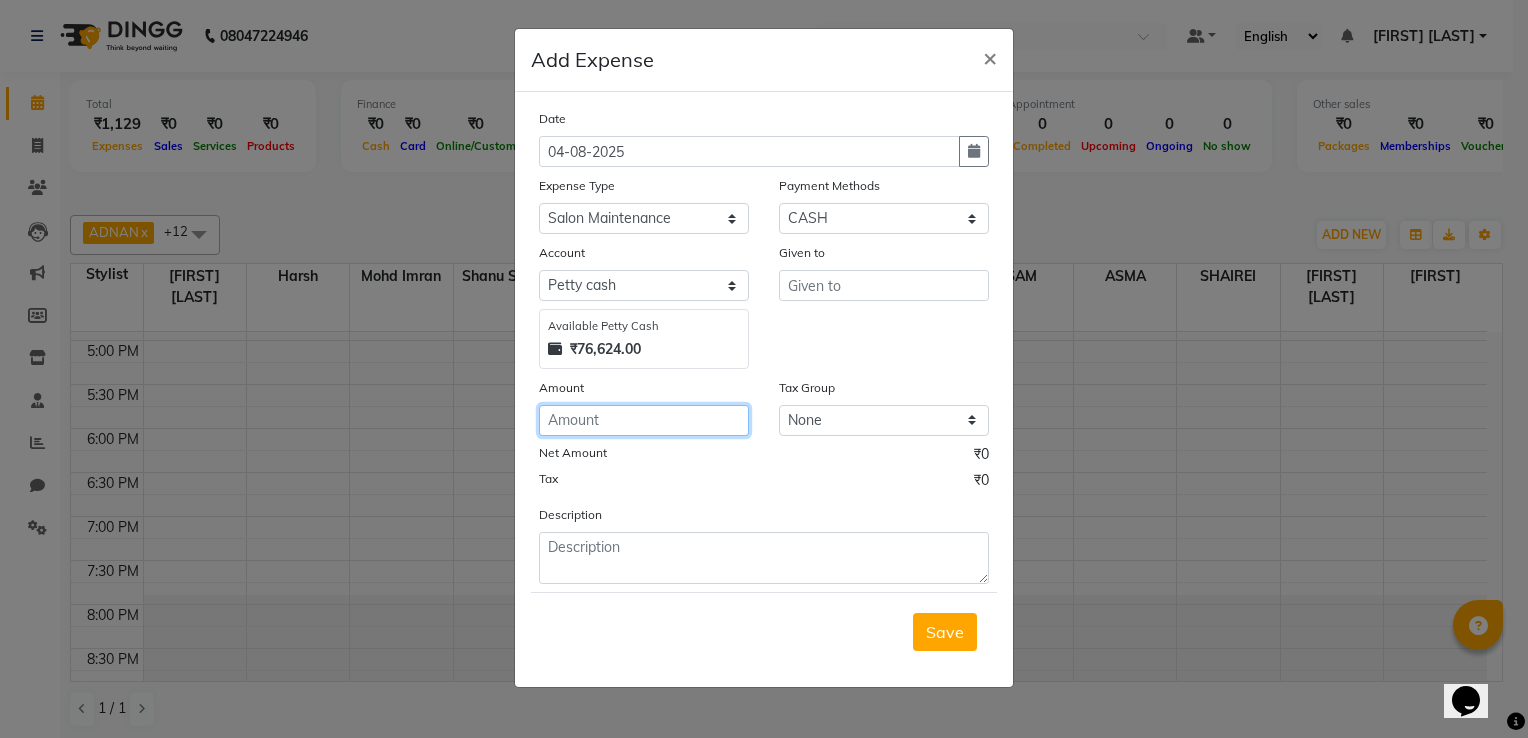 click 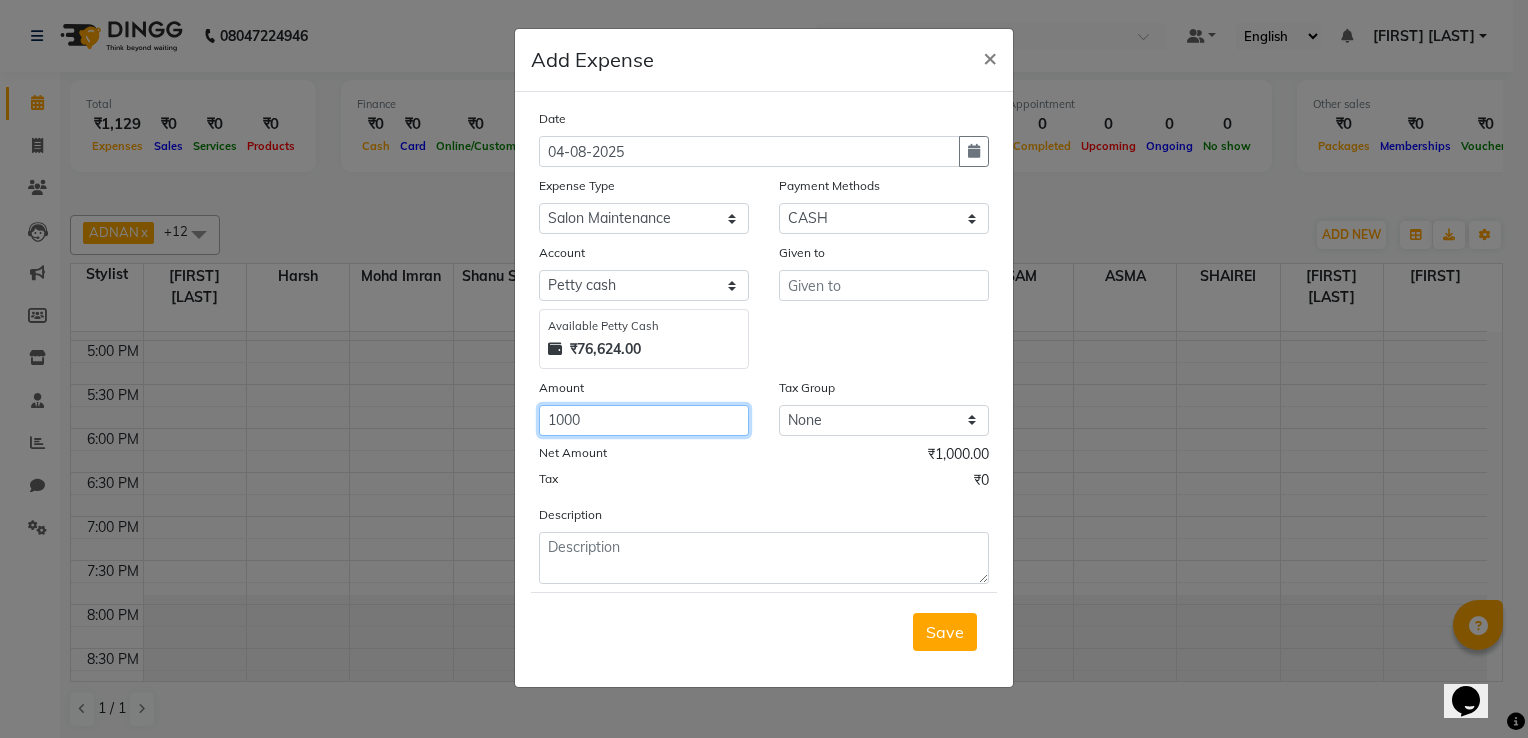 type on "1000" 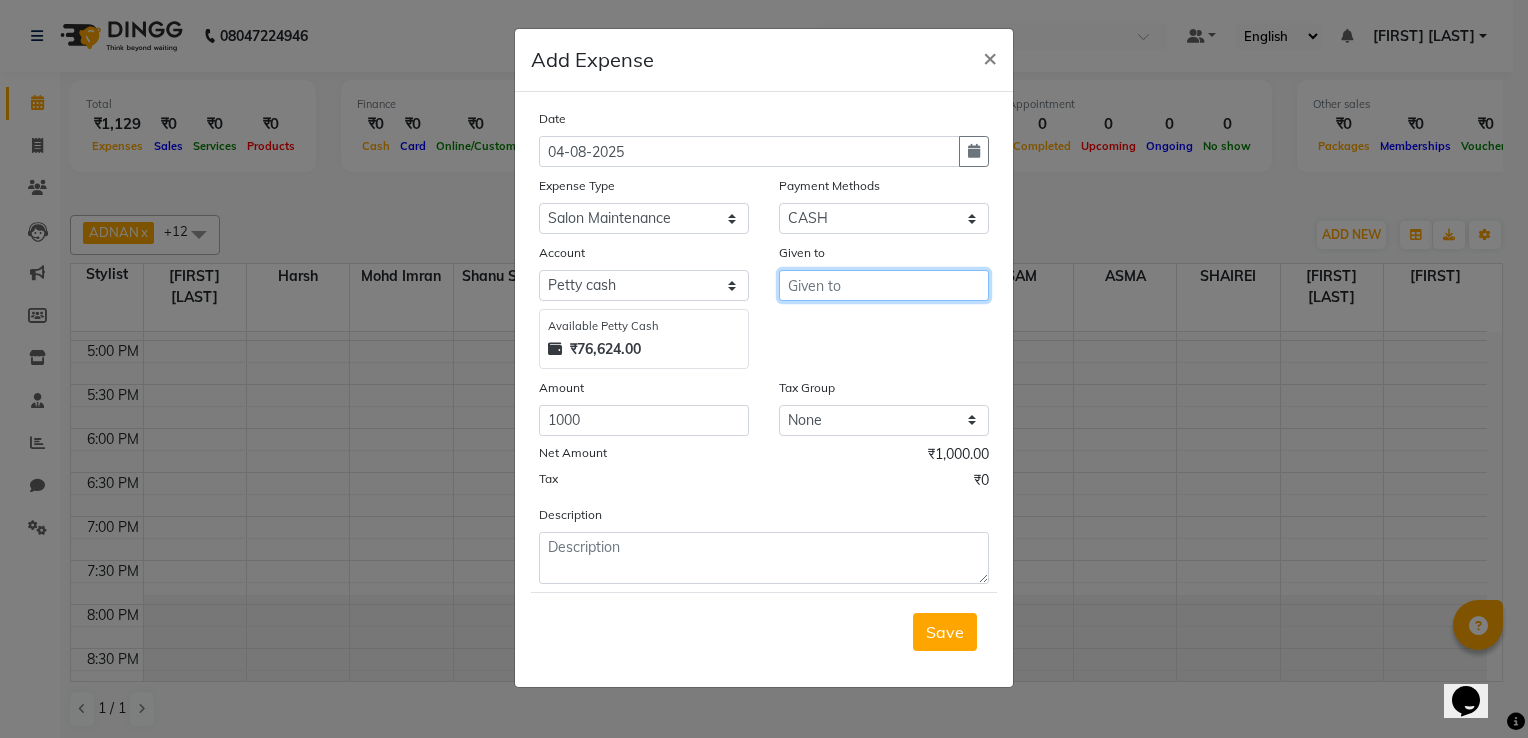 click at bounding box center [884, 285] 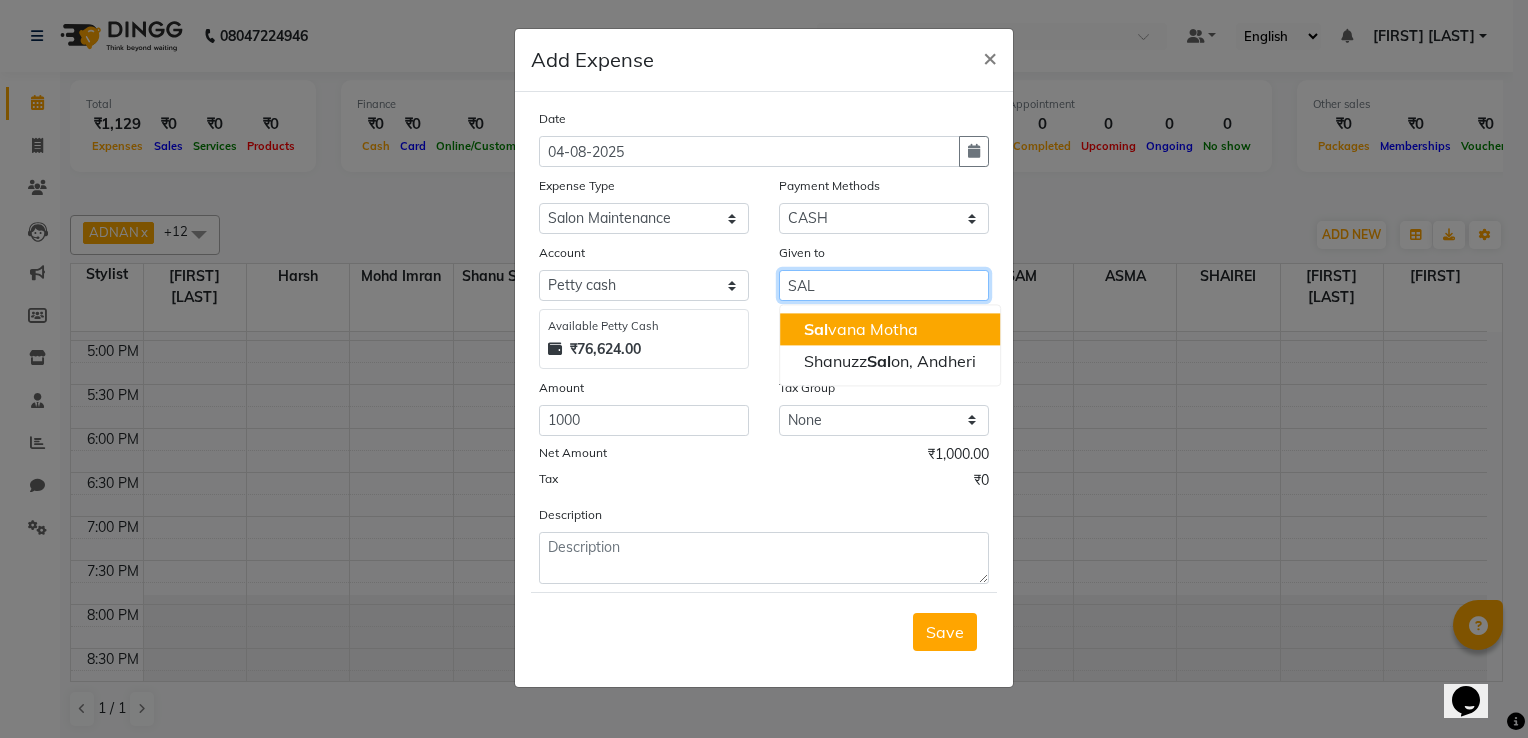 click on "Sal vana Motha" at bounding box center [861, 329] 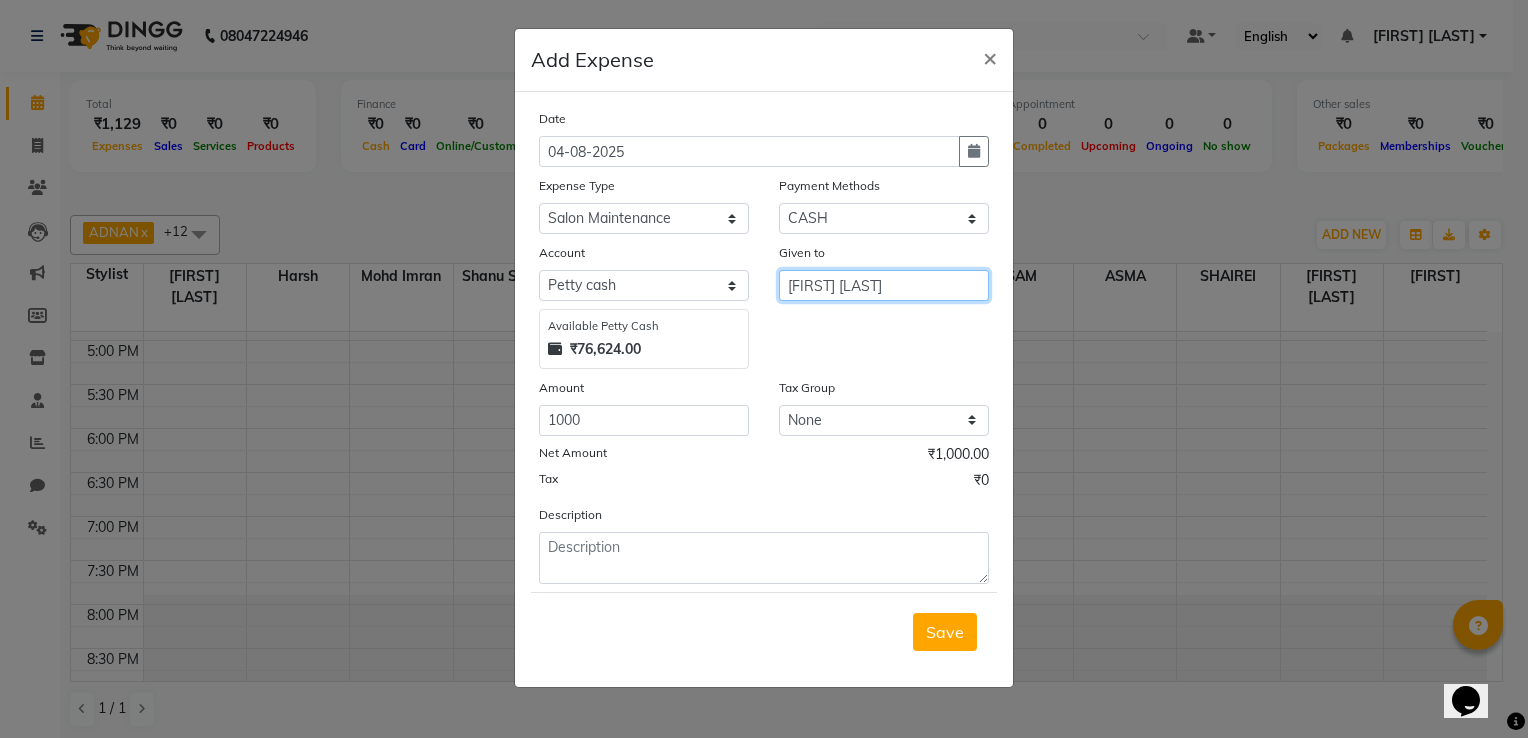 type on "[FIRST] [LAST]" 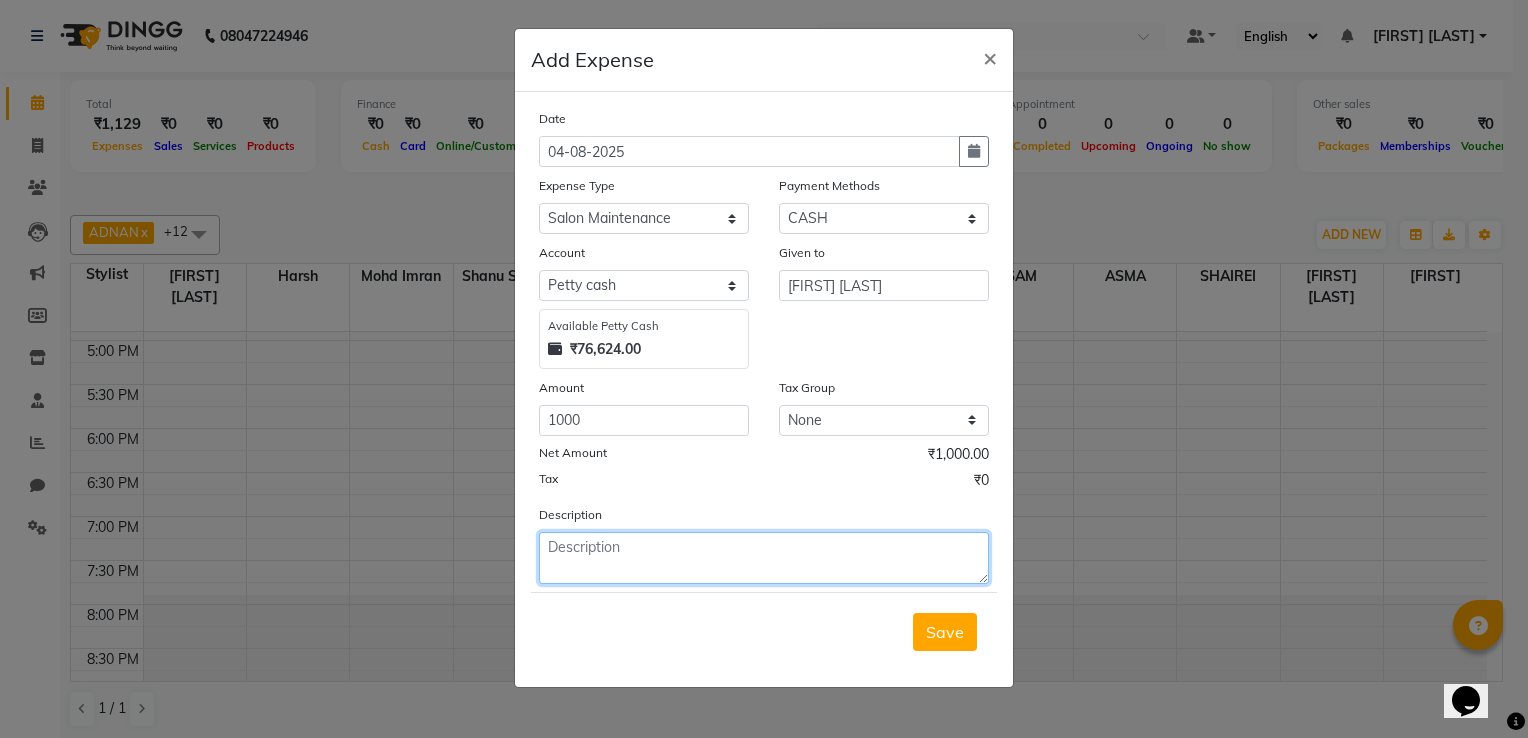 click 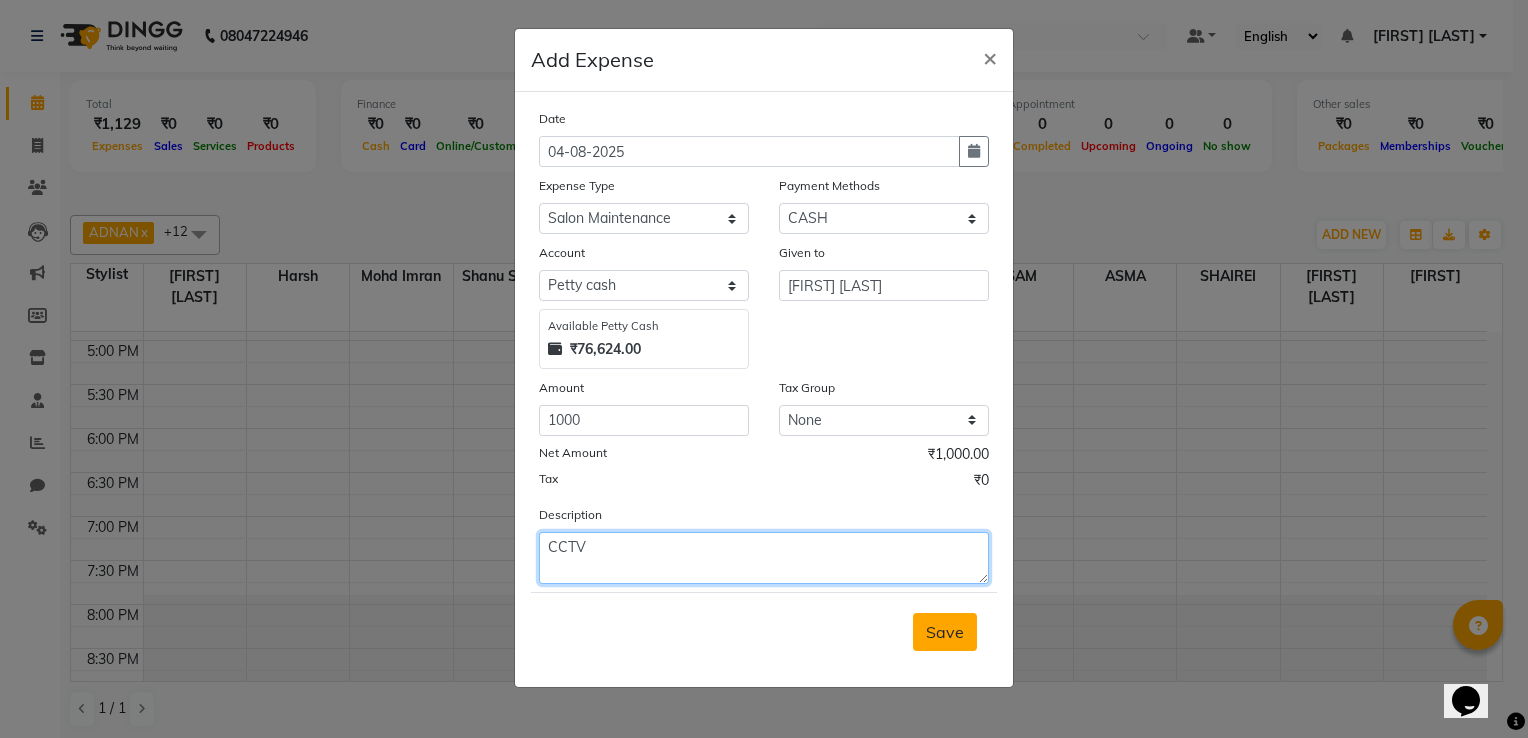type on "CCTV" 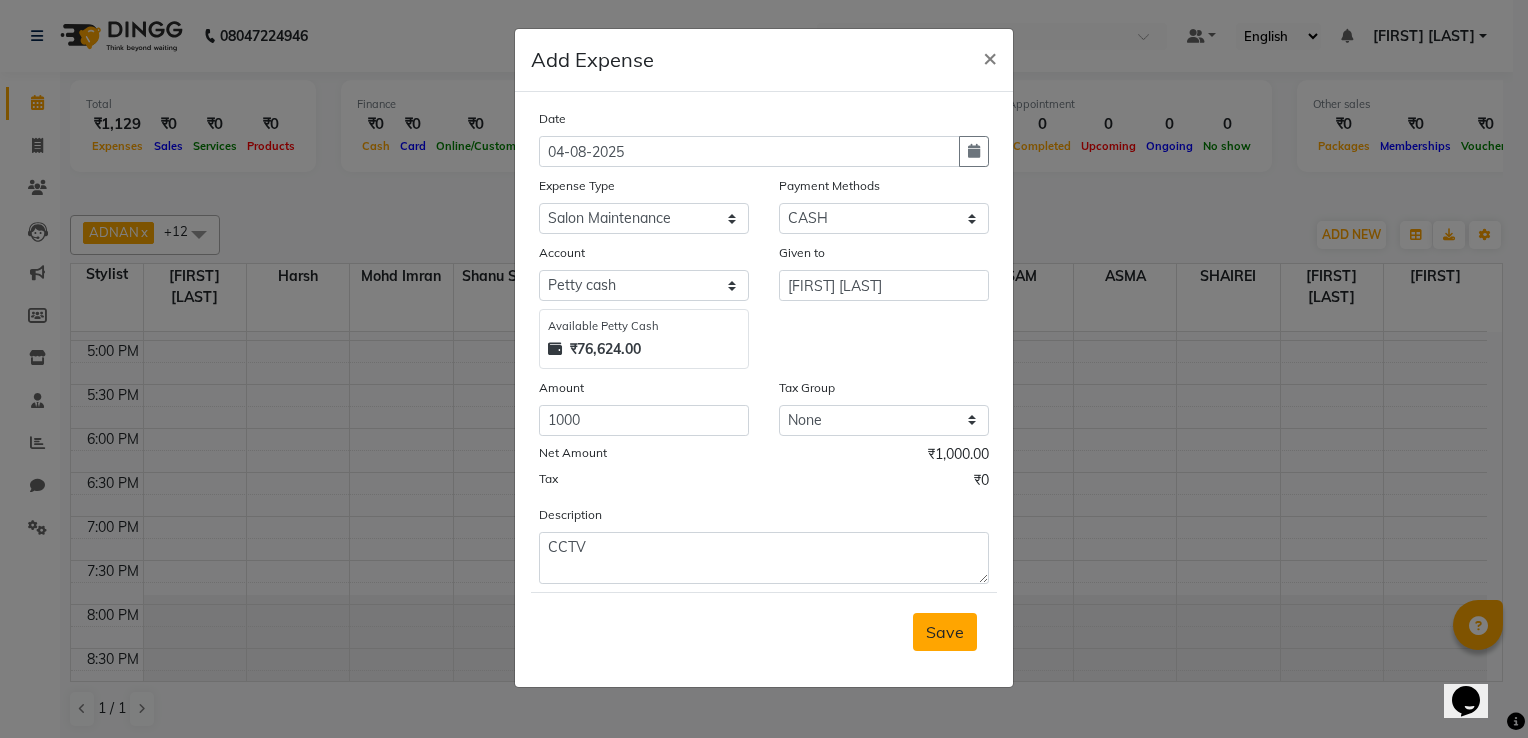 click on "Save" at bounding box center (945, 632) 